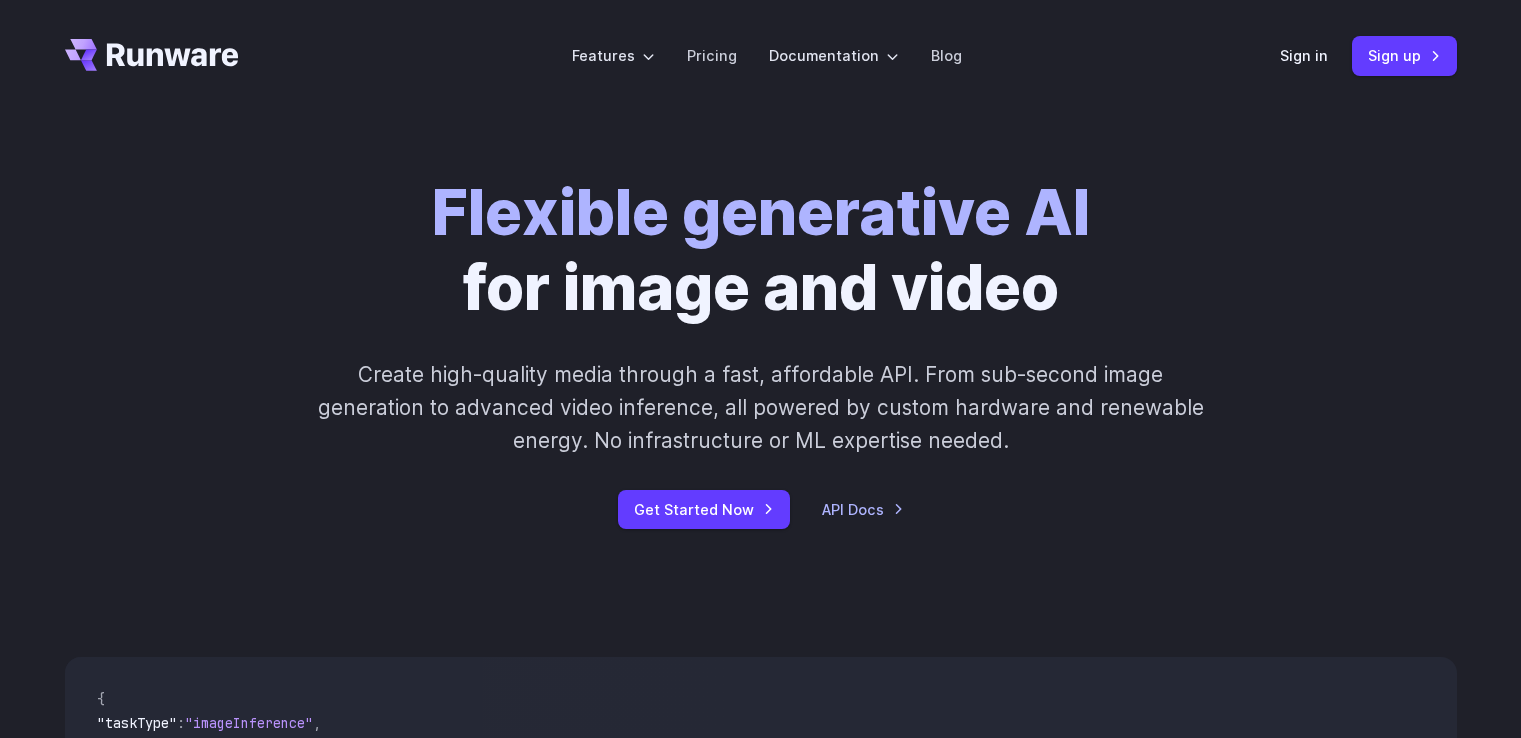 scroll, scrollTop: 0, scrollLeft: 0, axis: both 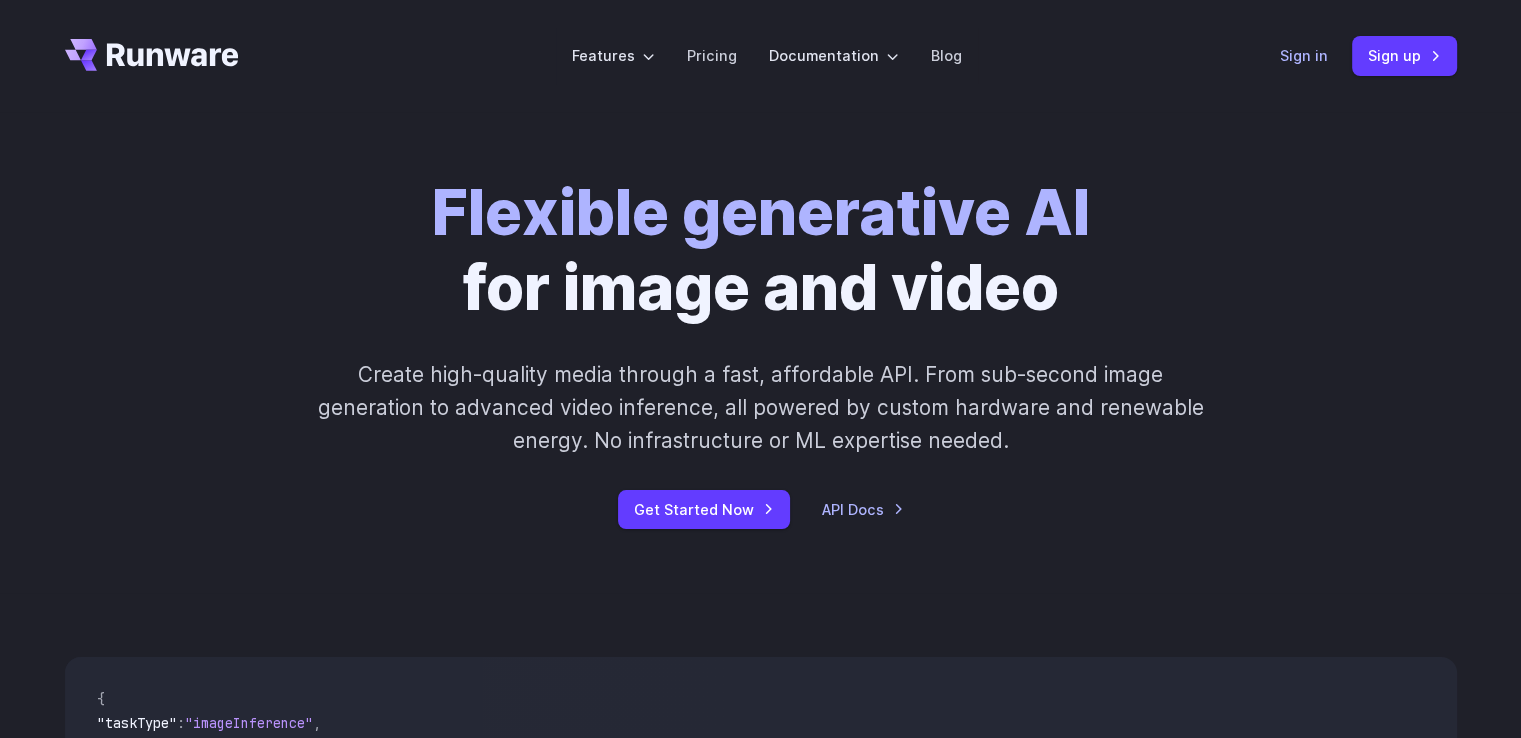 click on "Sign in" at bounding box center [1304, 55] 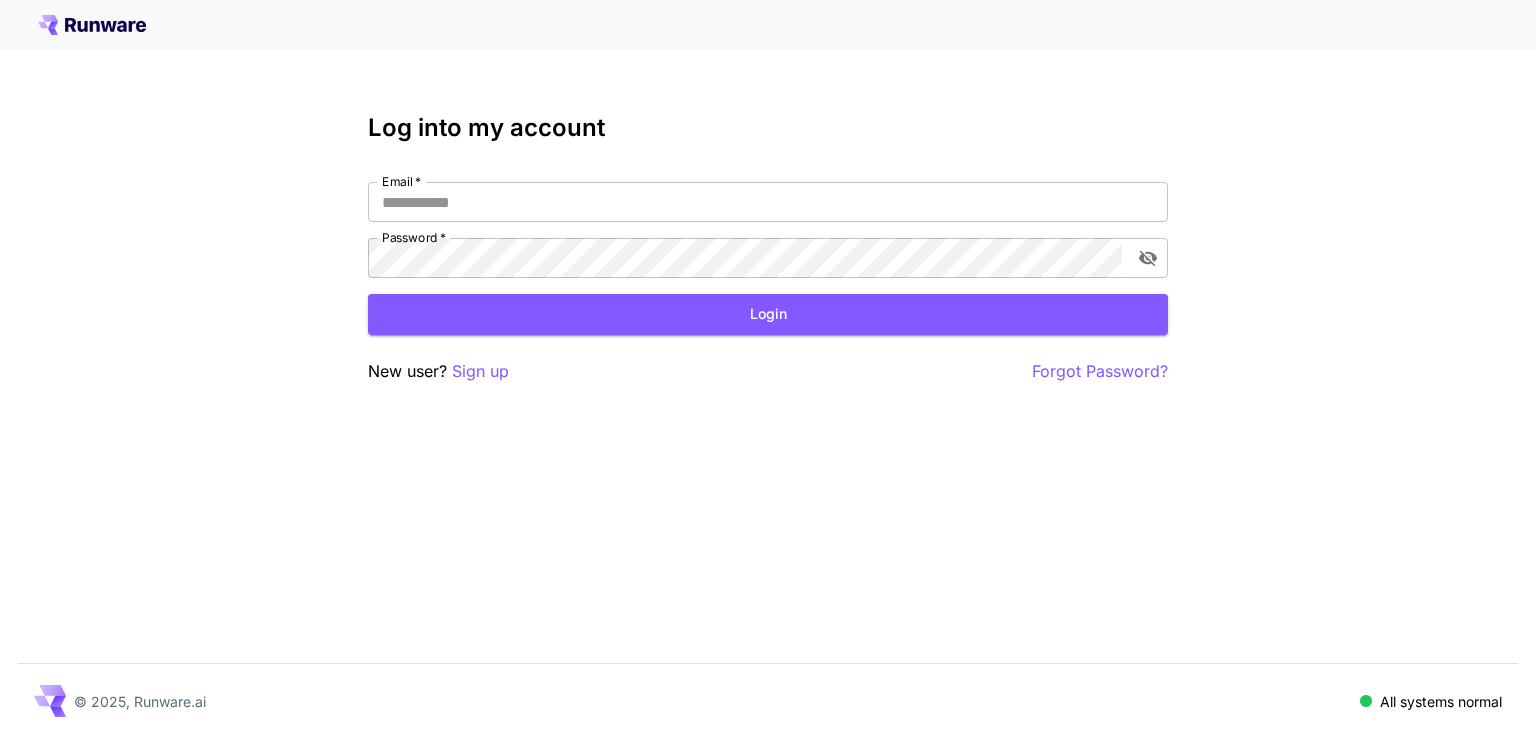 scroll, scrollTop: 0, scrollLeft: 0, axis: both 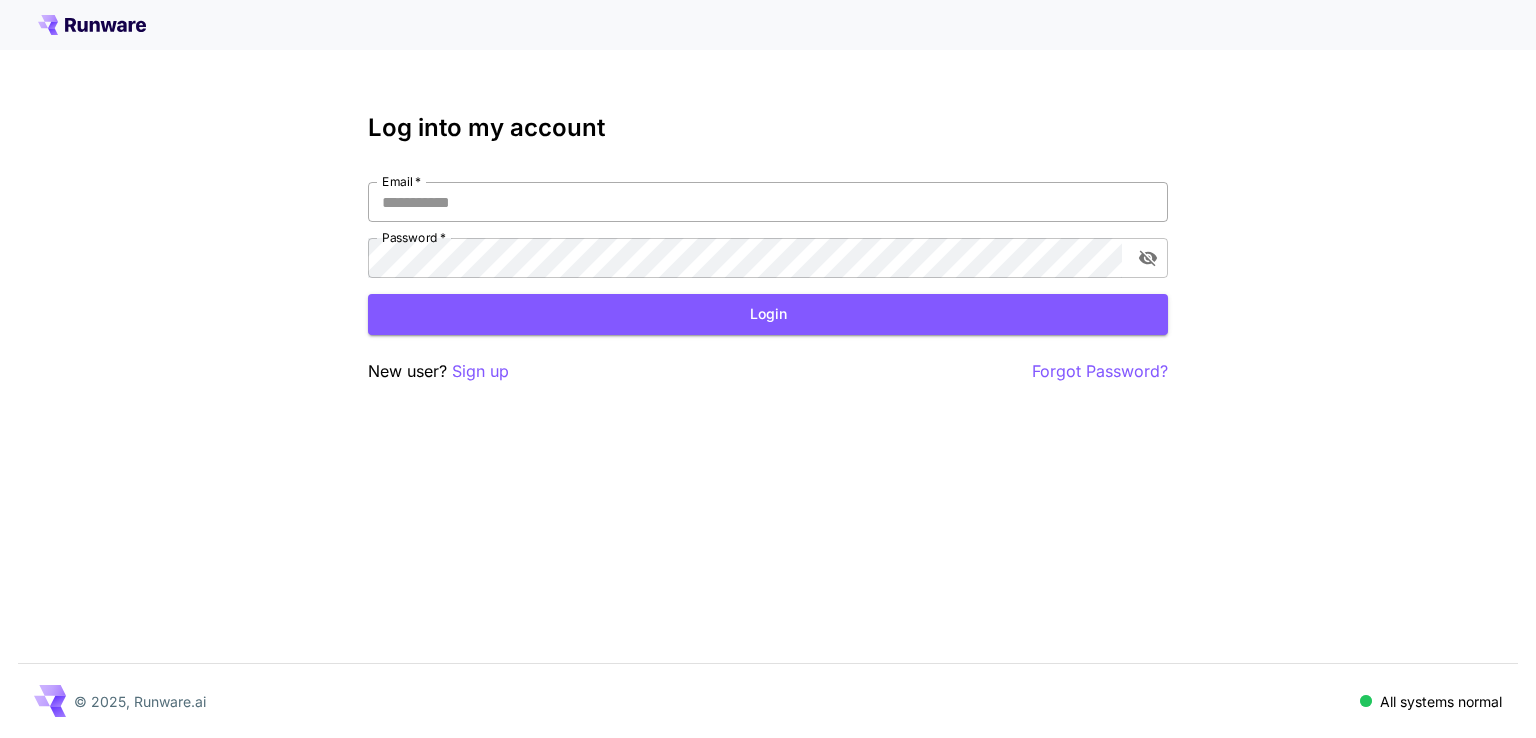 click on "Email   *" at bounding box center [768, 202] 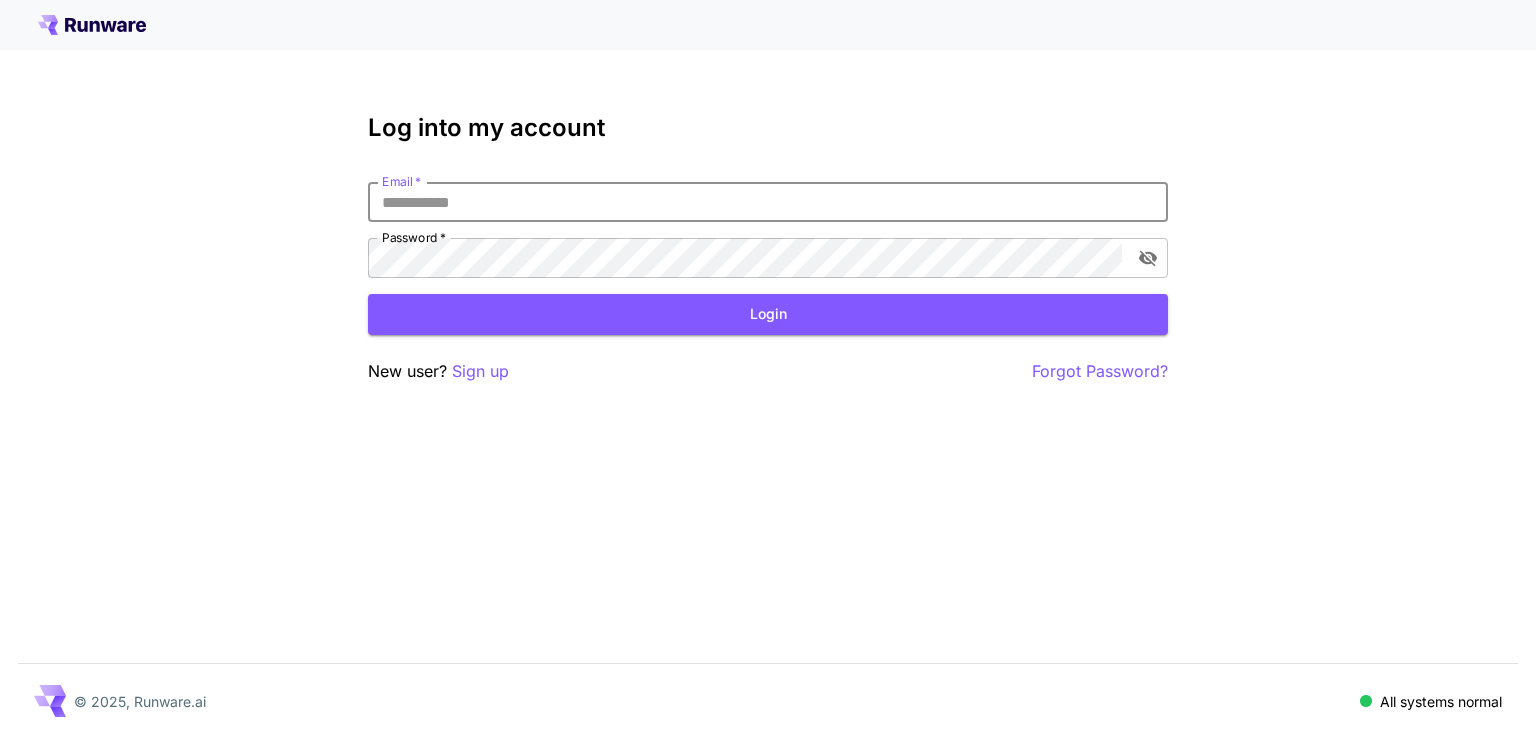 type on "**********" 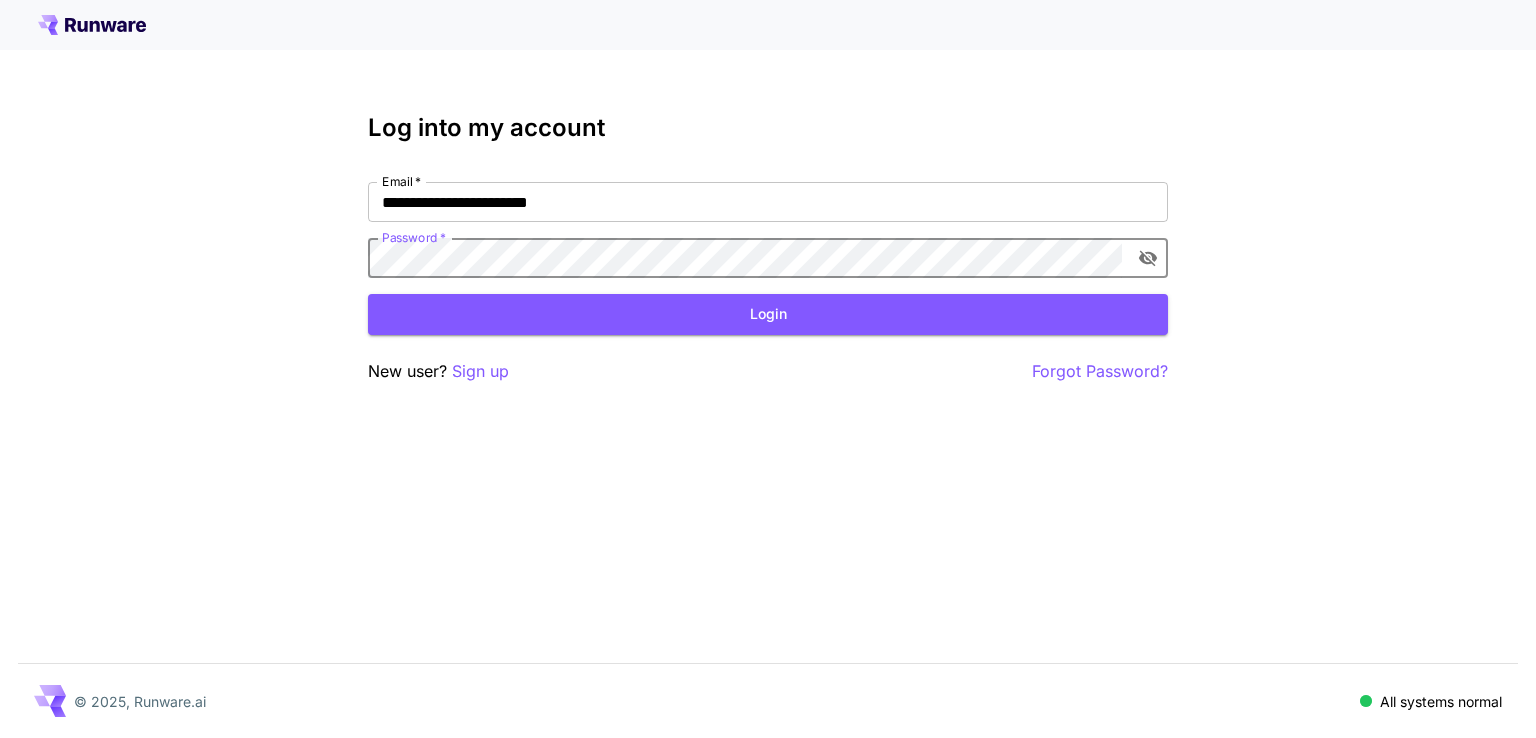 click 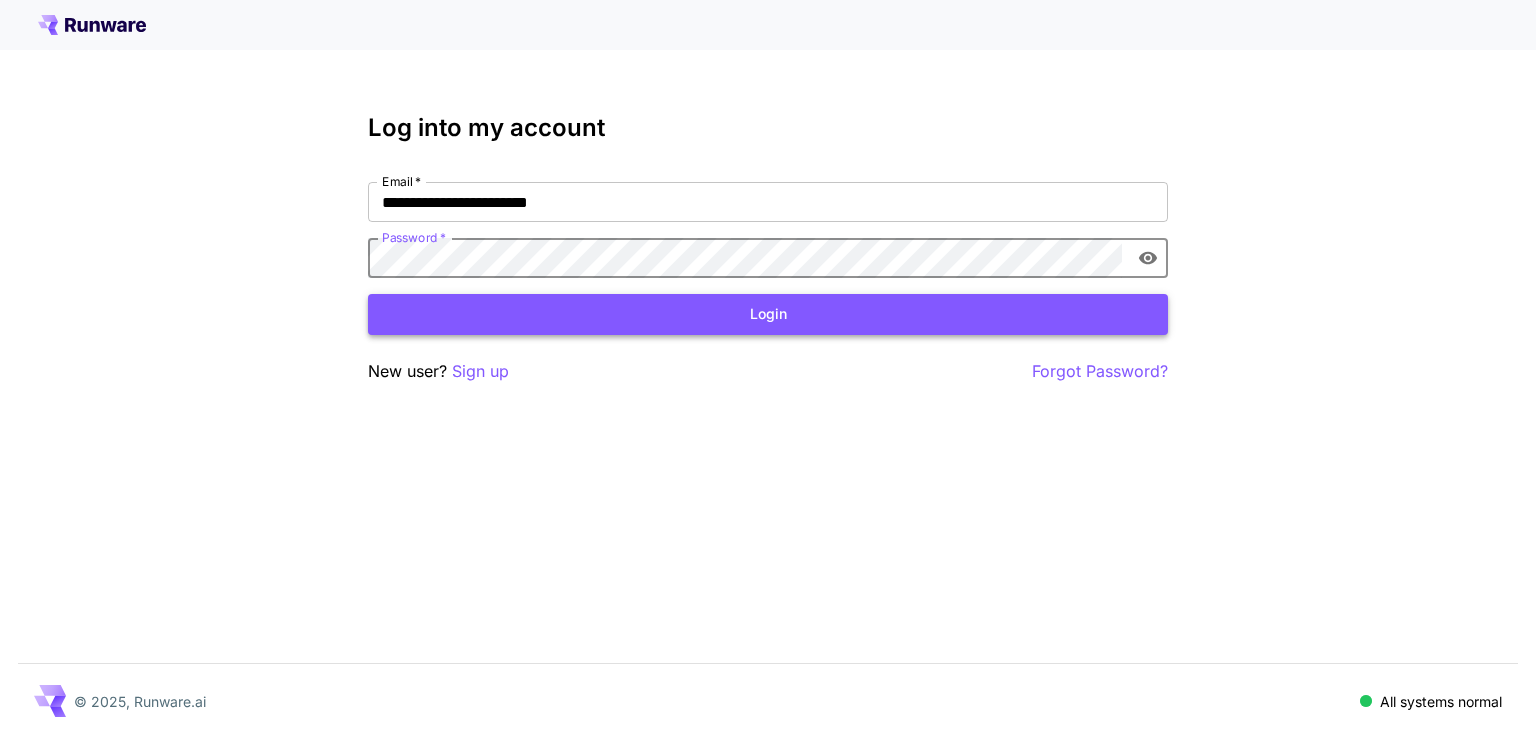 click on "Login" at bounding box center (768, 314) 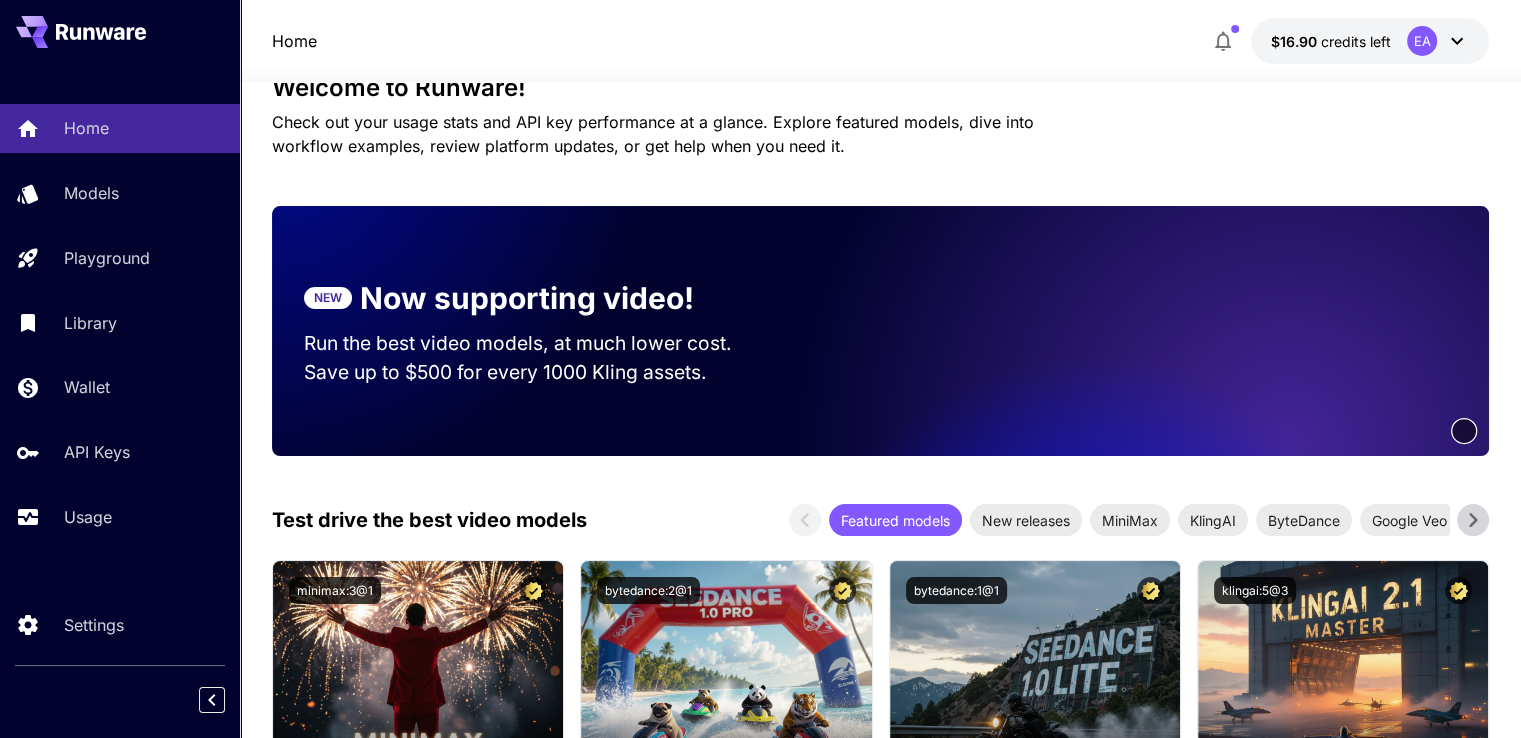 scroll, scrollTop: 0, scrollLeft: 0, axis: both 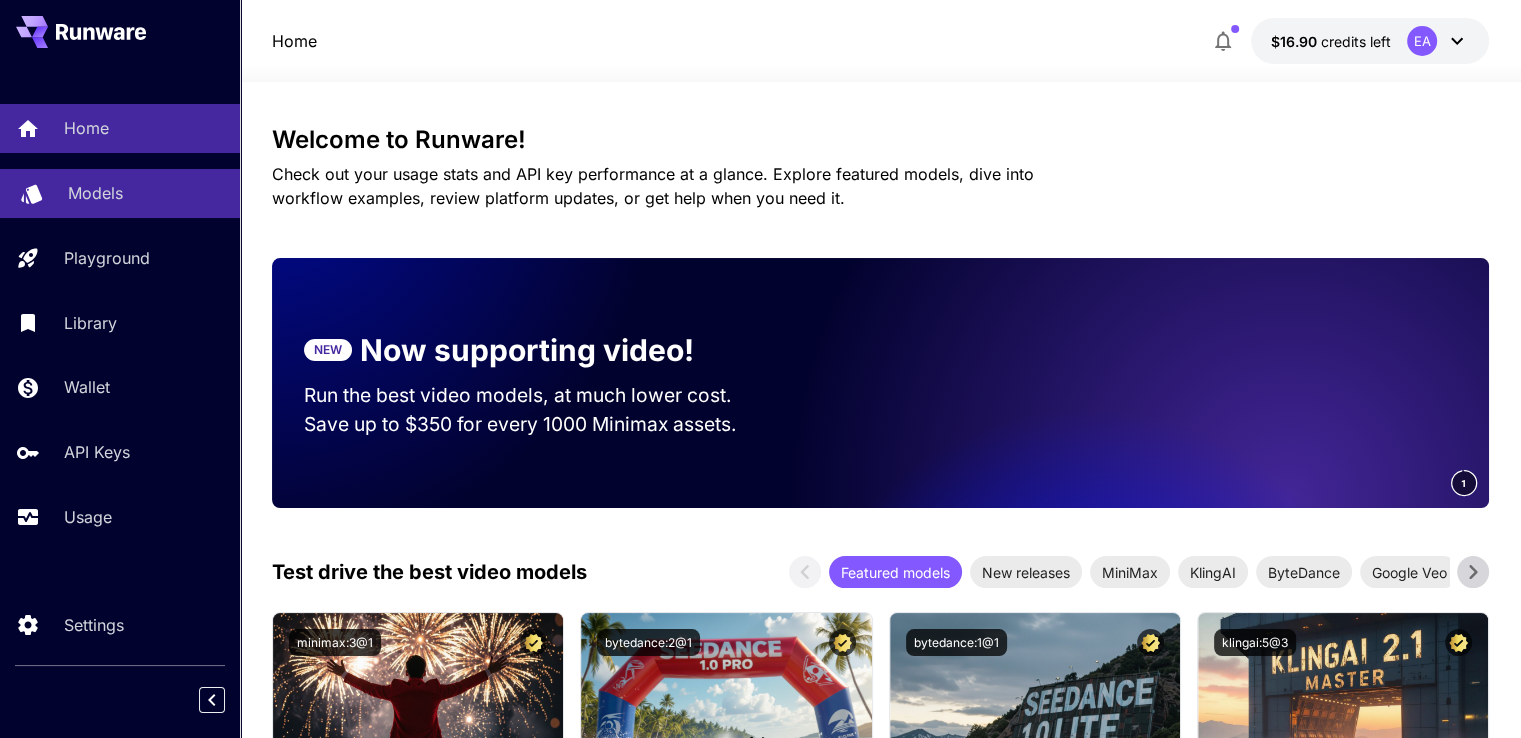 click on "Models" at bounding box center (120, 193) 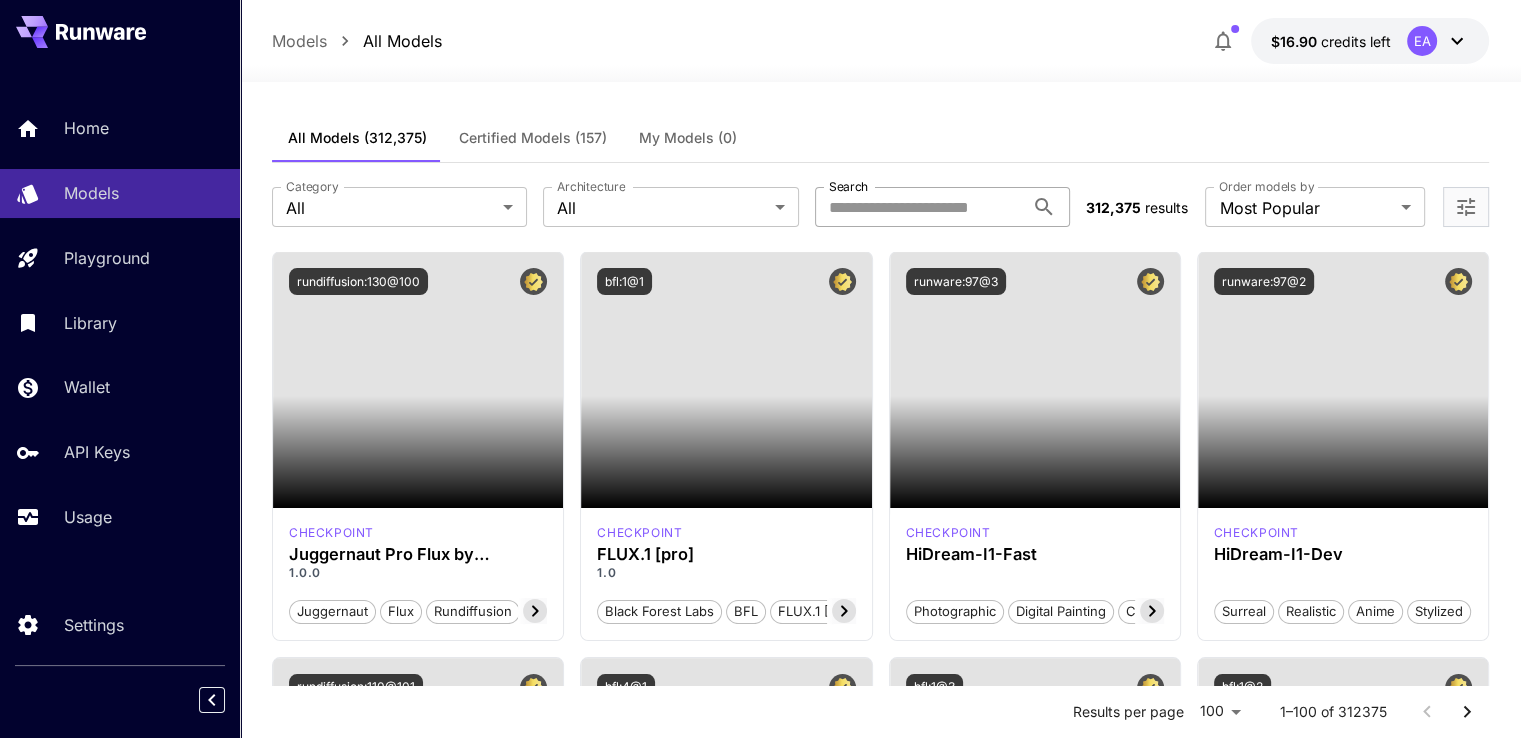 click on "Search" at bounding box center [919, 207] 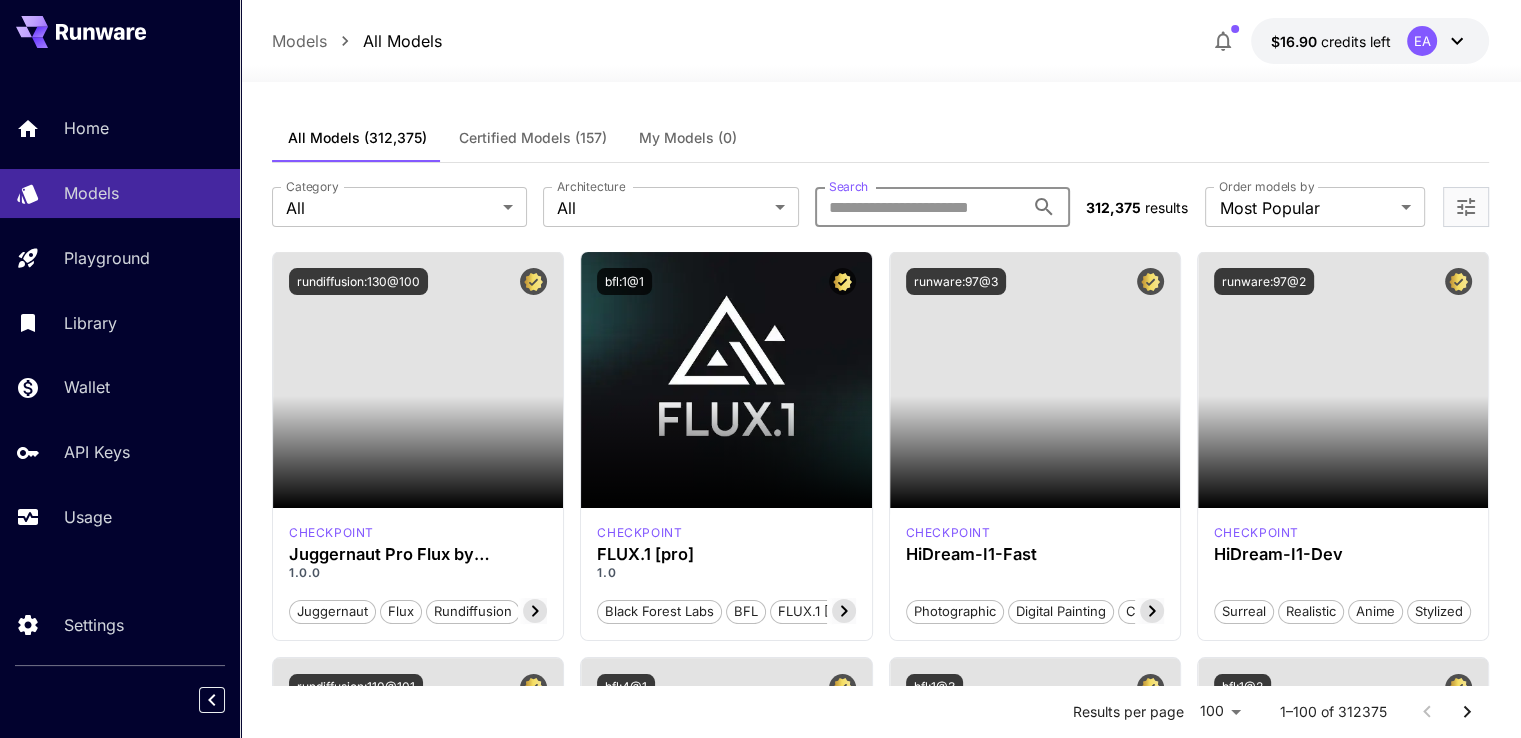 paste on "**********" 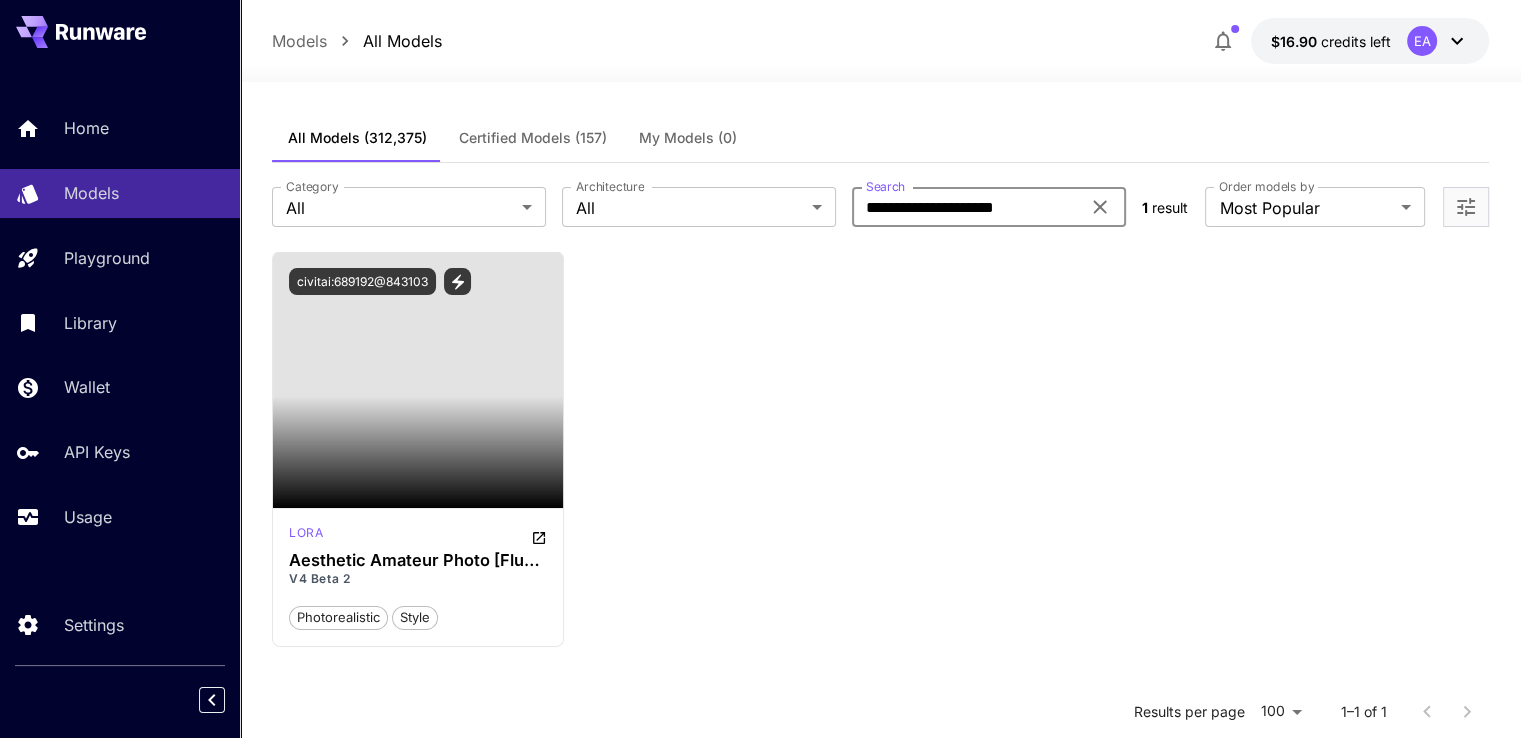 type on "**********" 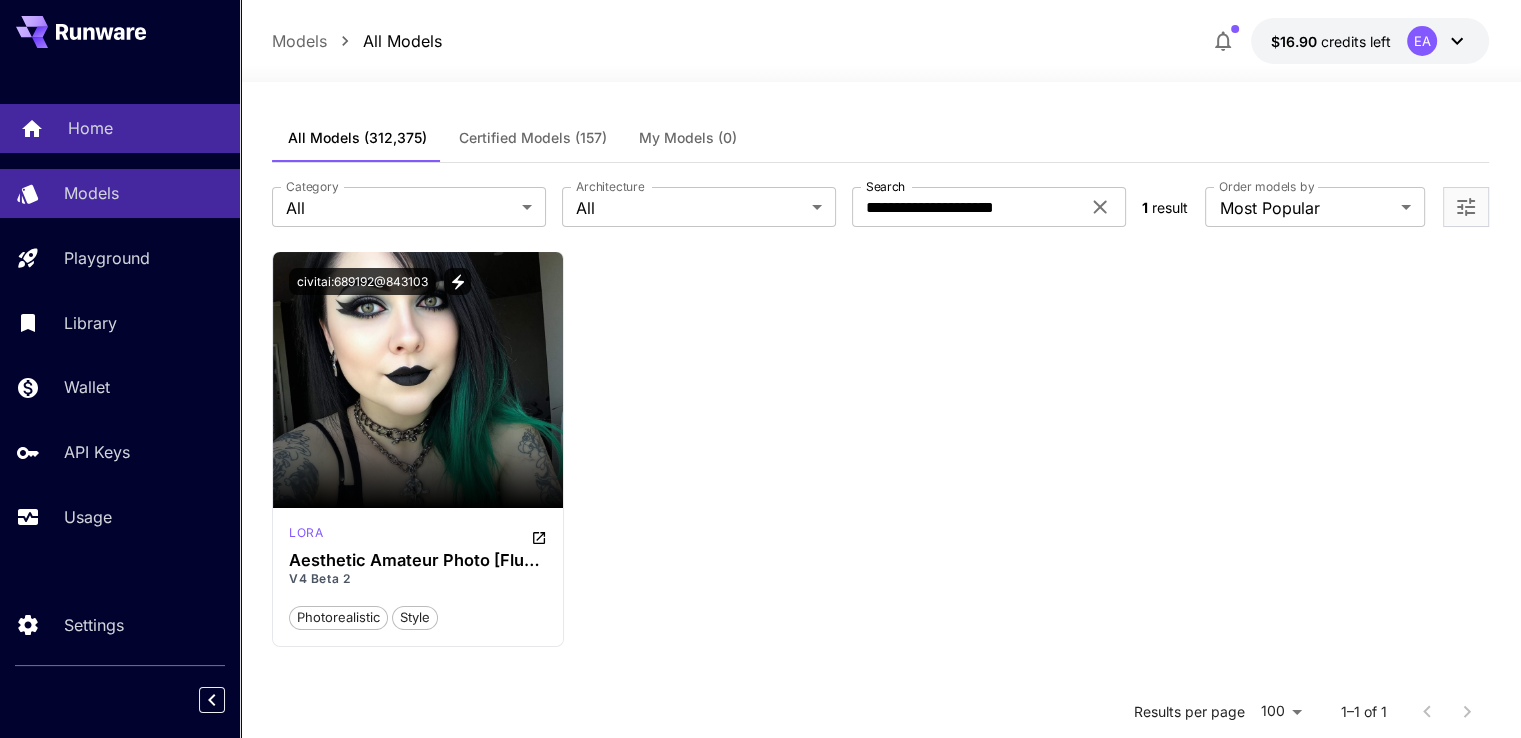 click on "Home" at bounding box center [90, 128] 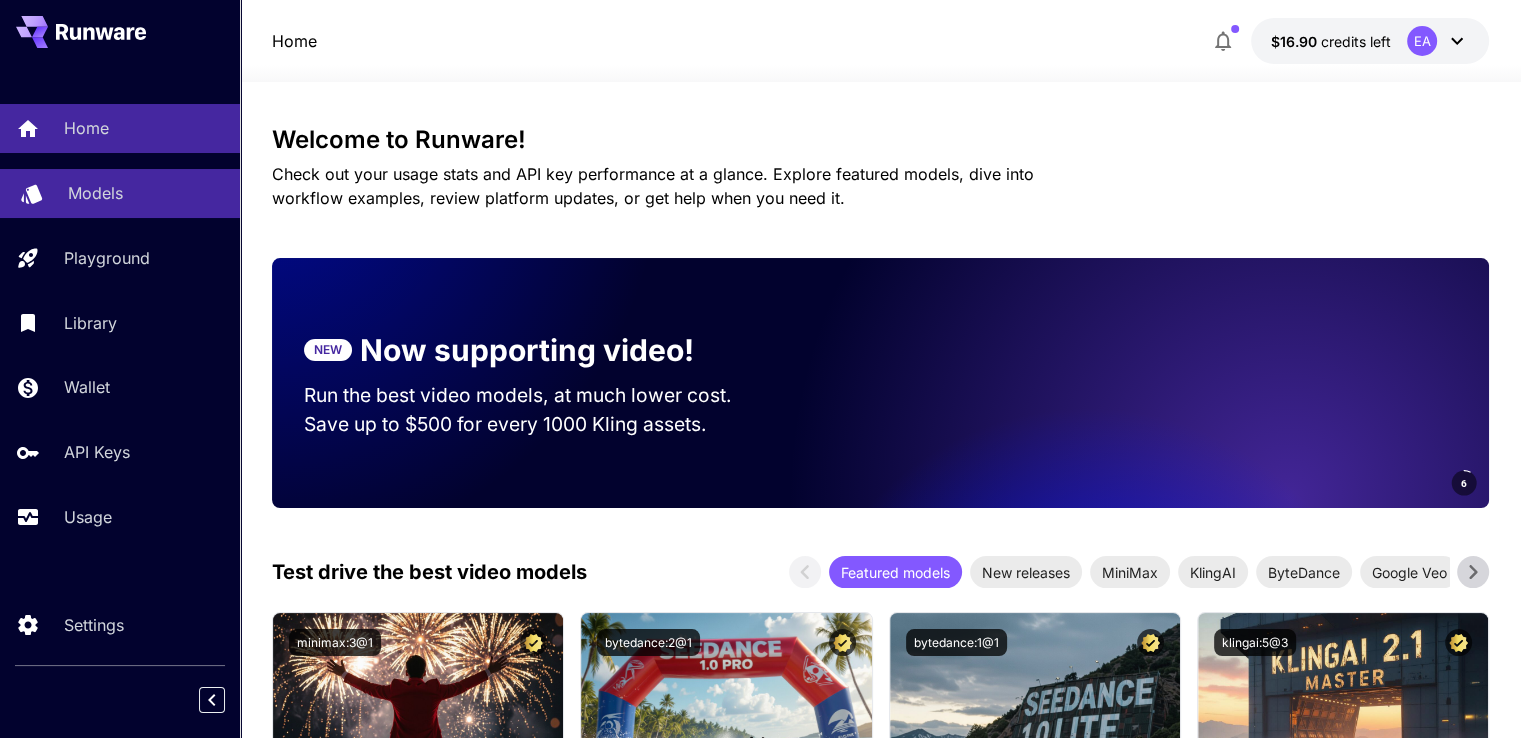 click on "Models" at bounding box center [146, 193] 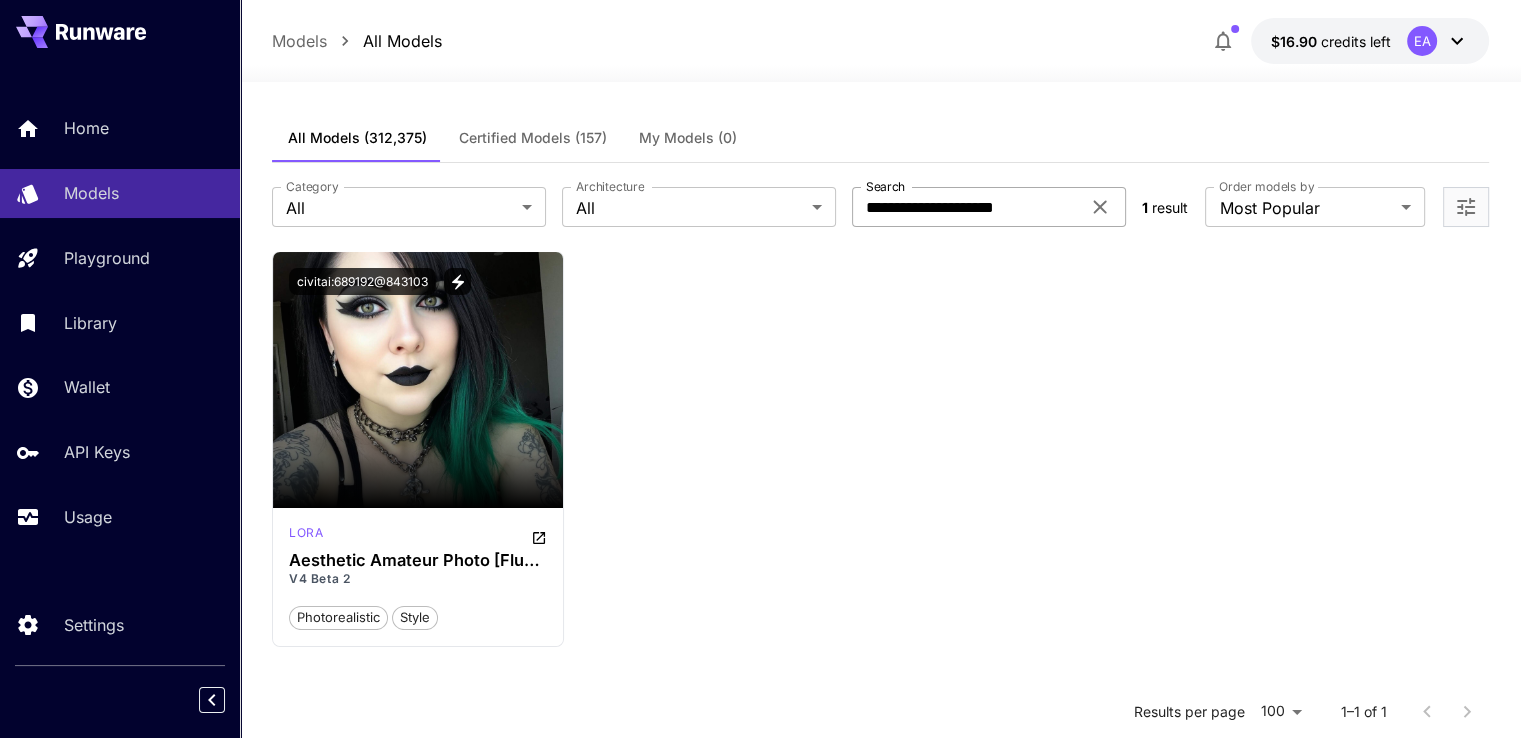 click 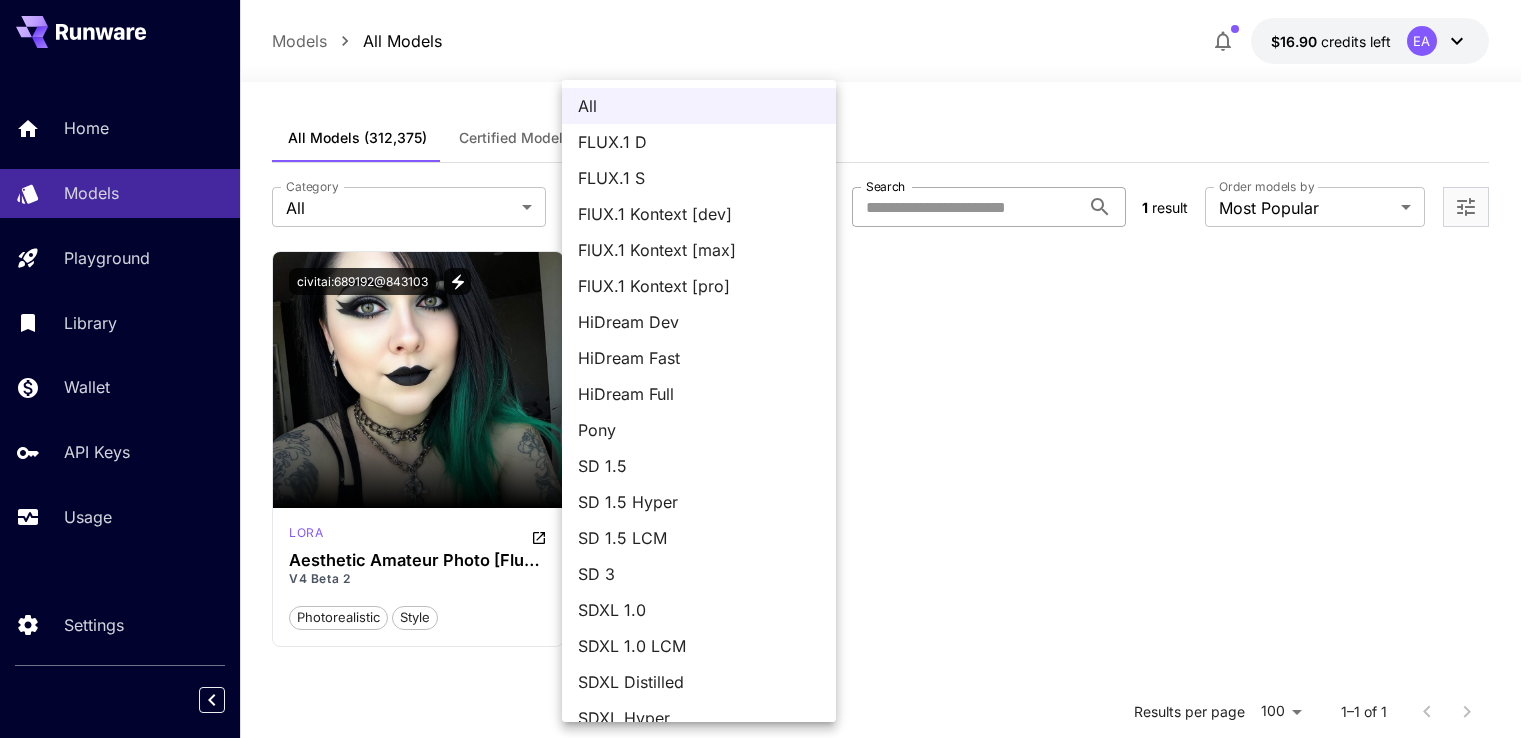click on "**********" at bounding box center [768, 550] 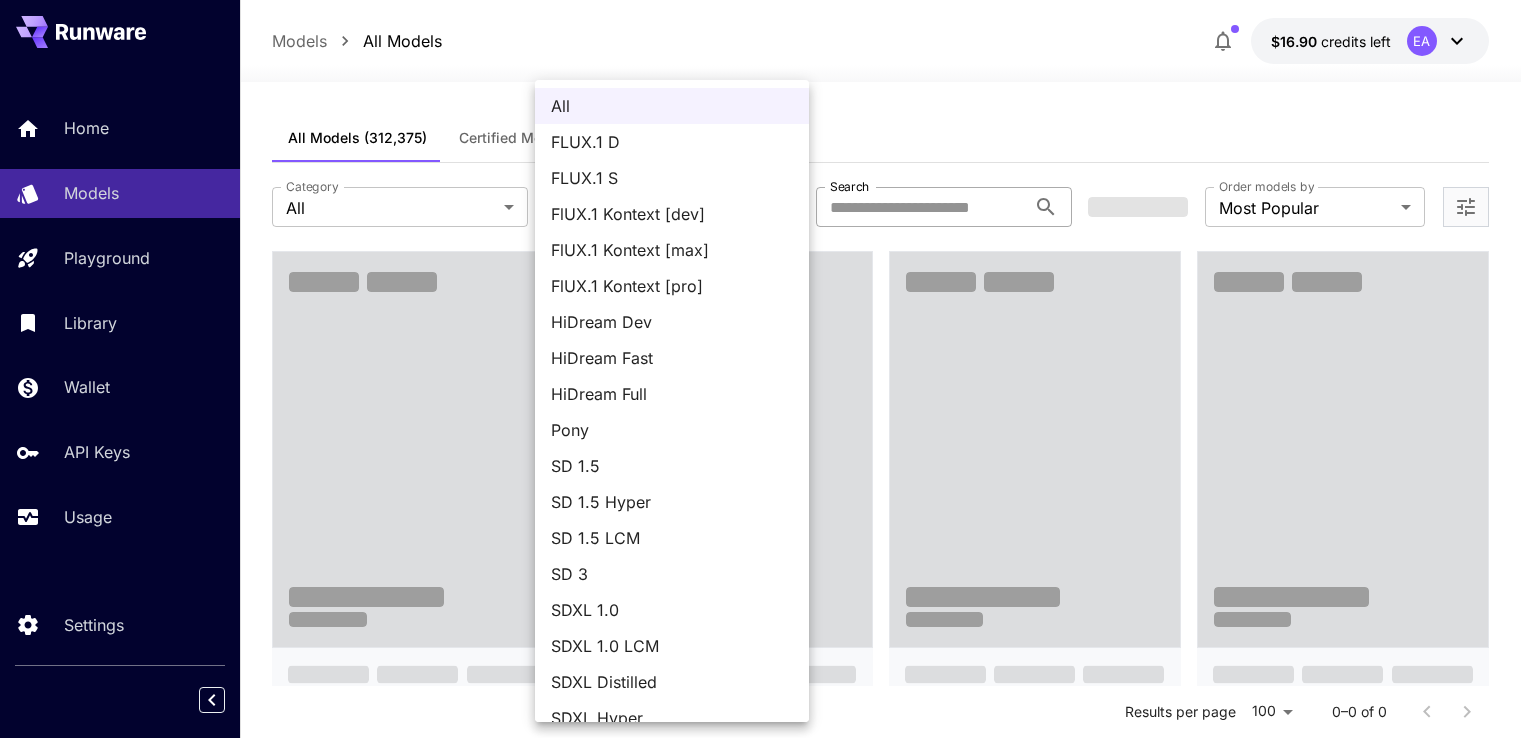 click on "FLUX.1 D" at bounding box center (672, 142) 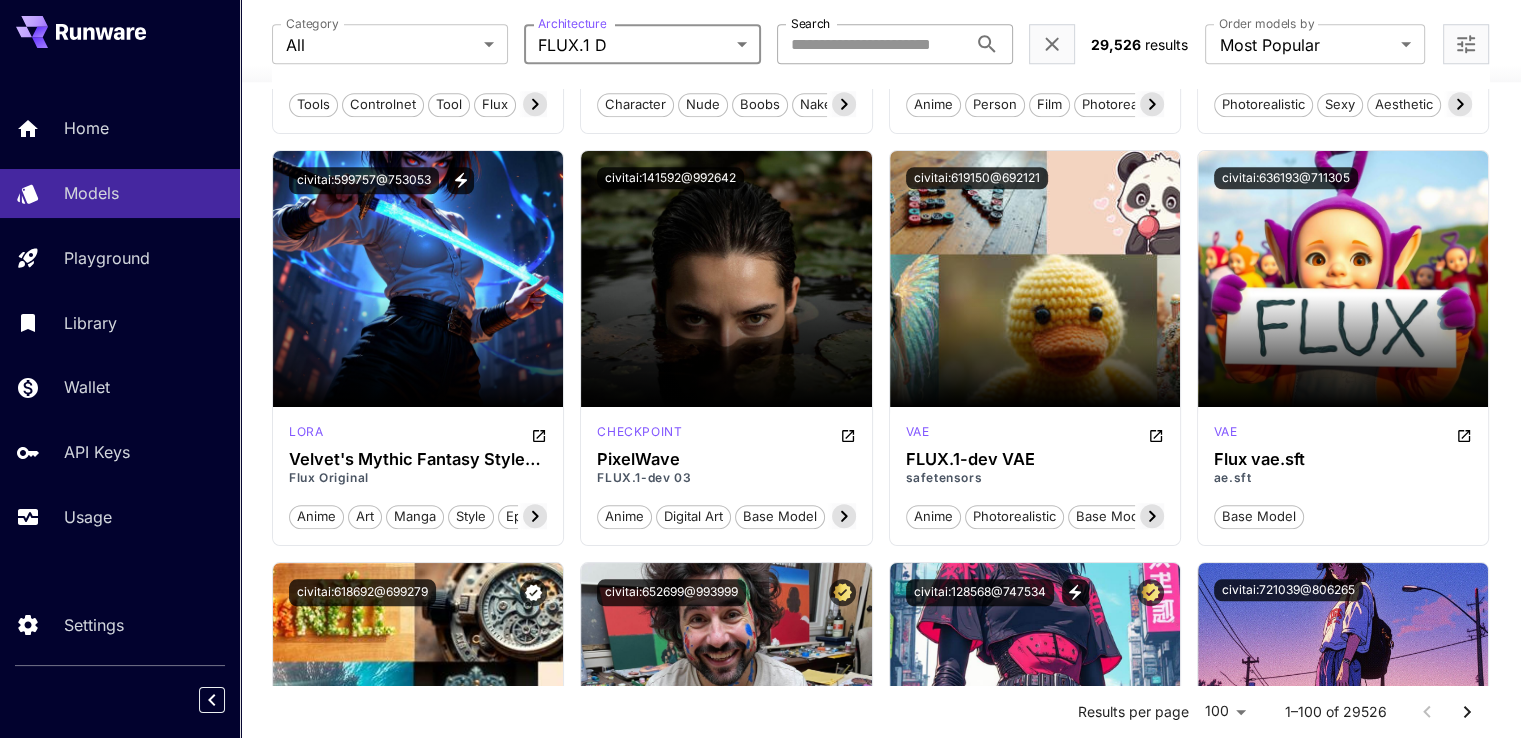 scroll, scrollTop: 1800, scrollLeft: 0, axis: vertical 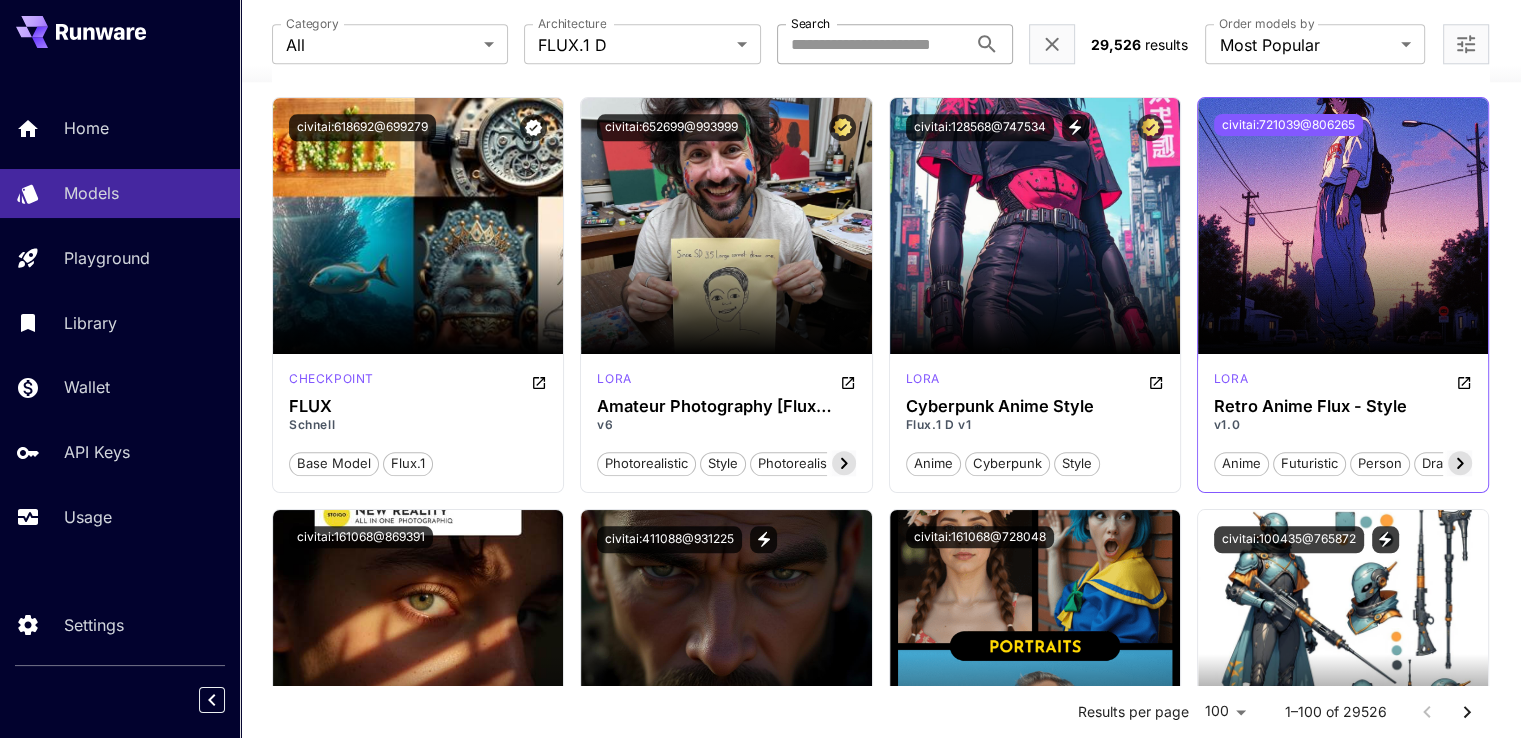 click on "civitai:721039@806265" at bounding box center [1288, 125] 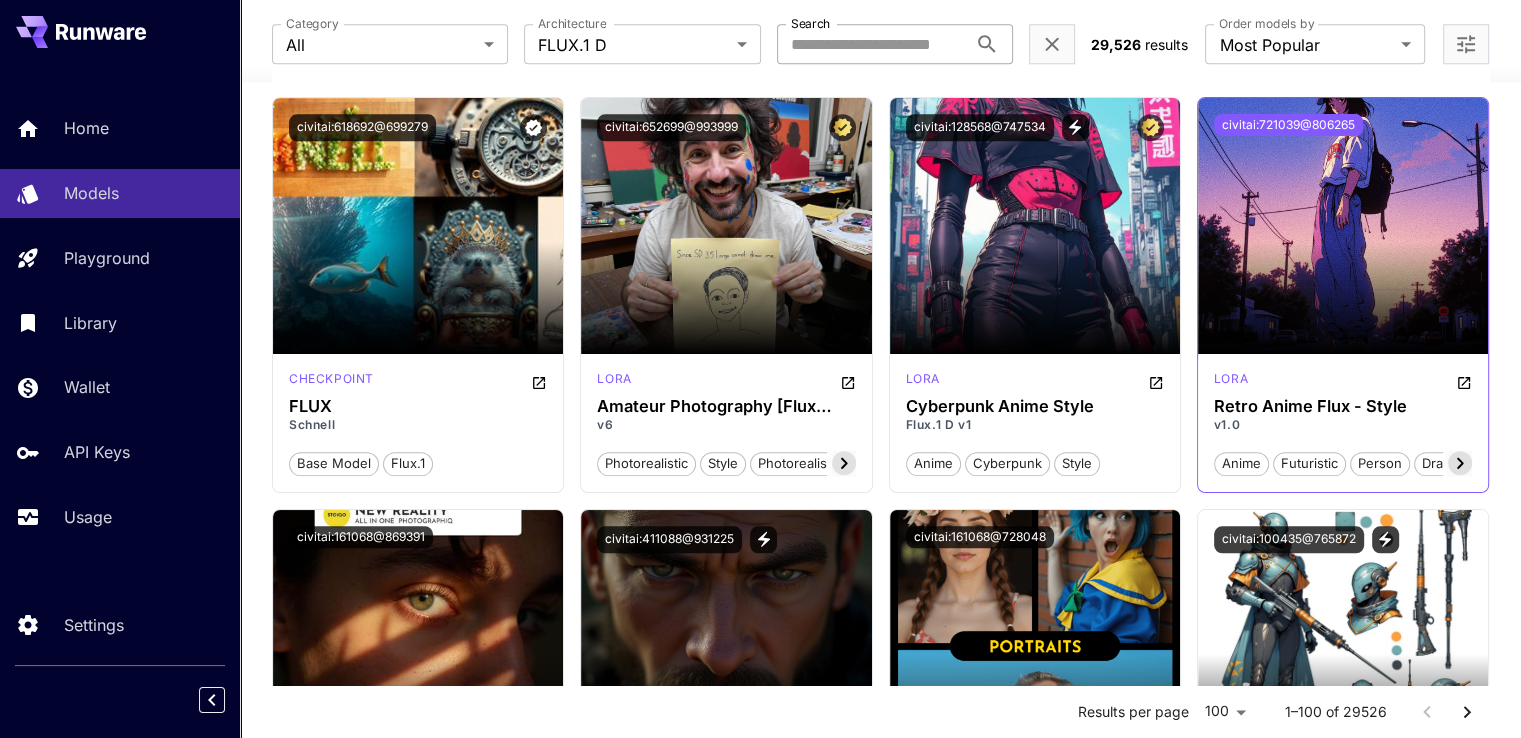 click on "civitai:721039@806265" at bounding box center [1288, 125] 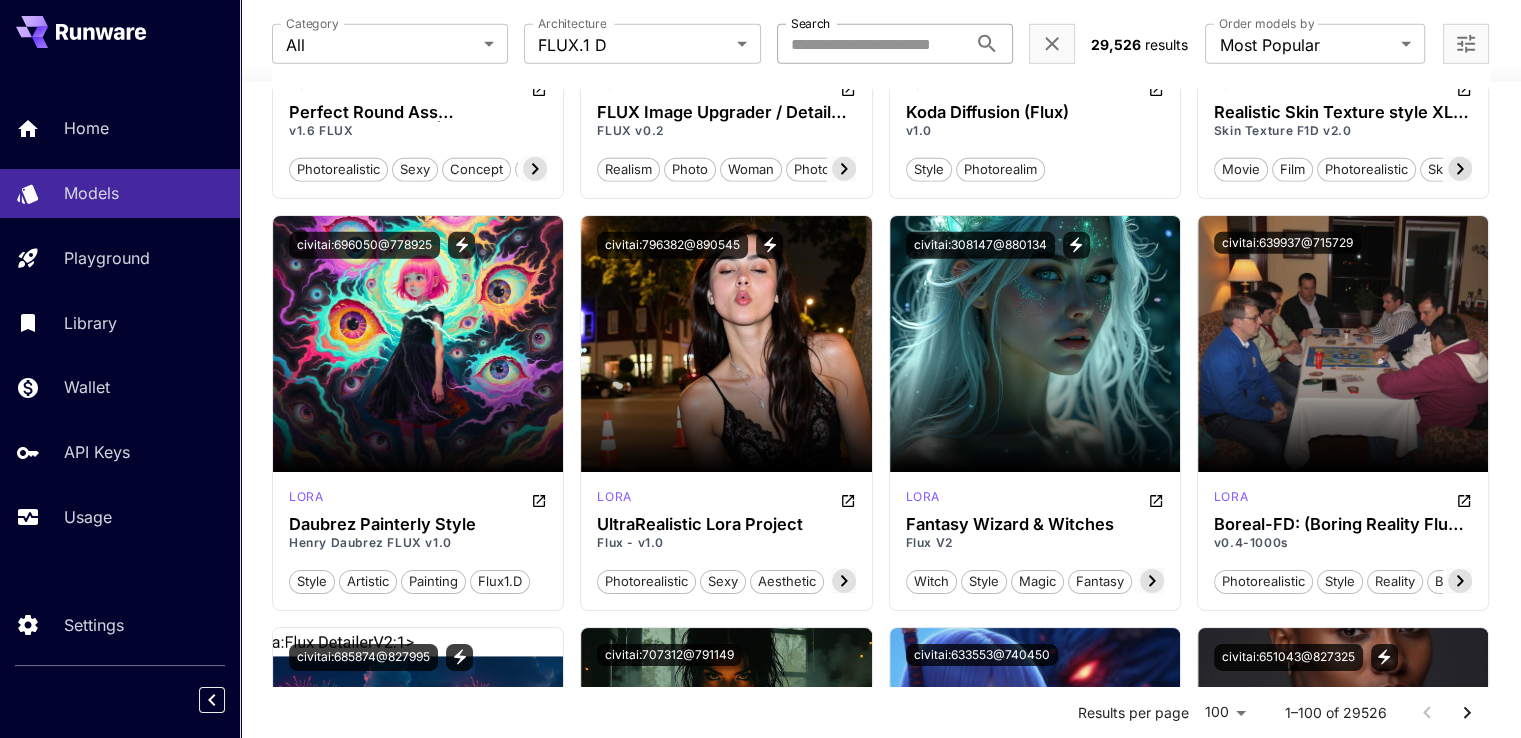 scroll, scrollTop: 6200, scrollLeft: 0, axis: vertical 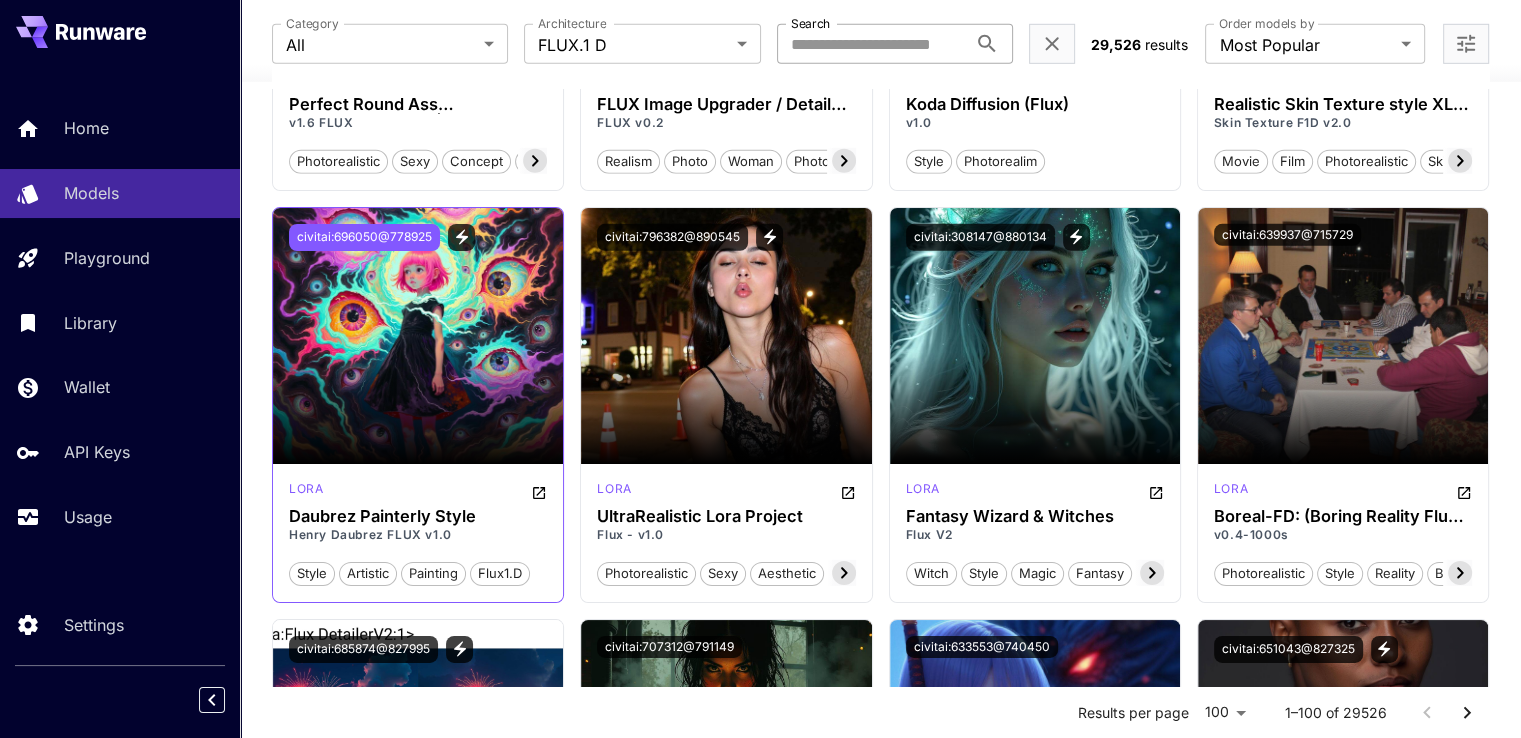 click on "civitai:696050@778925" at bounding box center (364, 237) 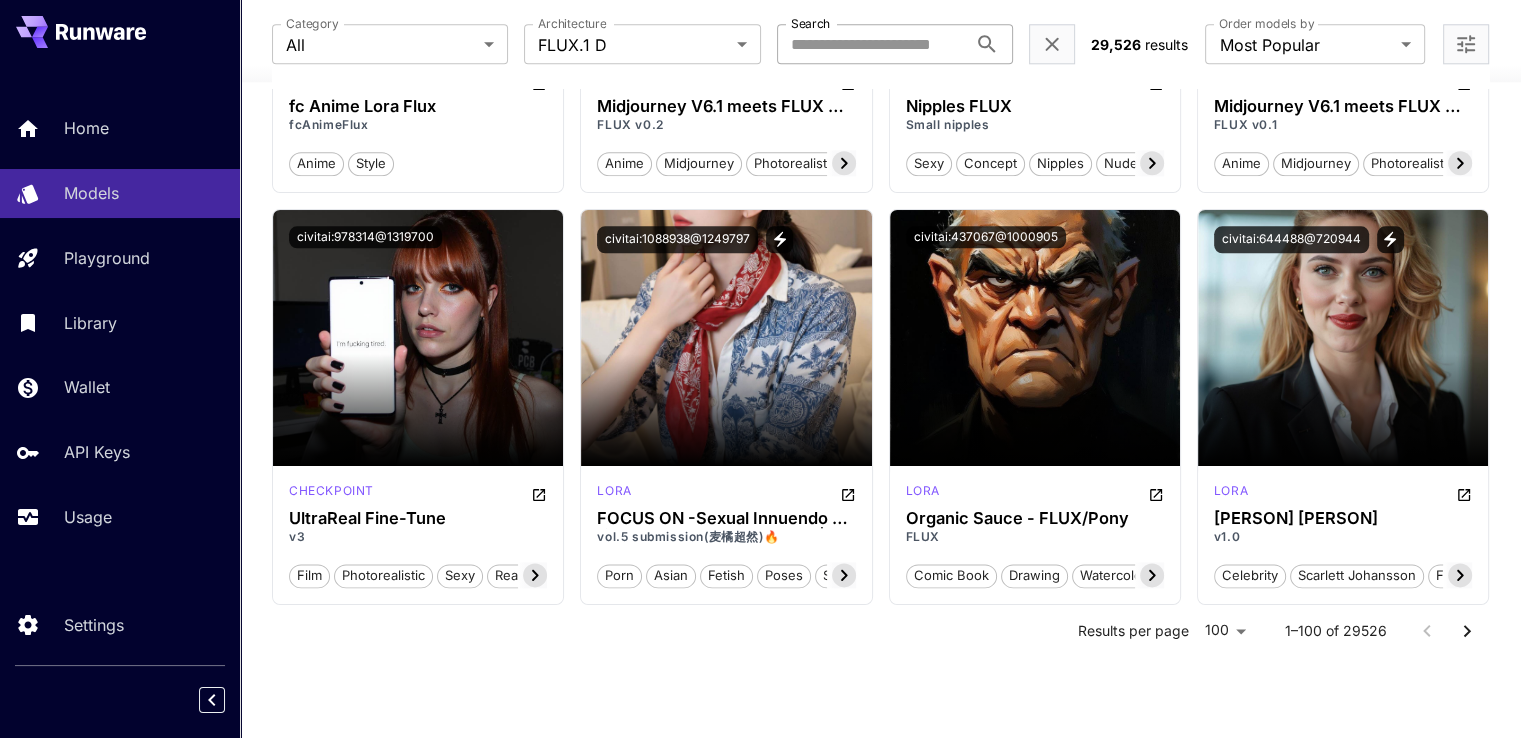 scroll, scrollTop: 9900, scrollLeft: 0, axis: vertical 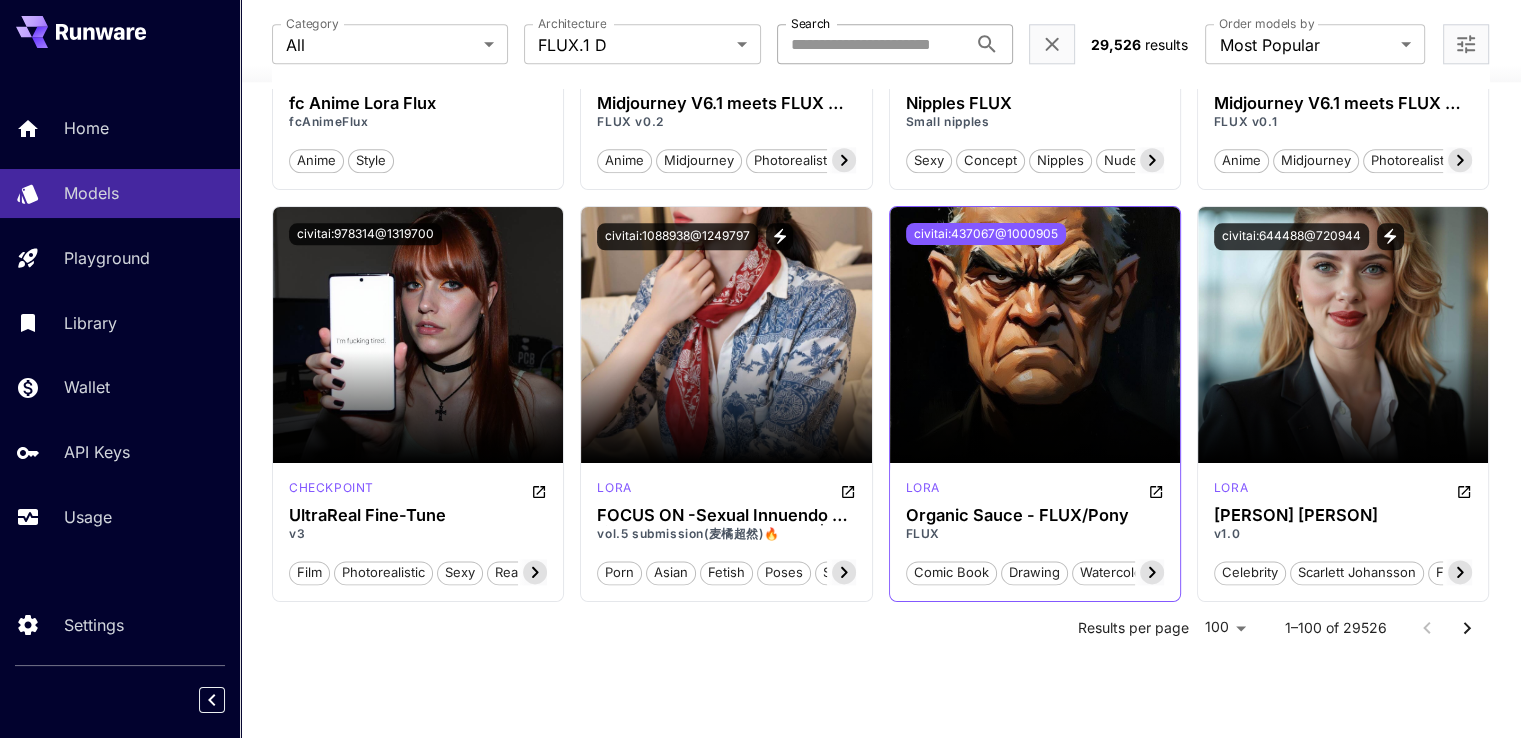 click on "civitai:437067@1000905" at bounding box center (986, 234) 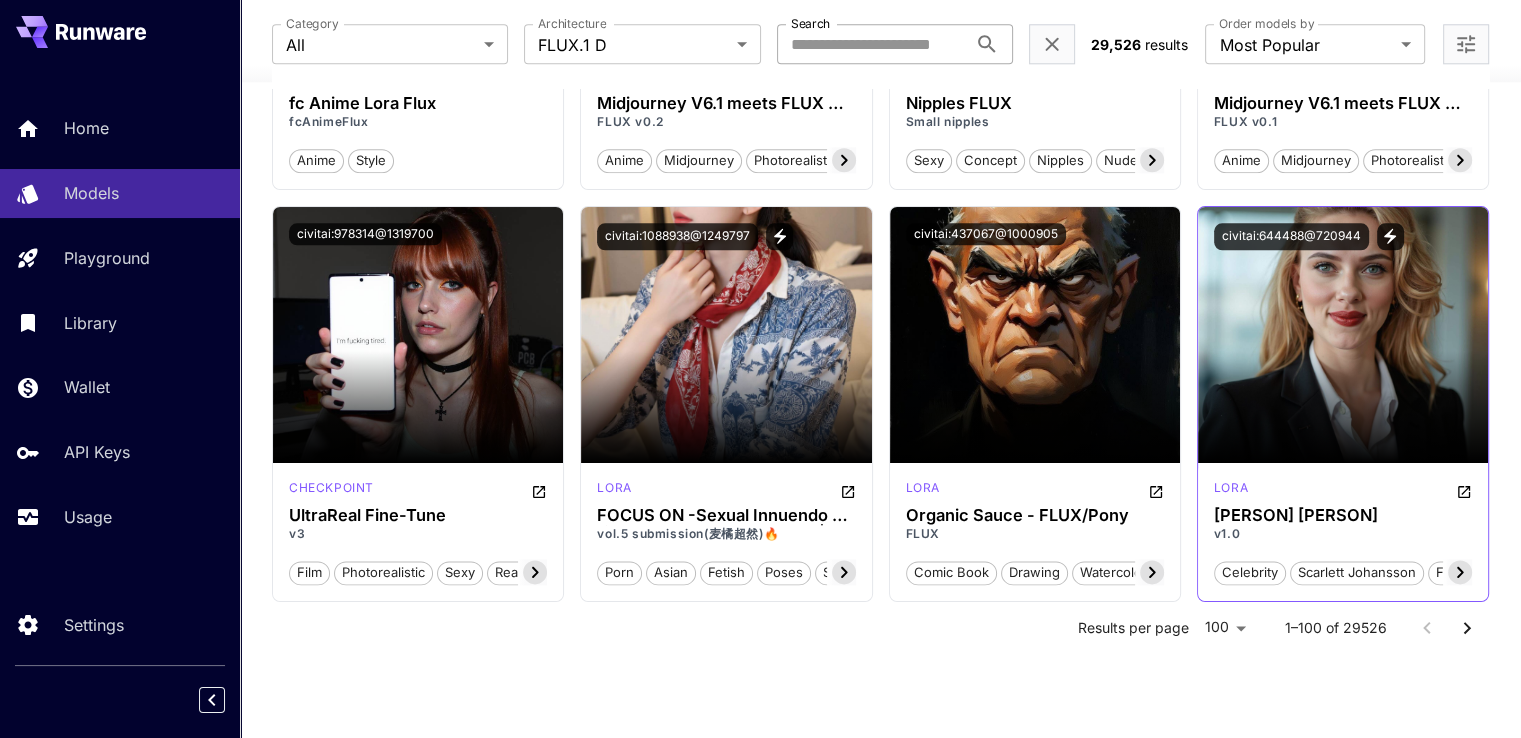 scroll, scrollTop: 9900, scrollLeft: 0, axis: vertical 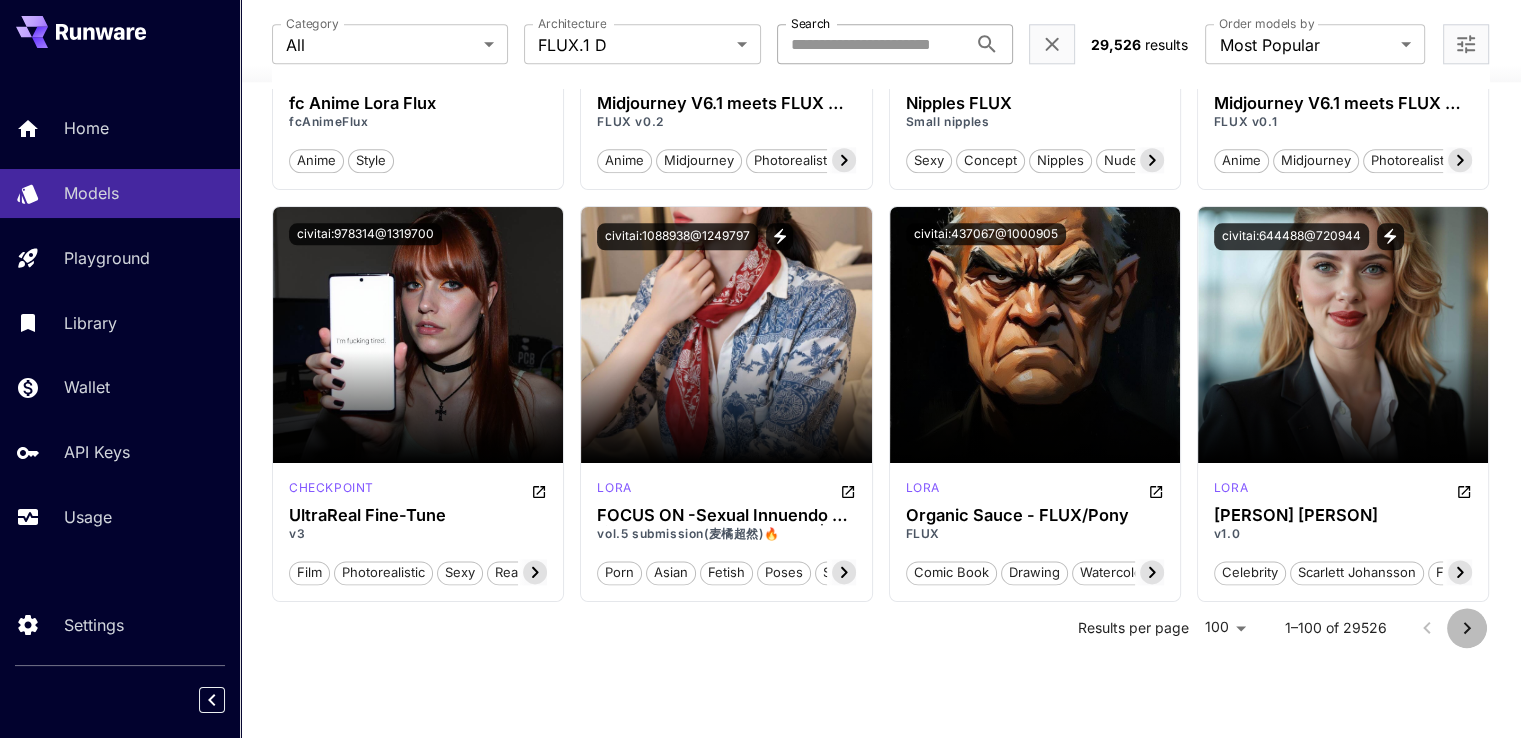 click 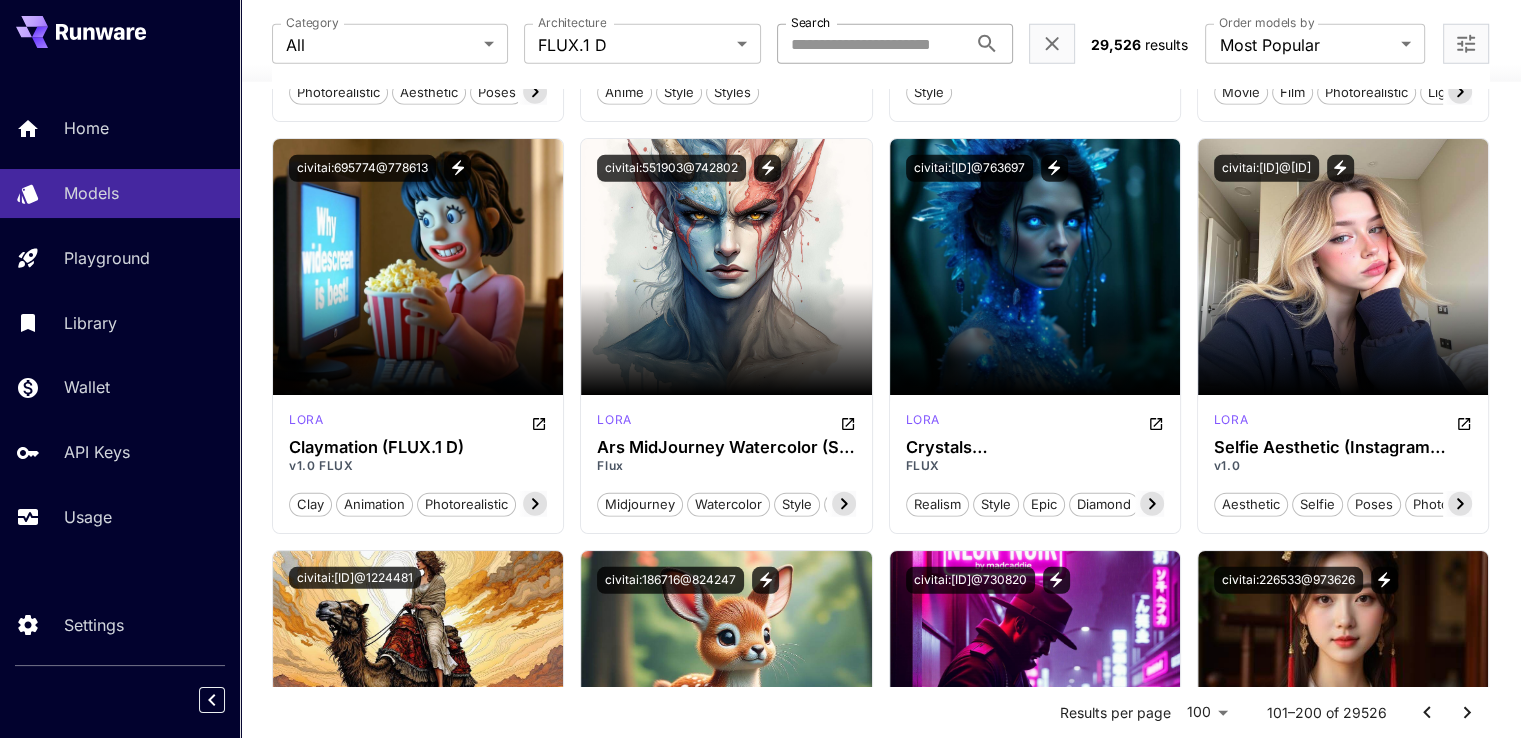 scroll, scrollTop: 13200, scrollLeft: 0, axis: vertical 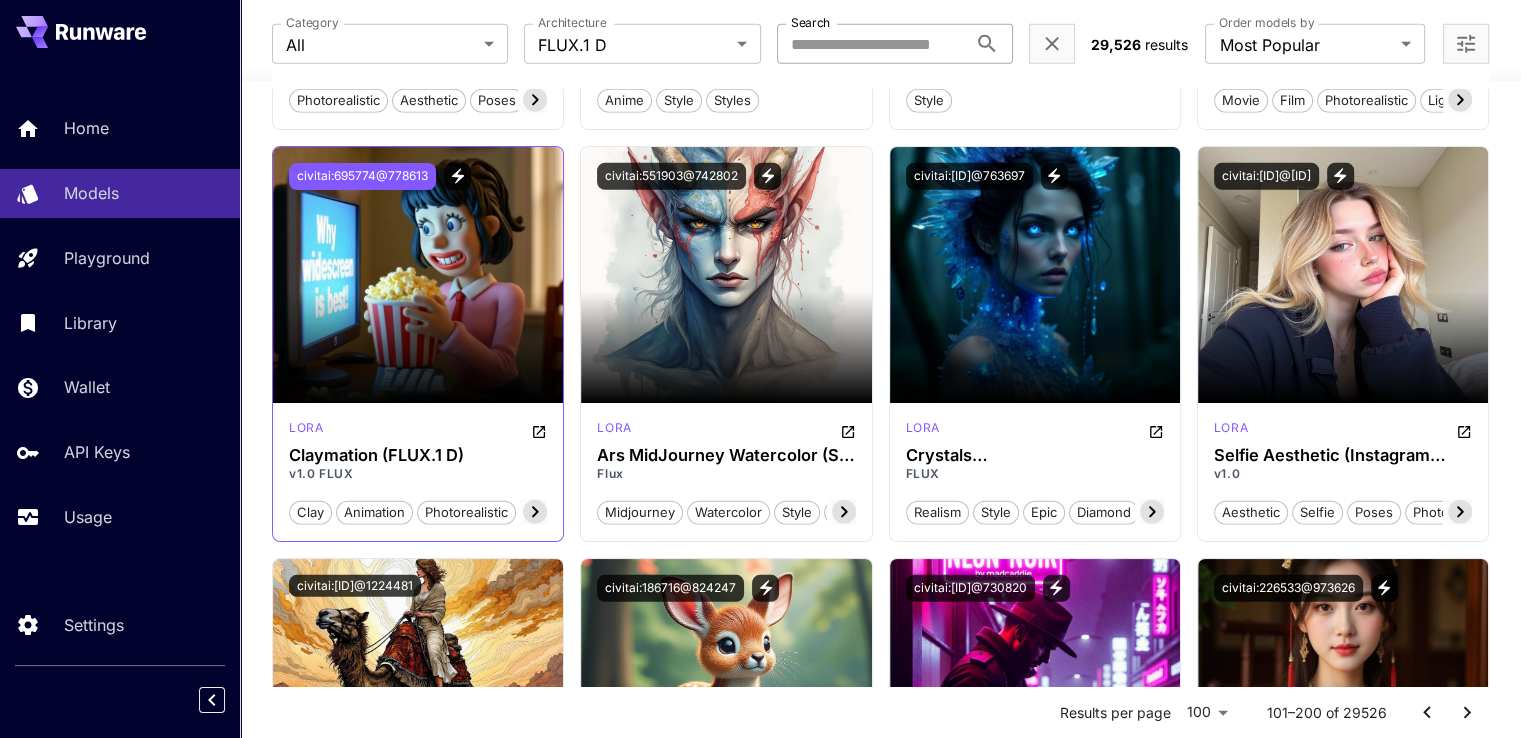 click on "civitai:695774@778613" at bounding box center (362, 176) 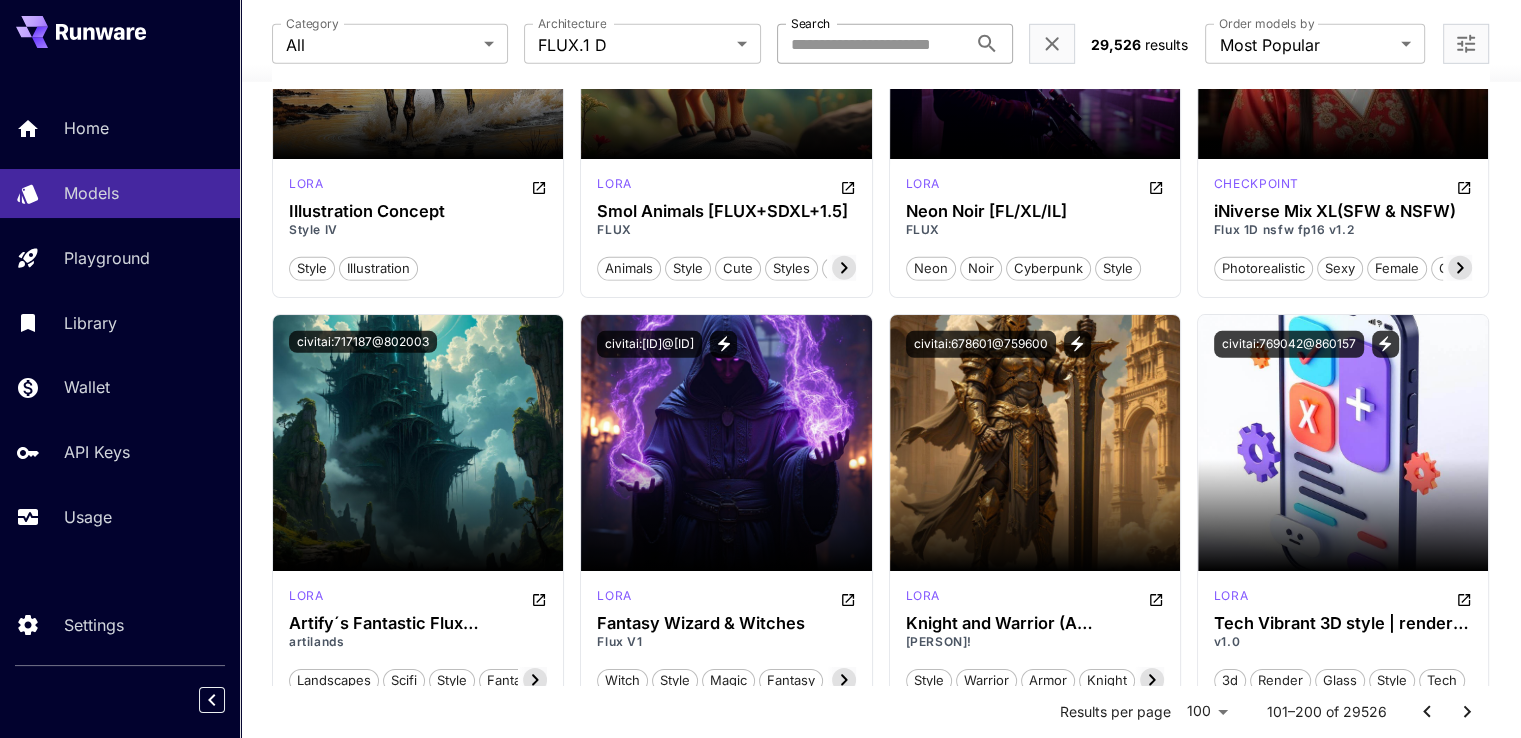 scroll, scrollTop: 13963, scrollLeft: 0, axis: vertical 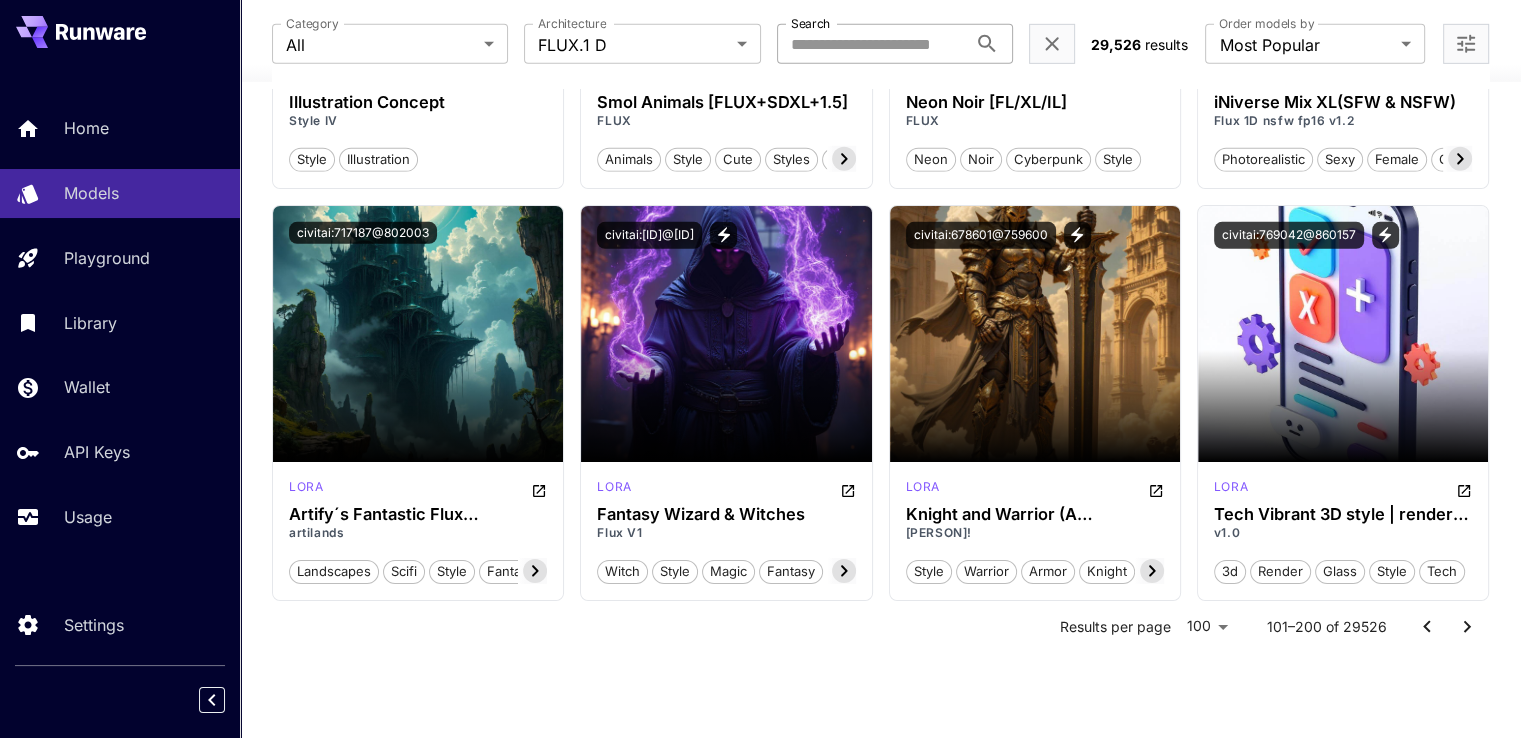 click 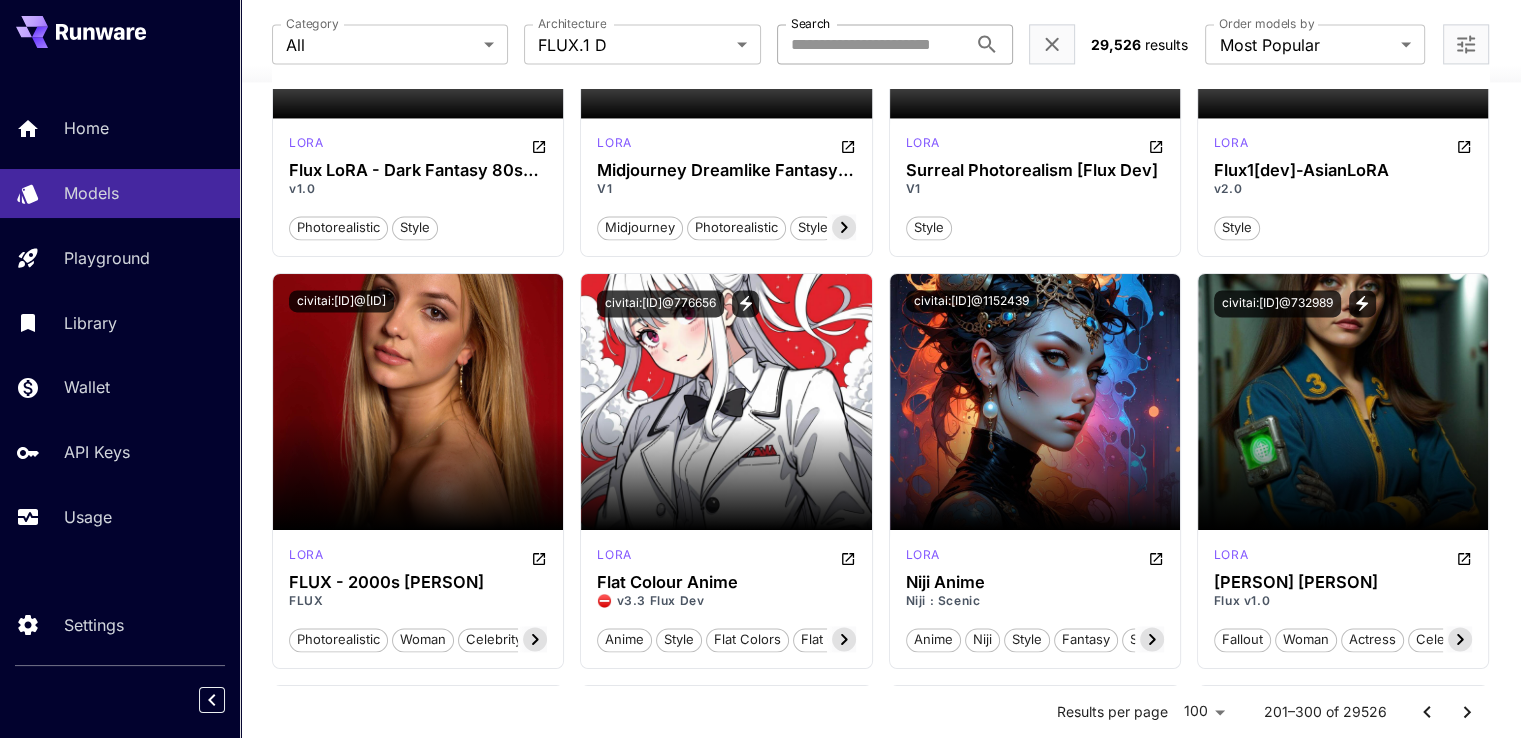 scroll, scrollTop: 10563, scrollLeft: 0, axis: vertical 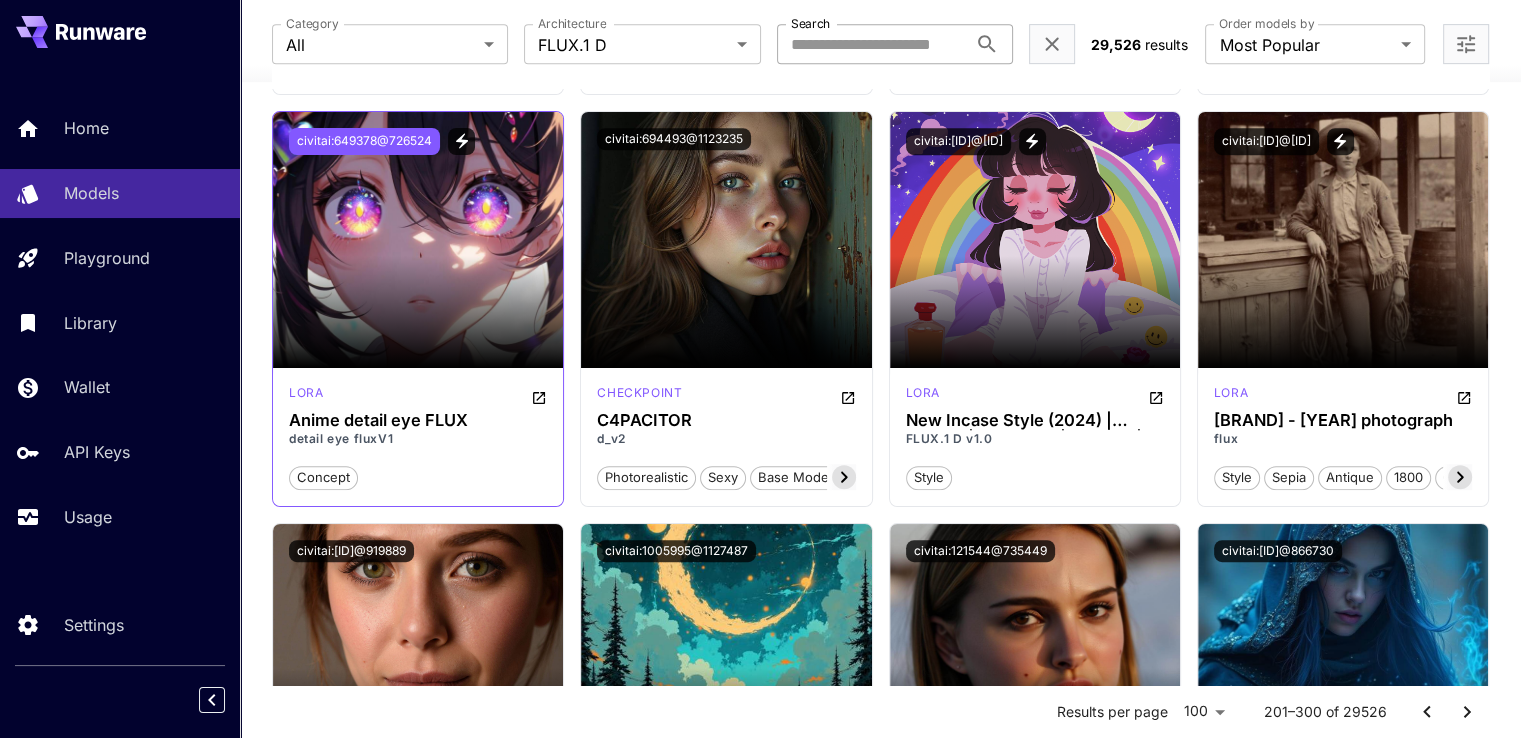 click on "civitai:649378@726524" at bounding box center [364, 141] 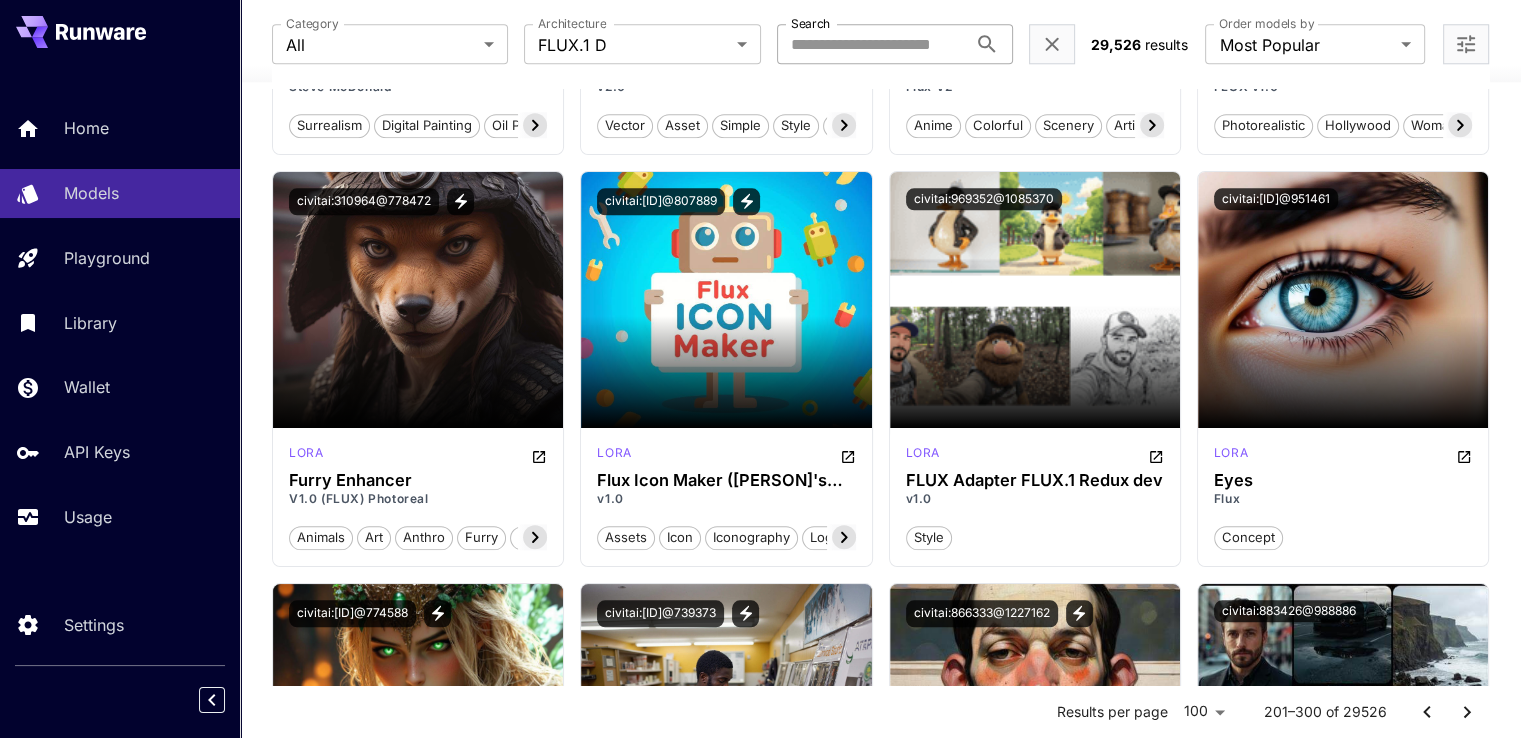 scroll, scrollTop: 2164, scrollLeft: 0, axis: vertical 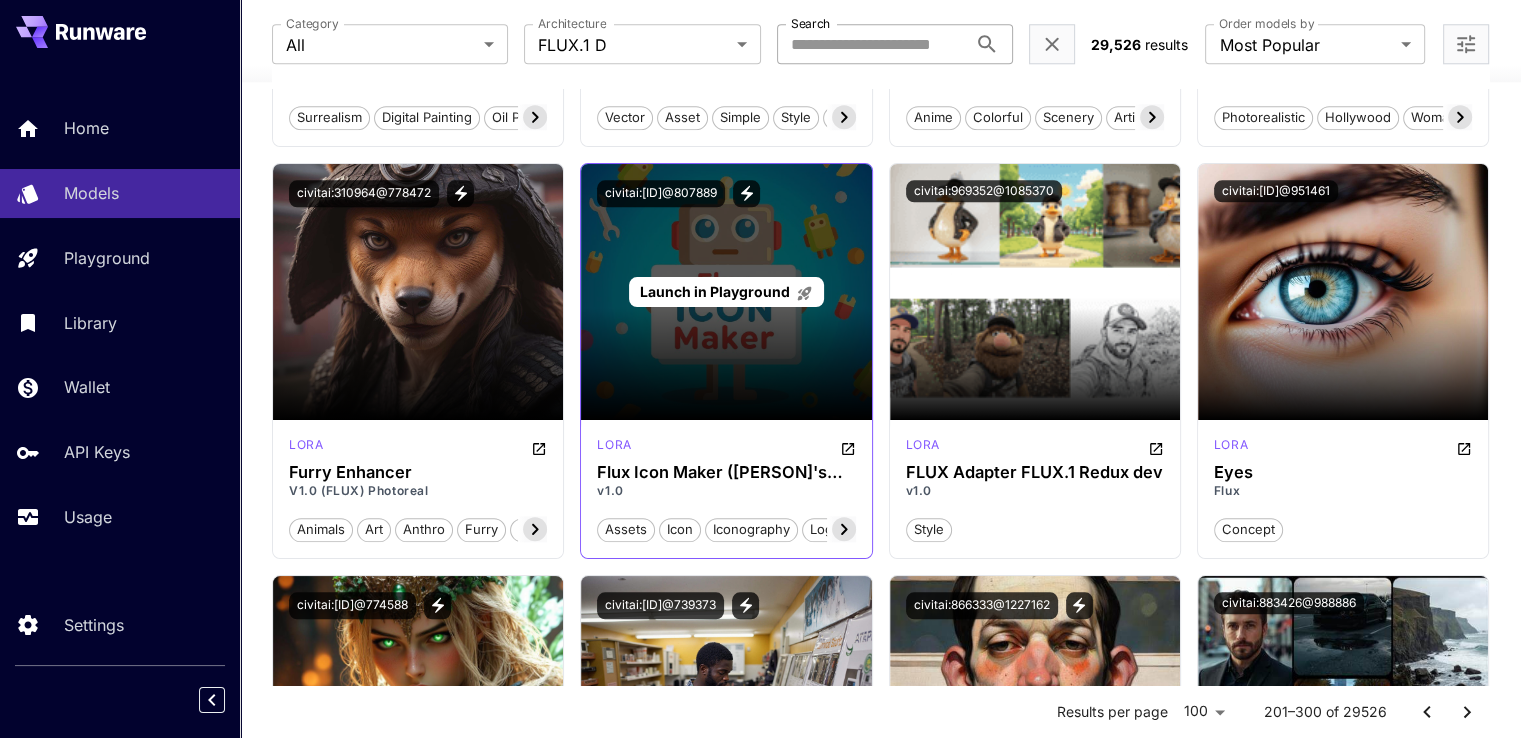 click on "Launch in Playground" at bounding box center (715, 291) 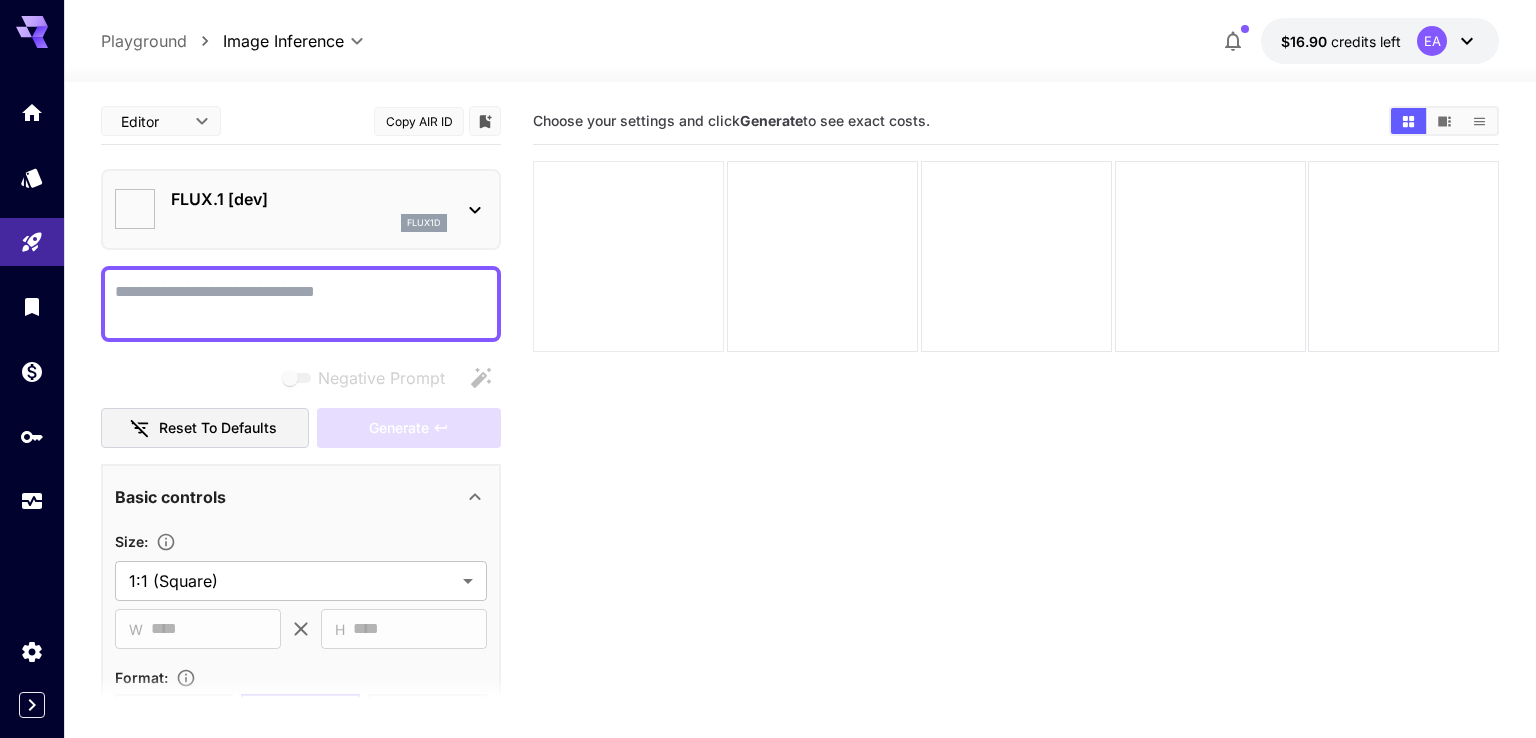type on "**********" 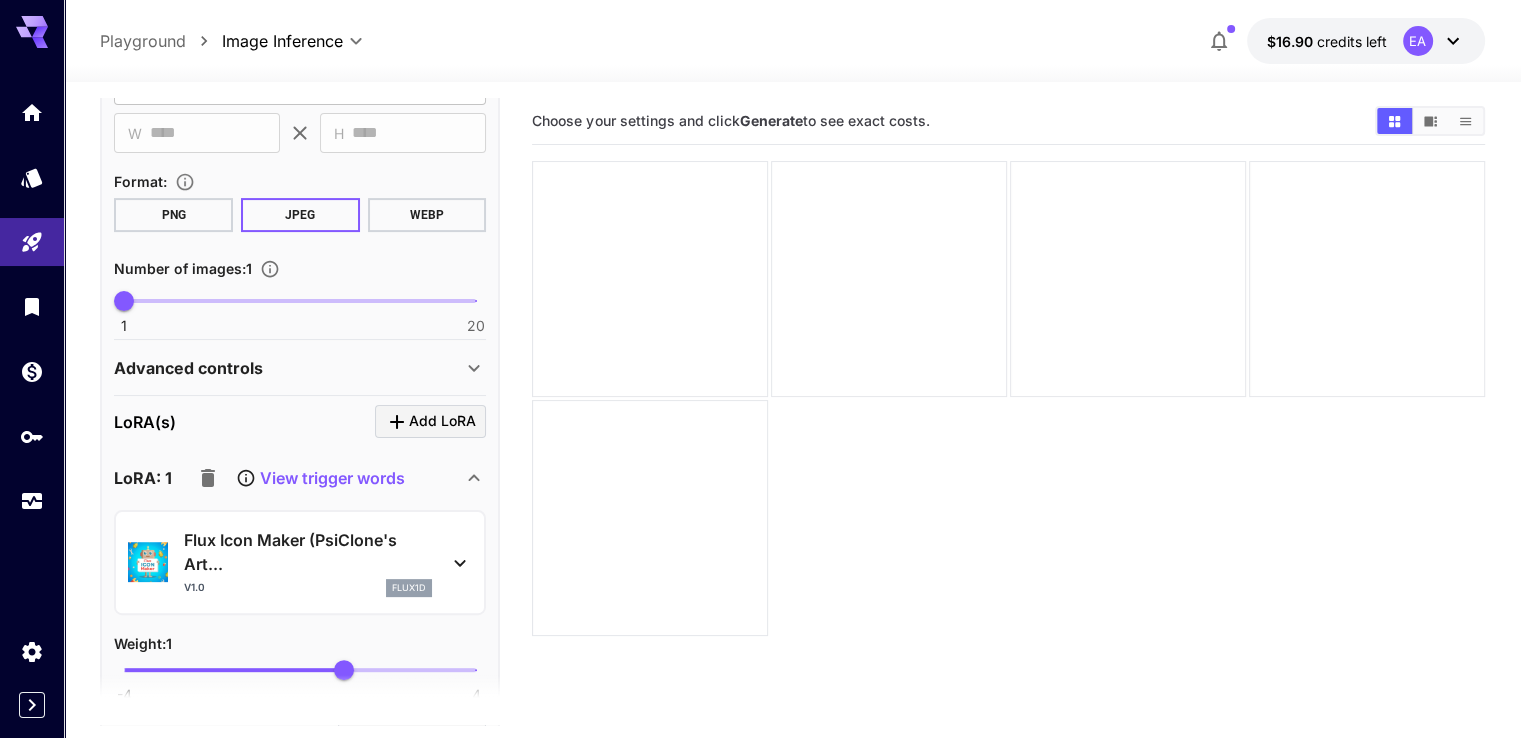 scroll, scrollTop: 500, scrollLeft: 0, axis: vertical 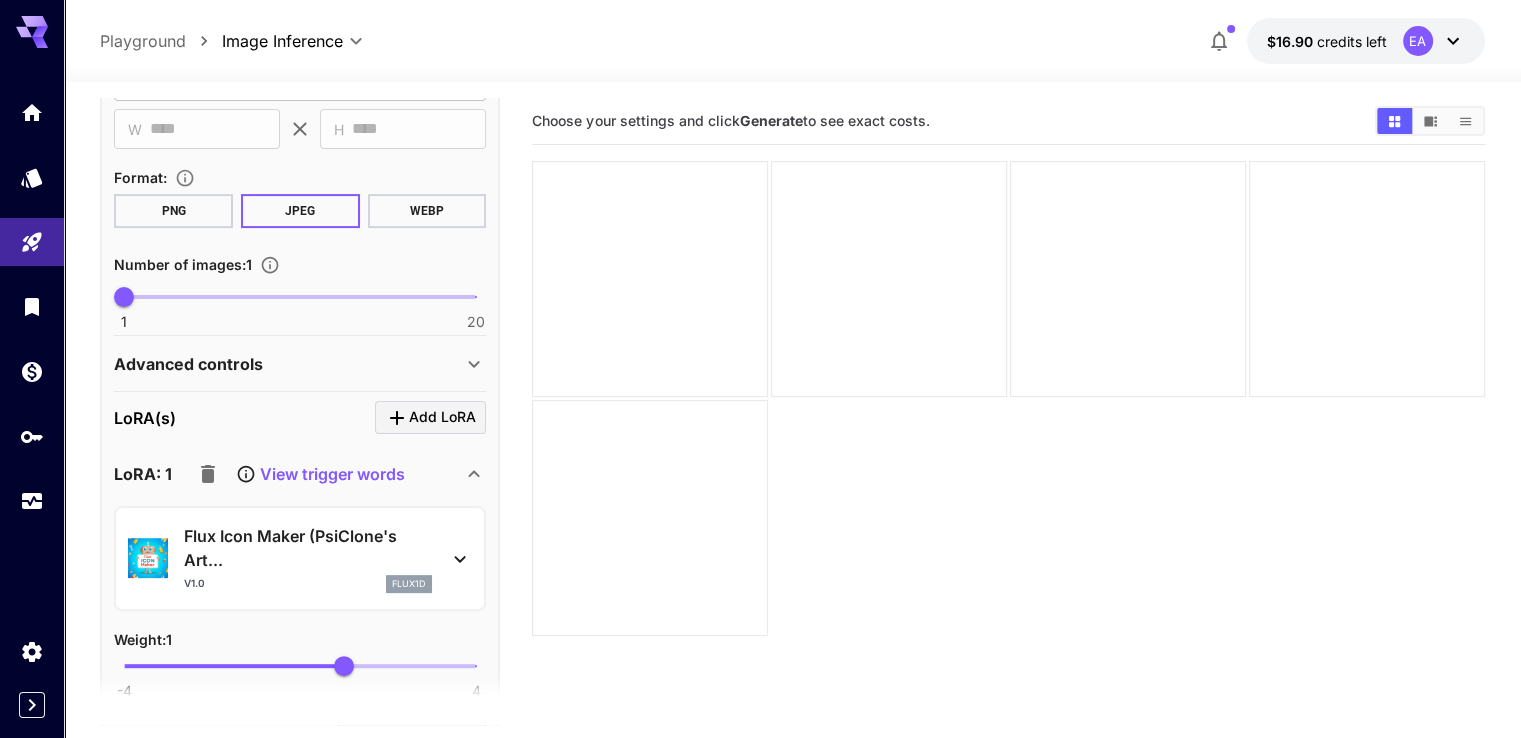 click on "View trigger words" at bounding box center [332, 474] 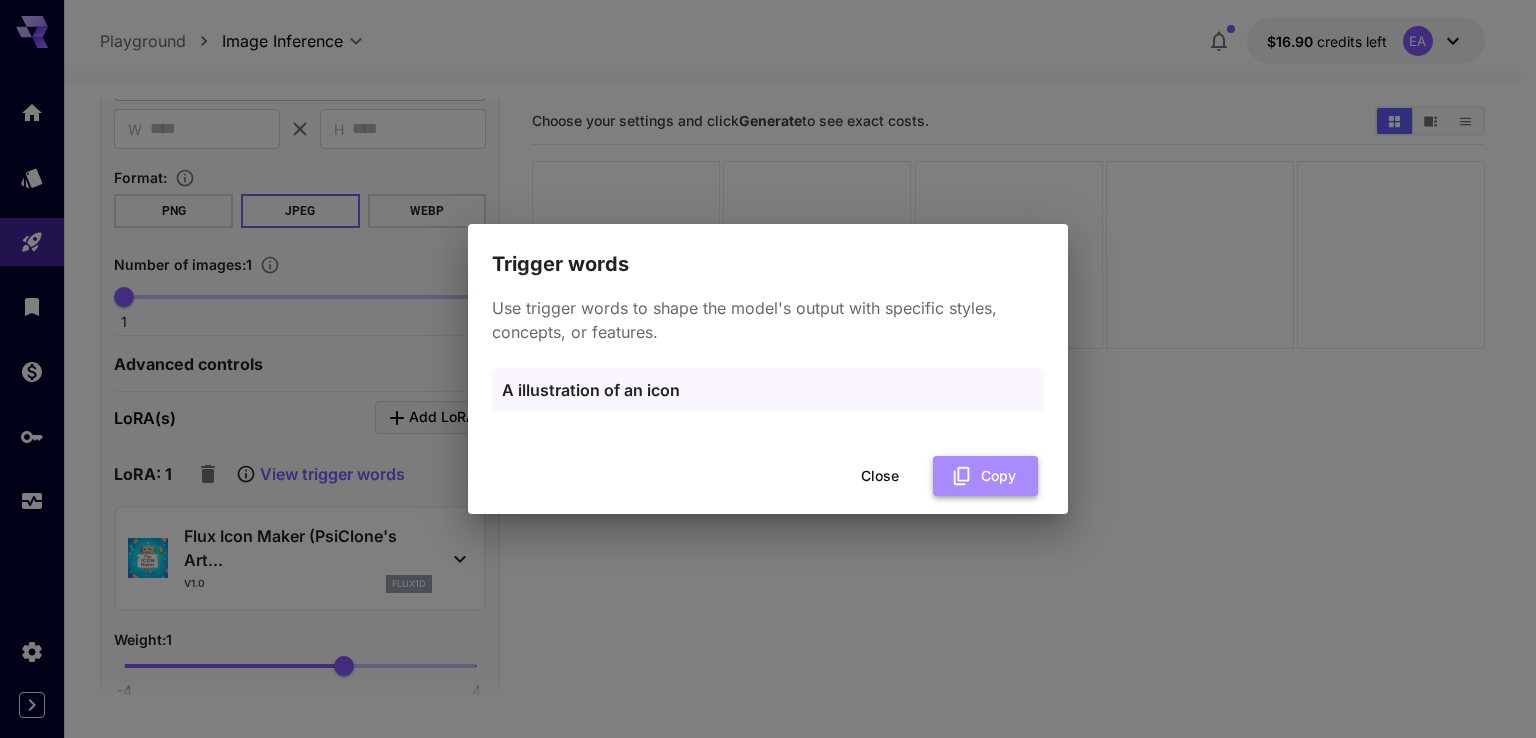 click on "Copy" at bounding box center (985, 476) 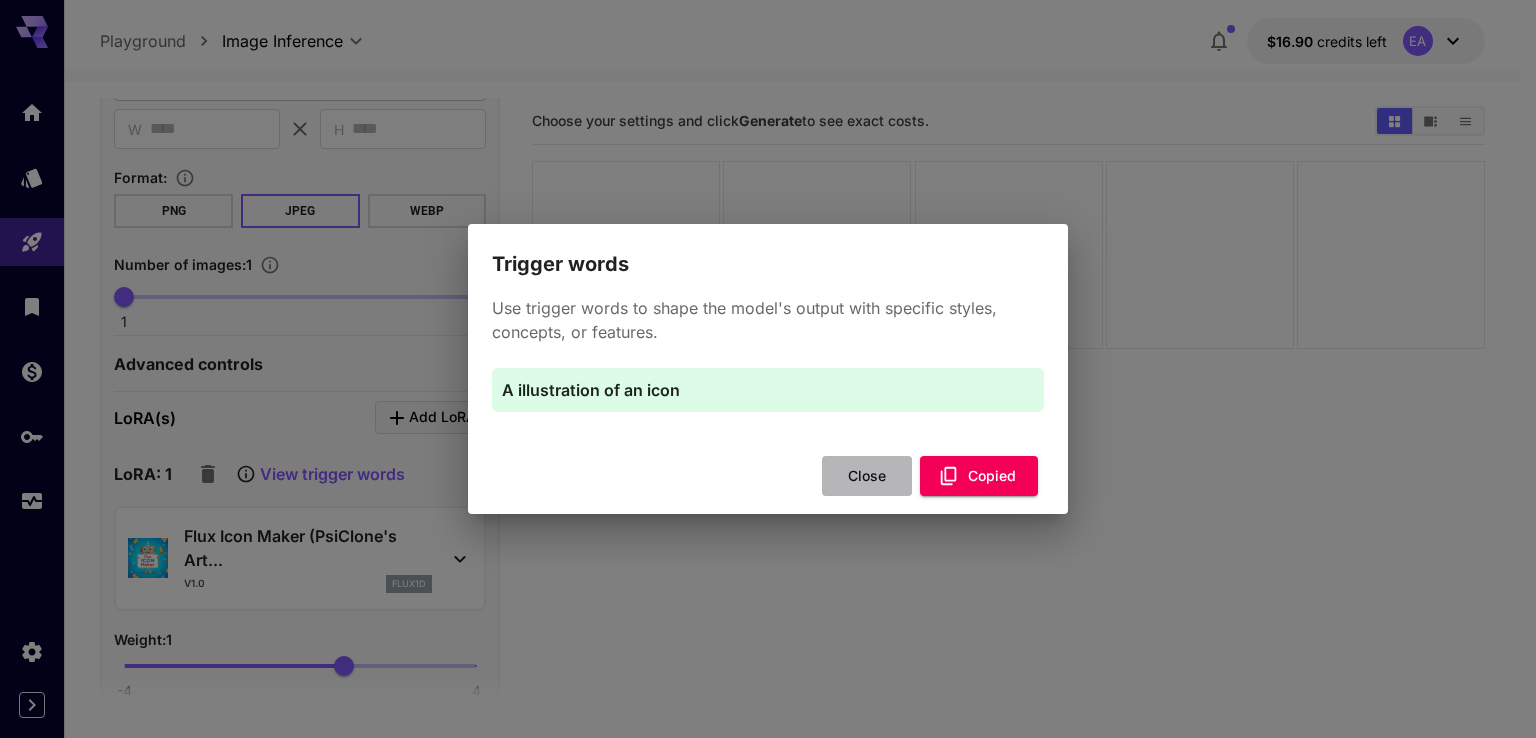 click on "Close" at bounding box center (867, 476) 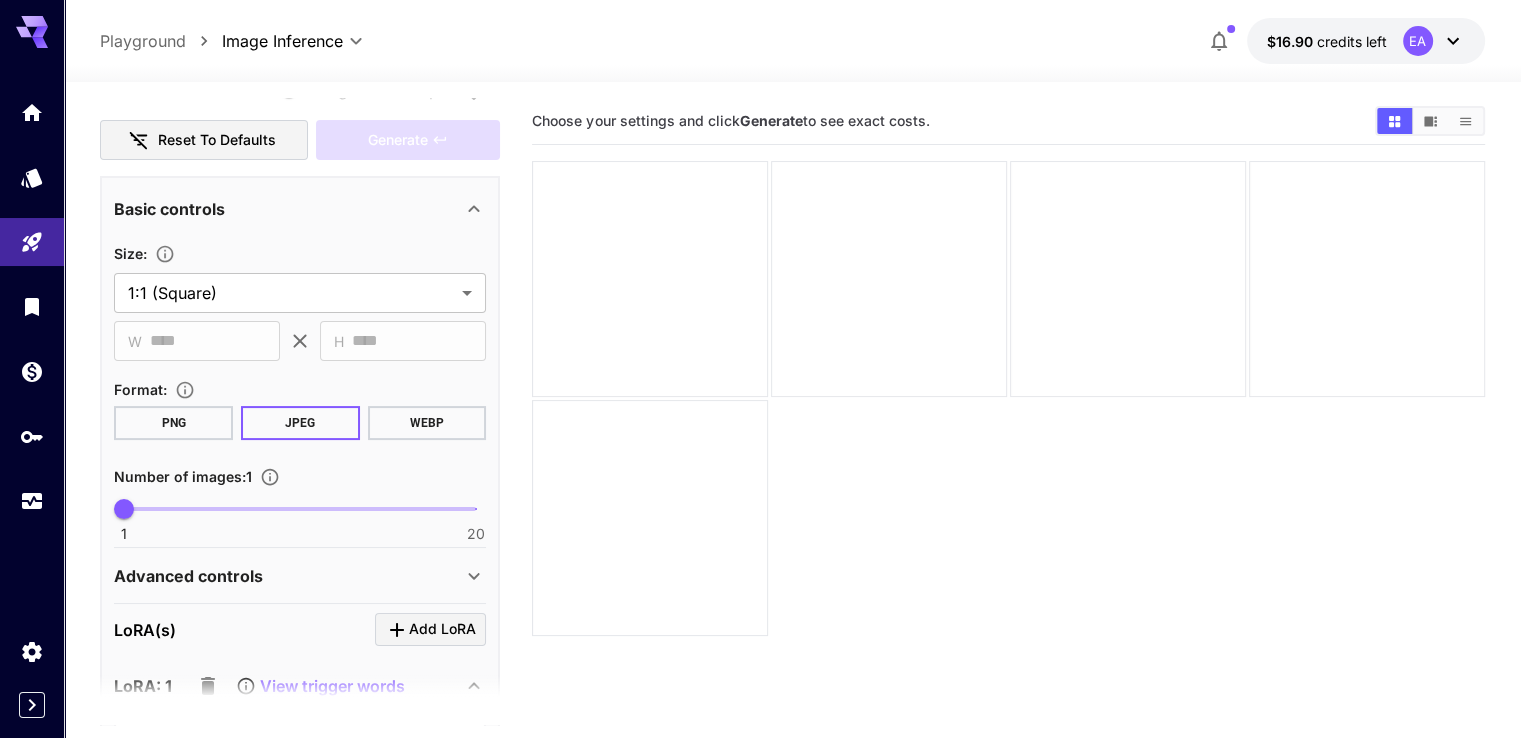 scroll, scrollTop: 0, scrollLeft: 0, axis: both 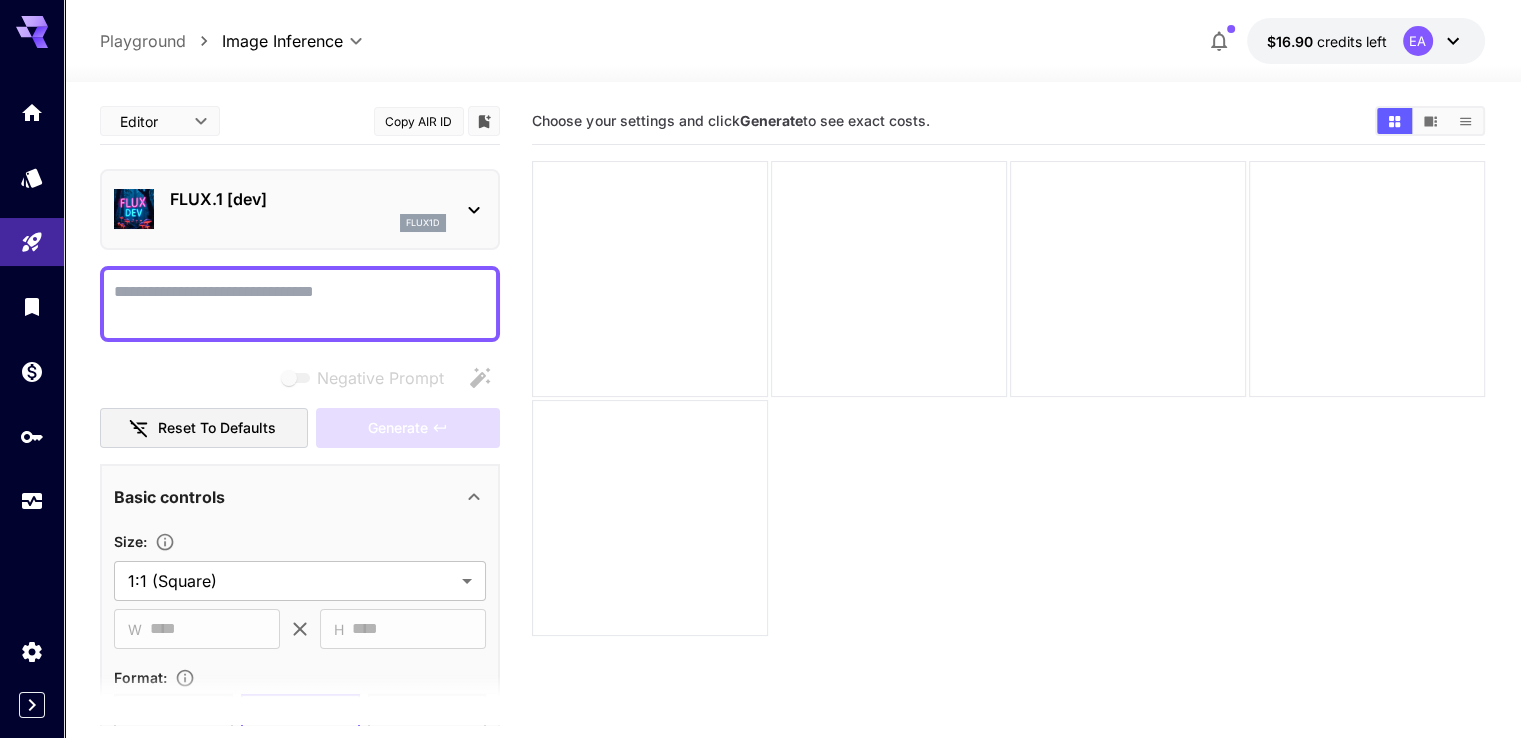 click on "Negative Prompt" at bounding box center [300, 304] 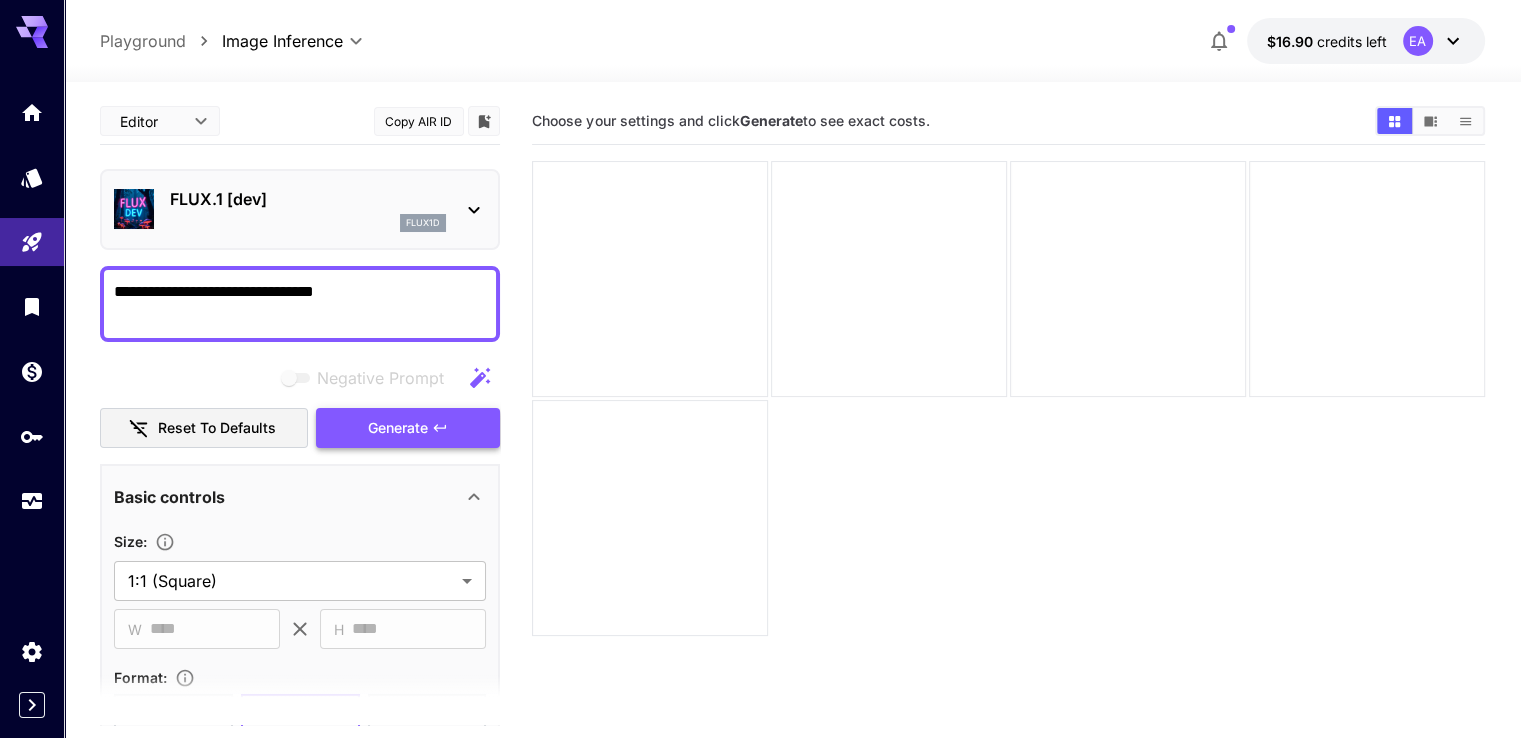 type on "**********" 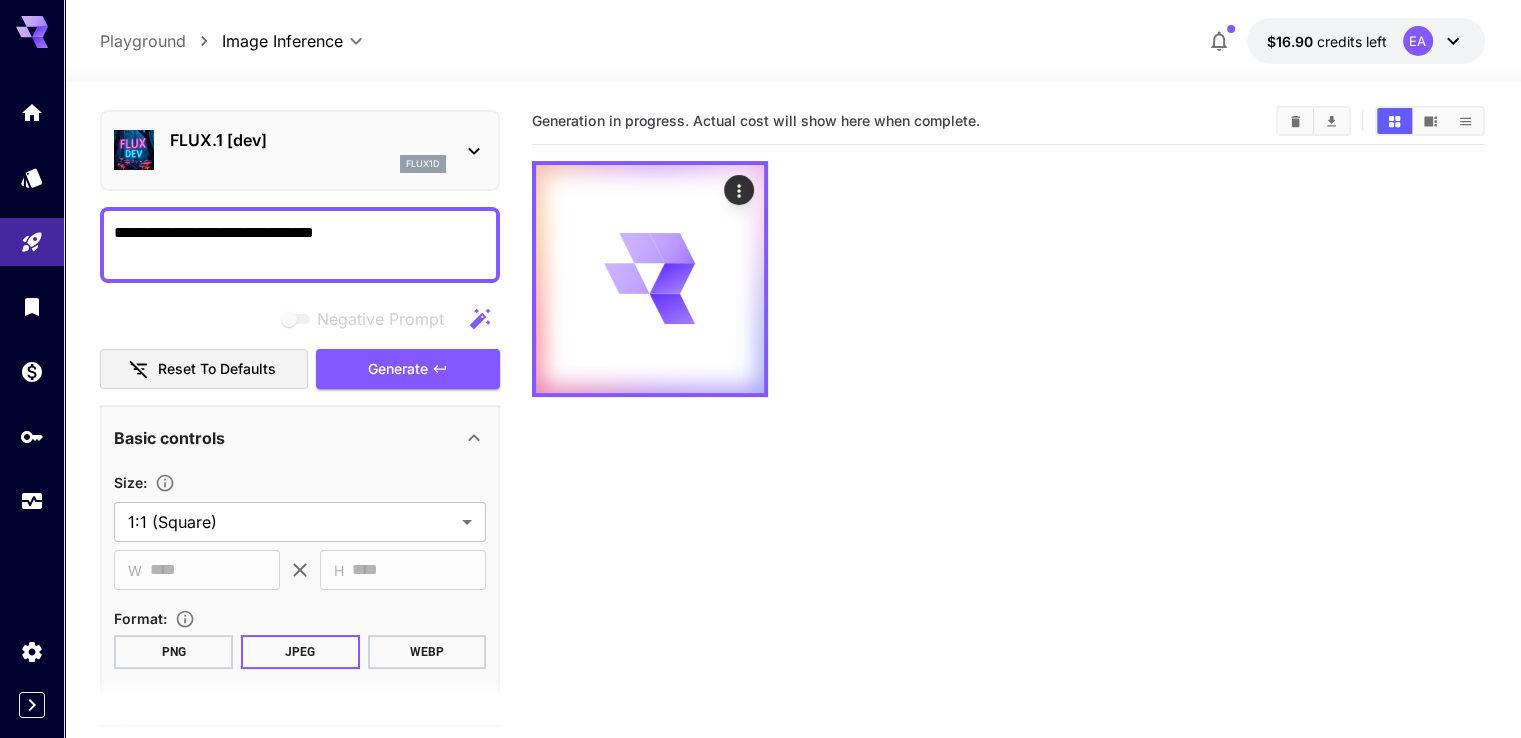 scroll, scrollTop: 0, scrollLeft: 0, axis: both 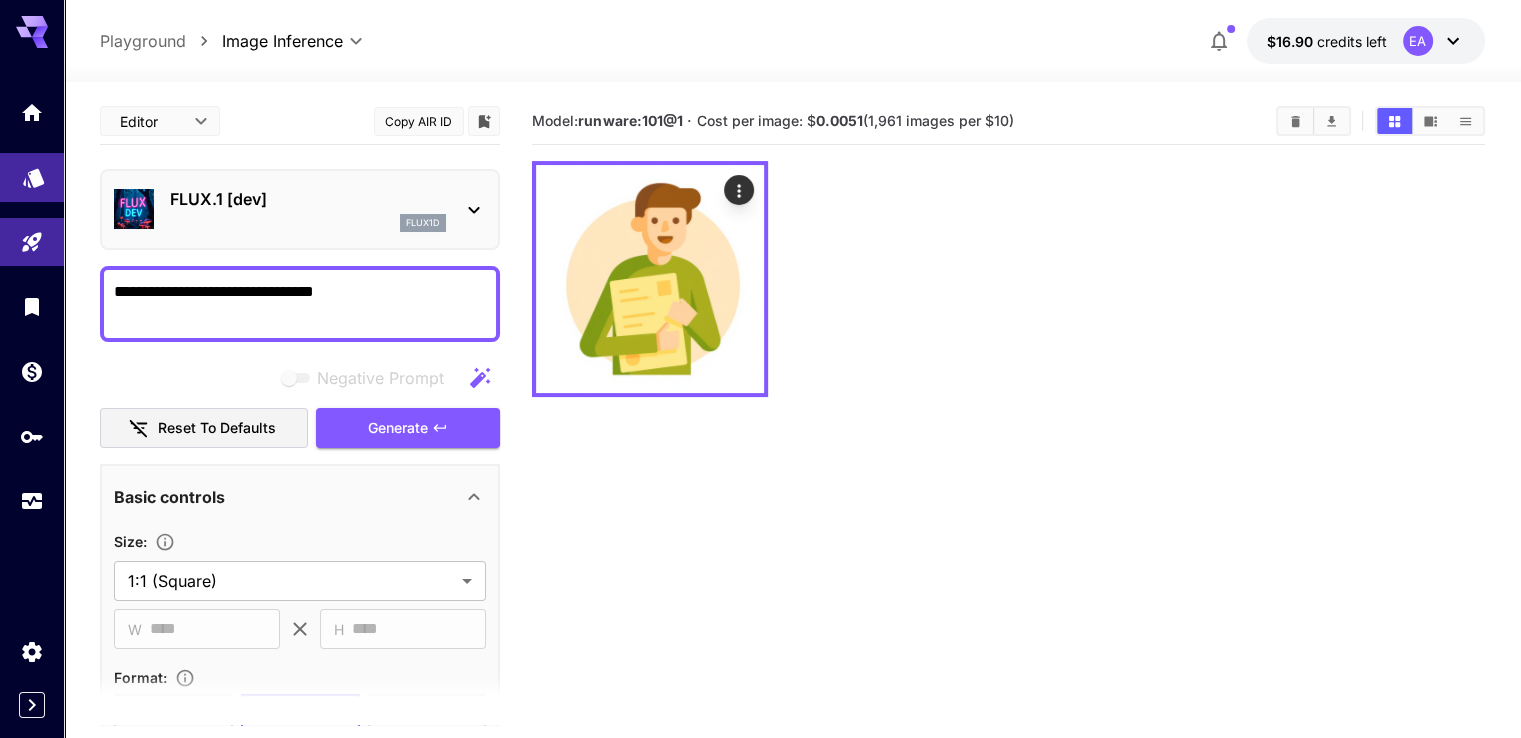 click 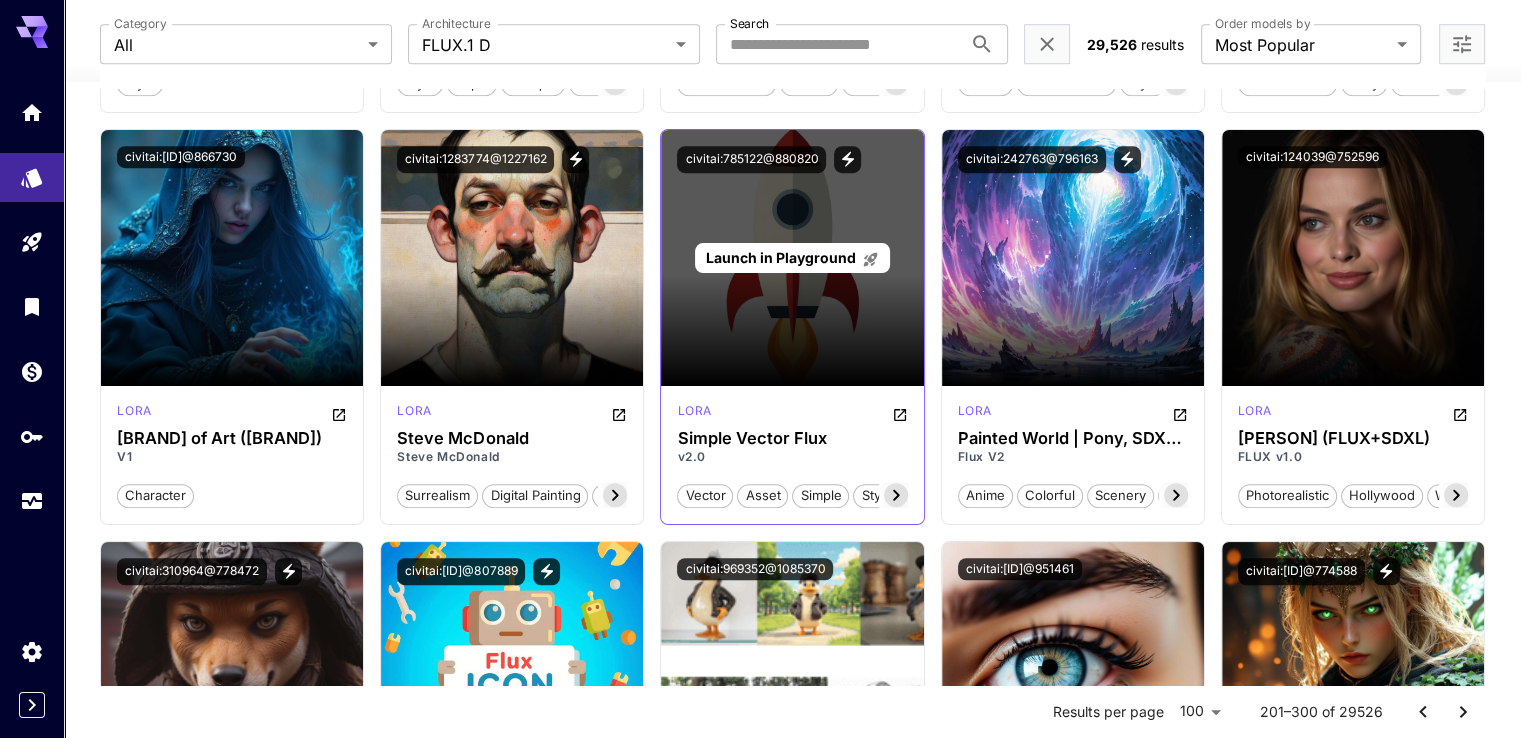 scroll, scrollTop: 1600, scrollLeft: 0, axis: vertical 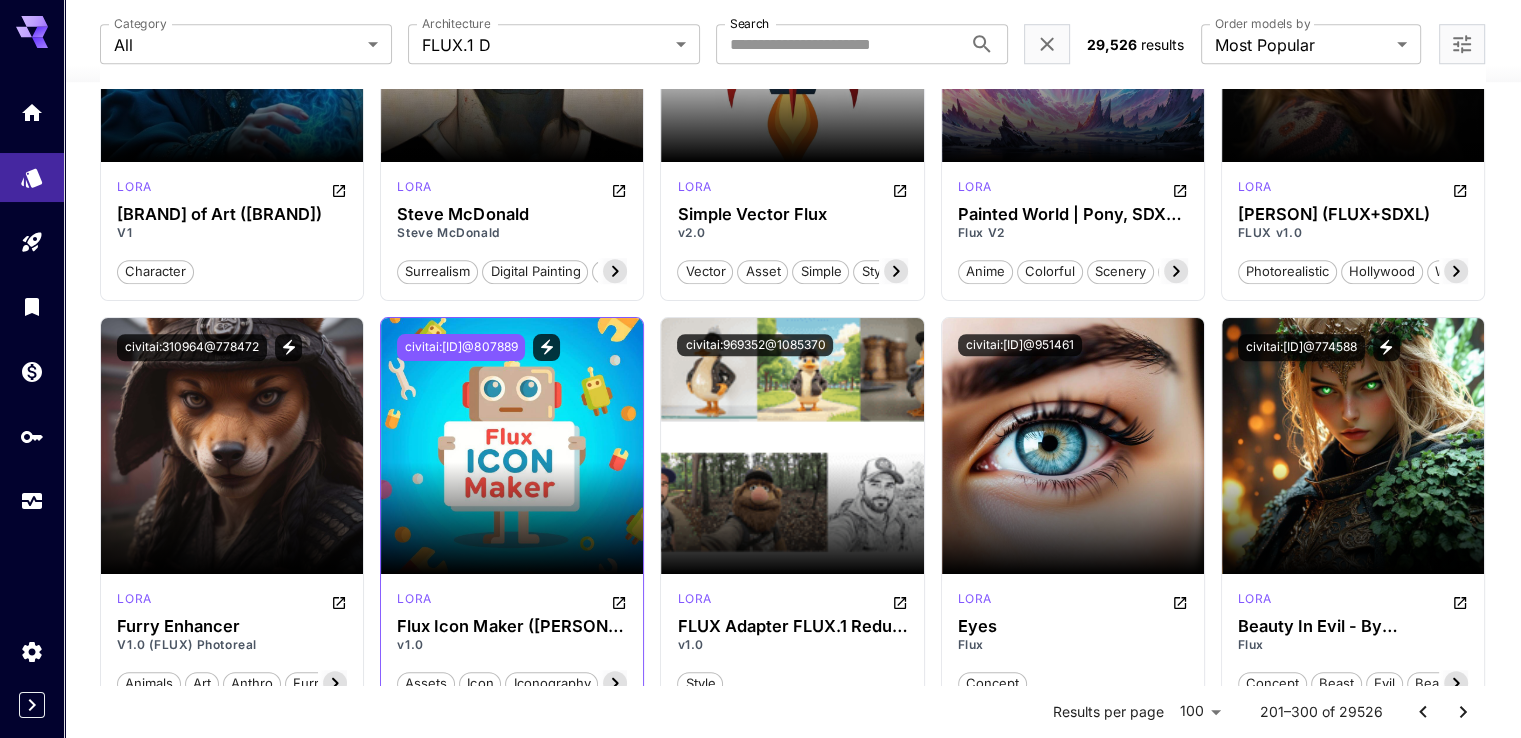 click on "civitai:[ID]@807889" at bounding box center (461, 347) 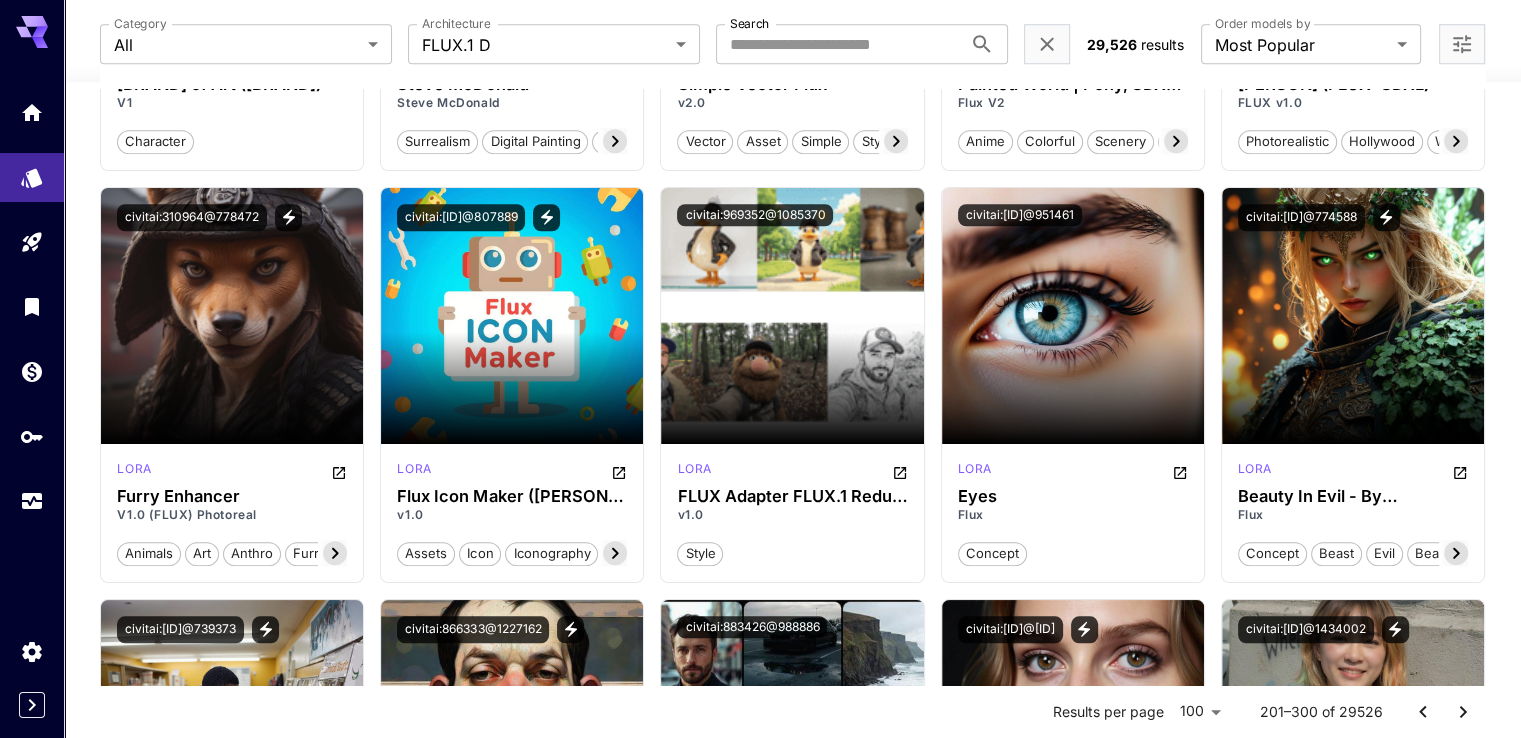 scroll, scrollTop: 1800, scrollLeft: 0, axis: vertical 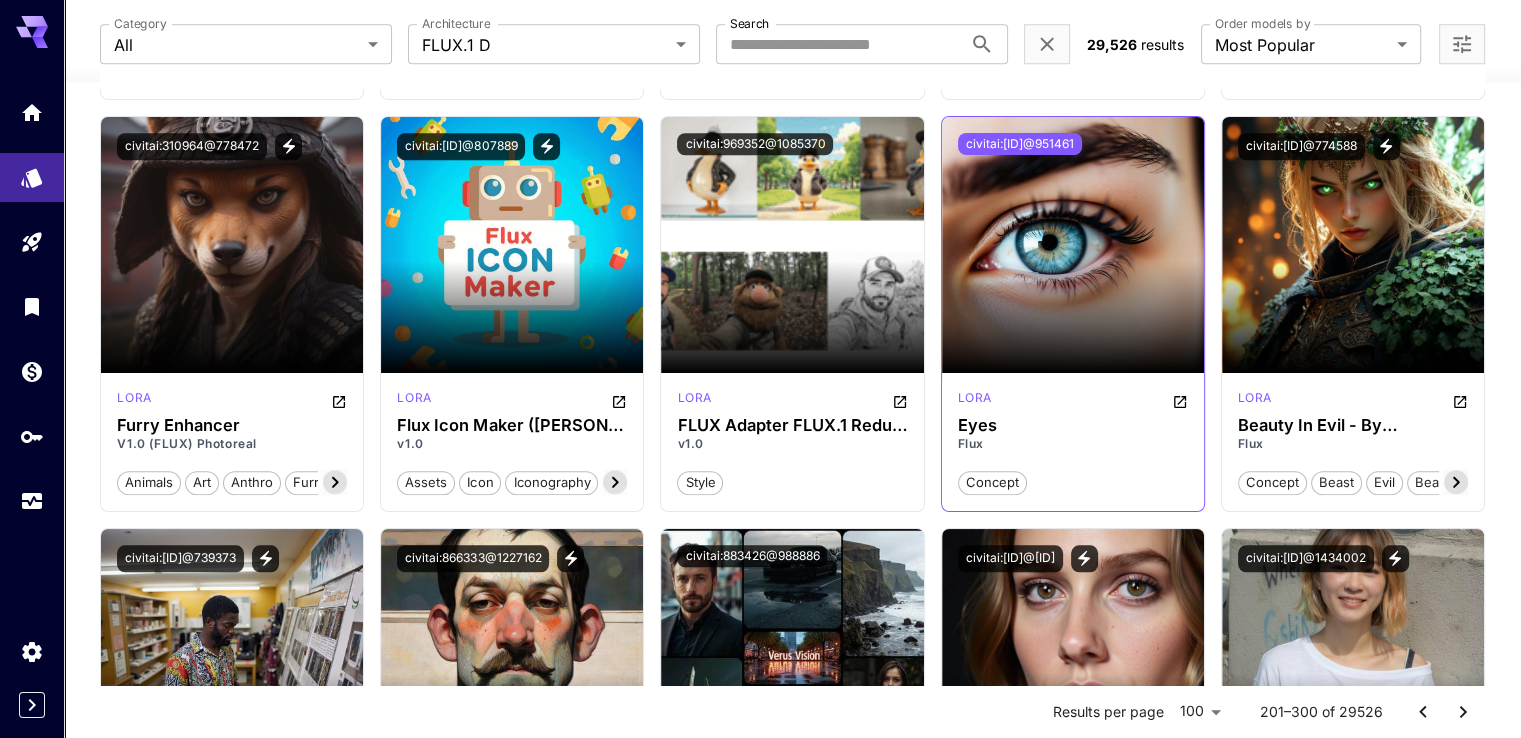 click on "civitai:[ID]@951461" at bounding box center [1020, 144] 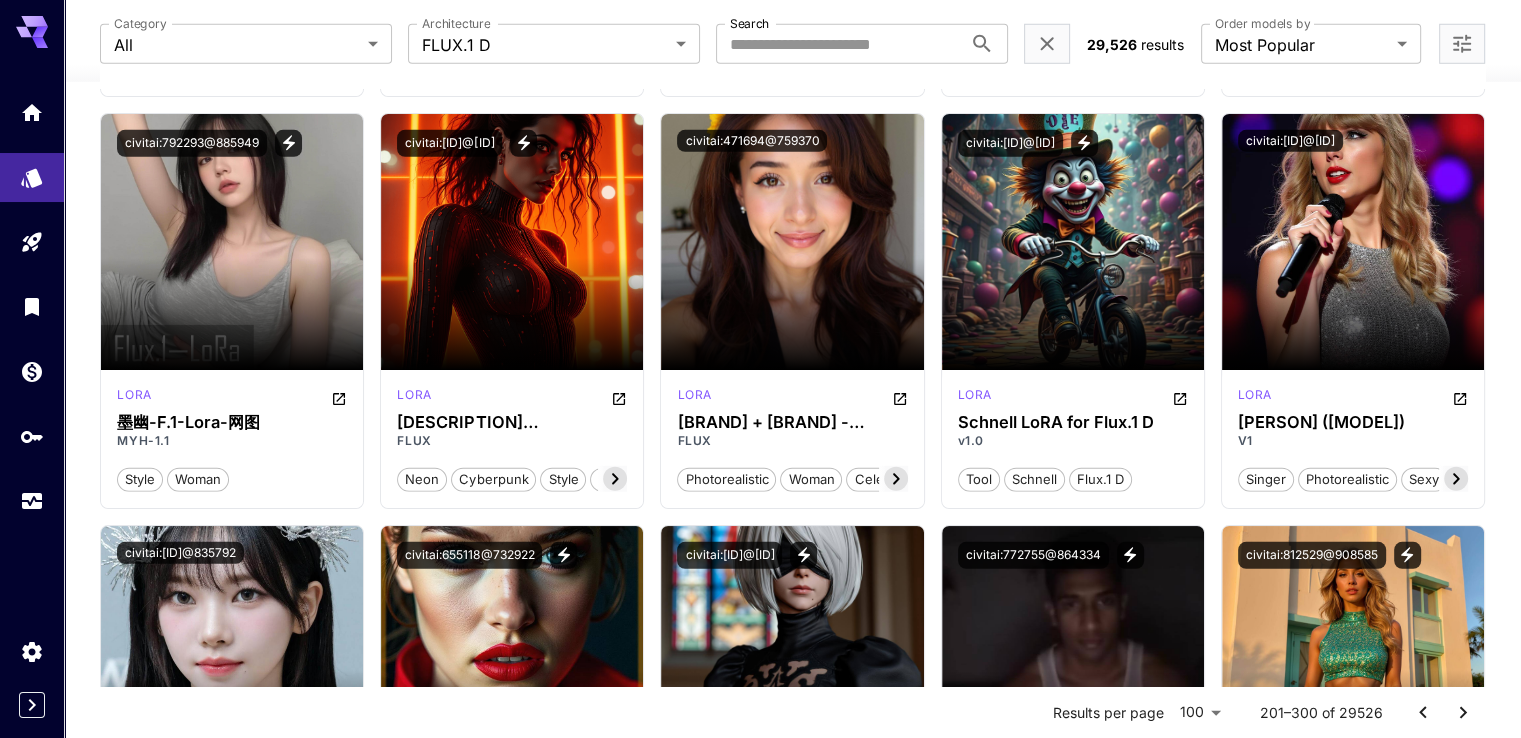 scroll, scrollTop: 5900, scrollLeft: 0, axis: vertical 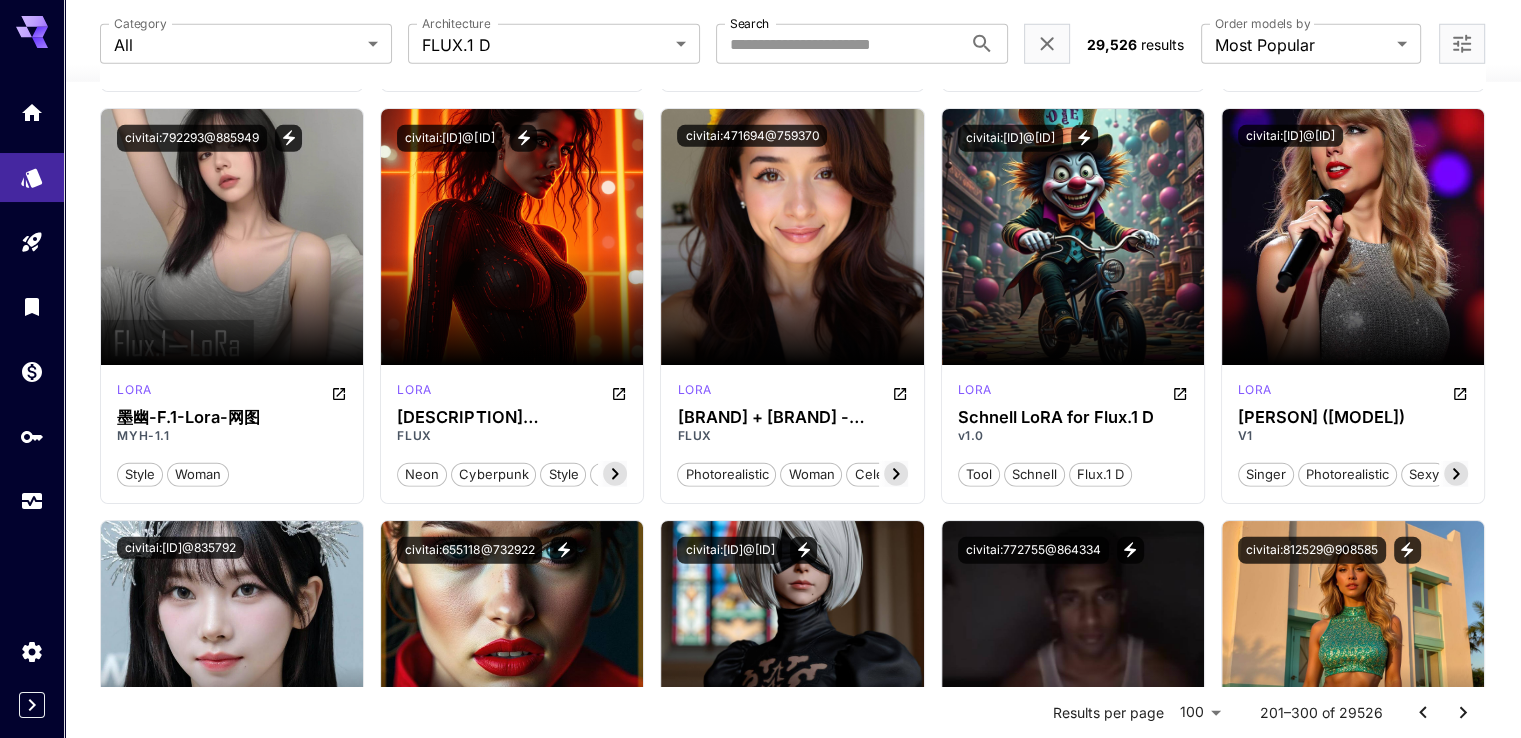 drag, startPoint x: 1031, startPoint y: 166, endPoint x: 1496, endPoint y: 146, distance: 465.4299 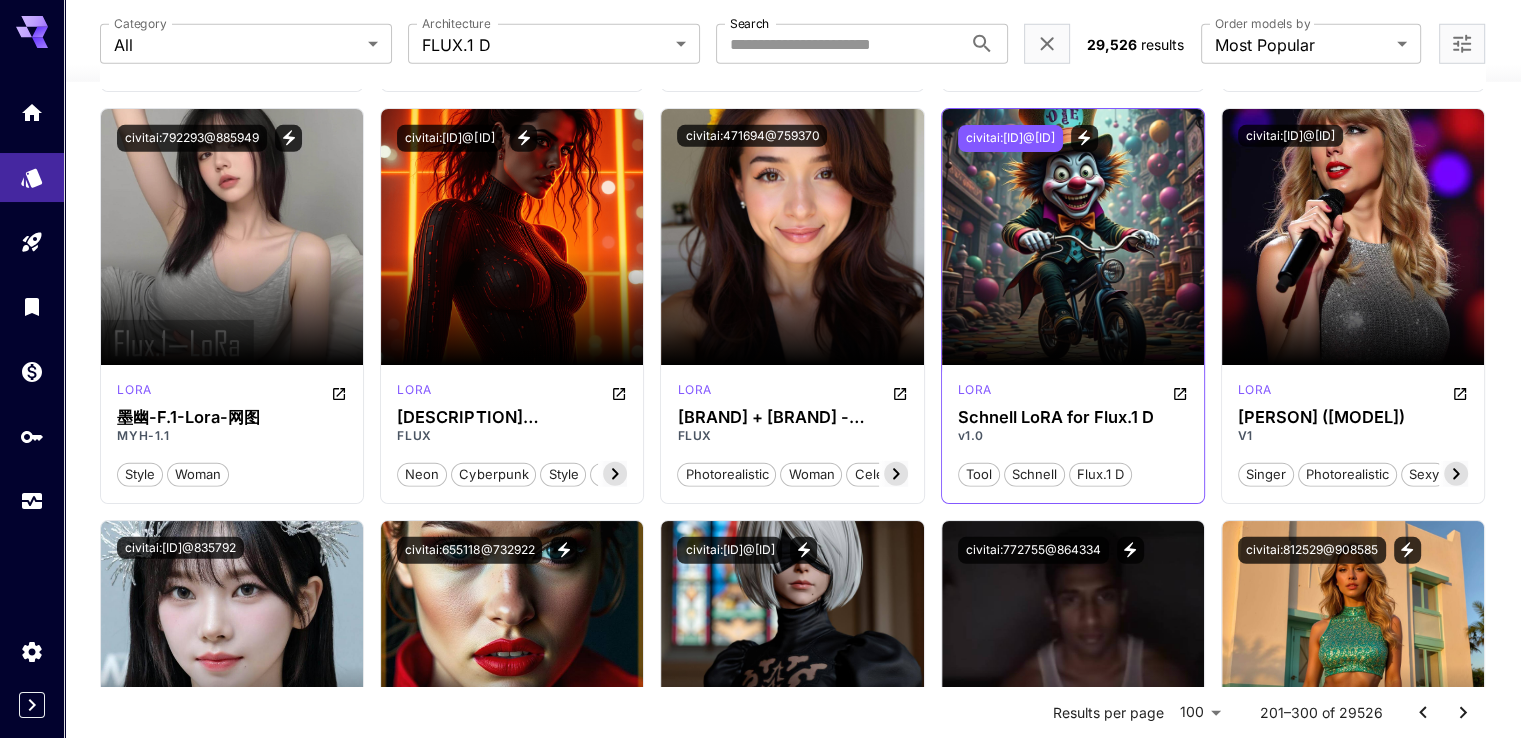 click on "civitai:[ID]@[ID]" at bounding box center (1010, 138) 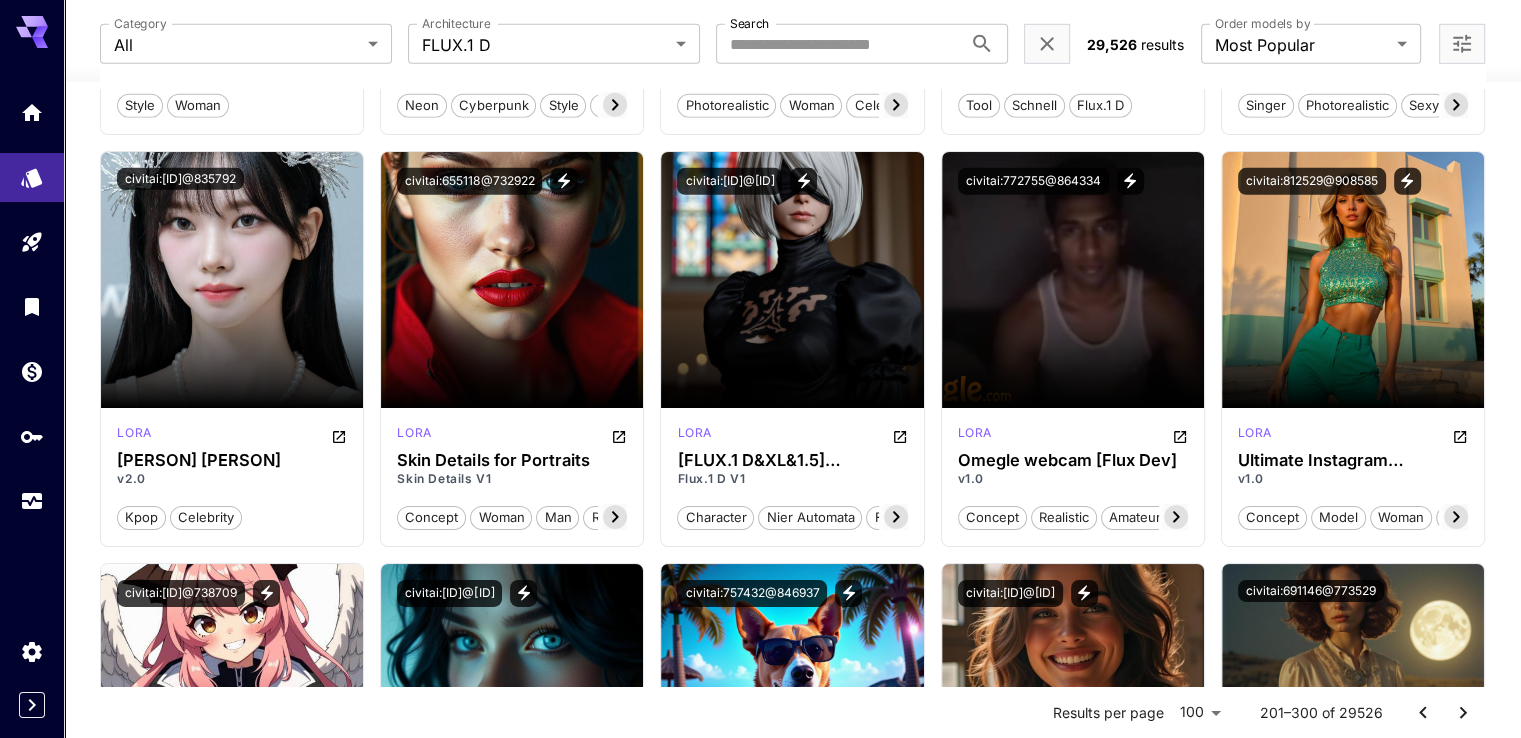 scroll, scrollTop: 6300, scrollLeft: 0, axis: vertical 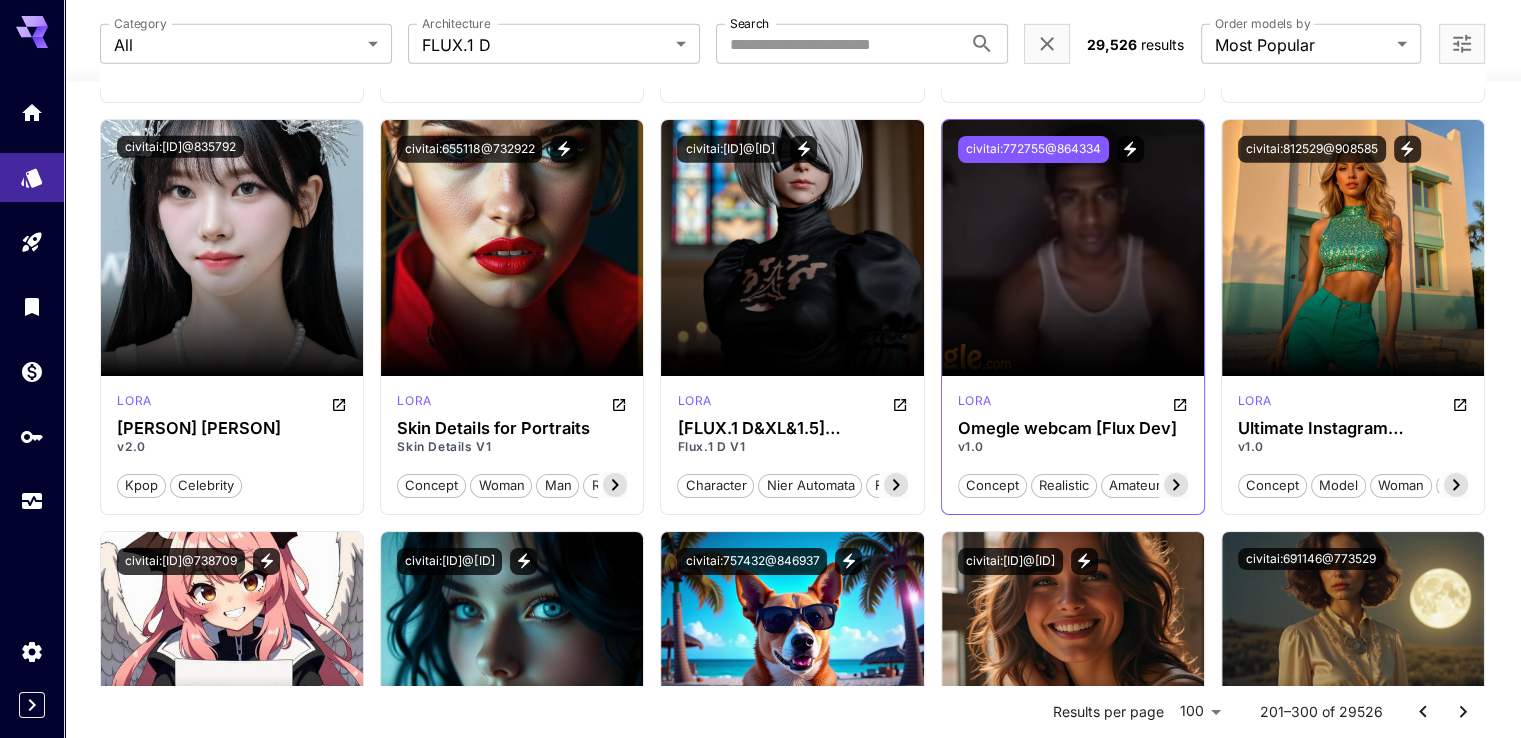 click on "civitai:772755@864334" at bounding box center (1033, 149) 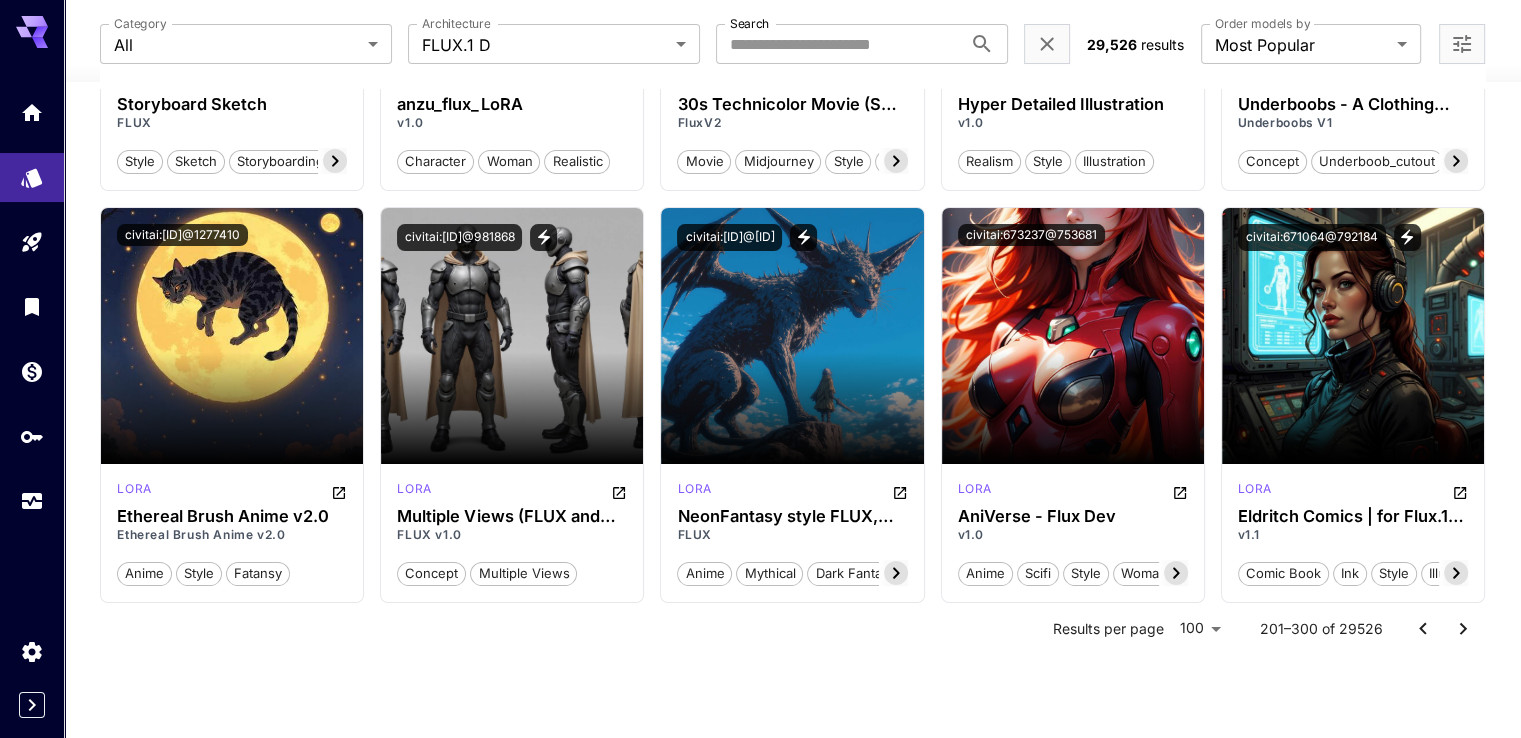 scroll, scrollTop: 7857, scrollLeft: 0, axis: vertical 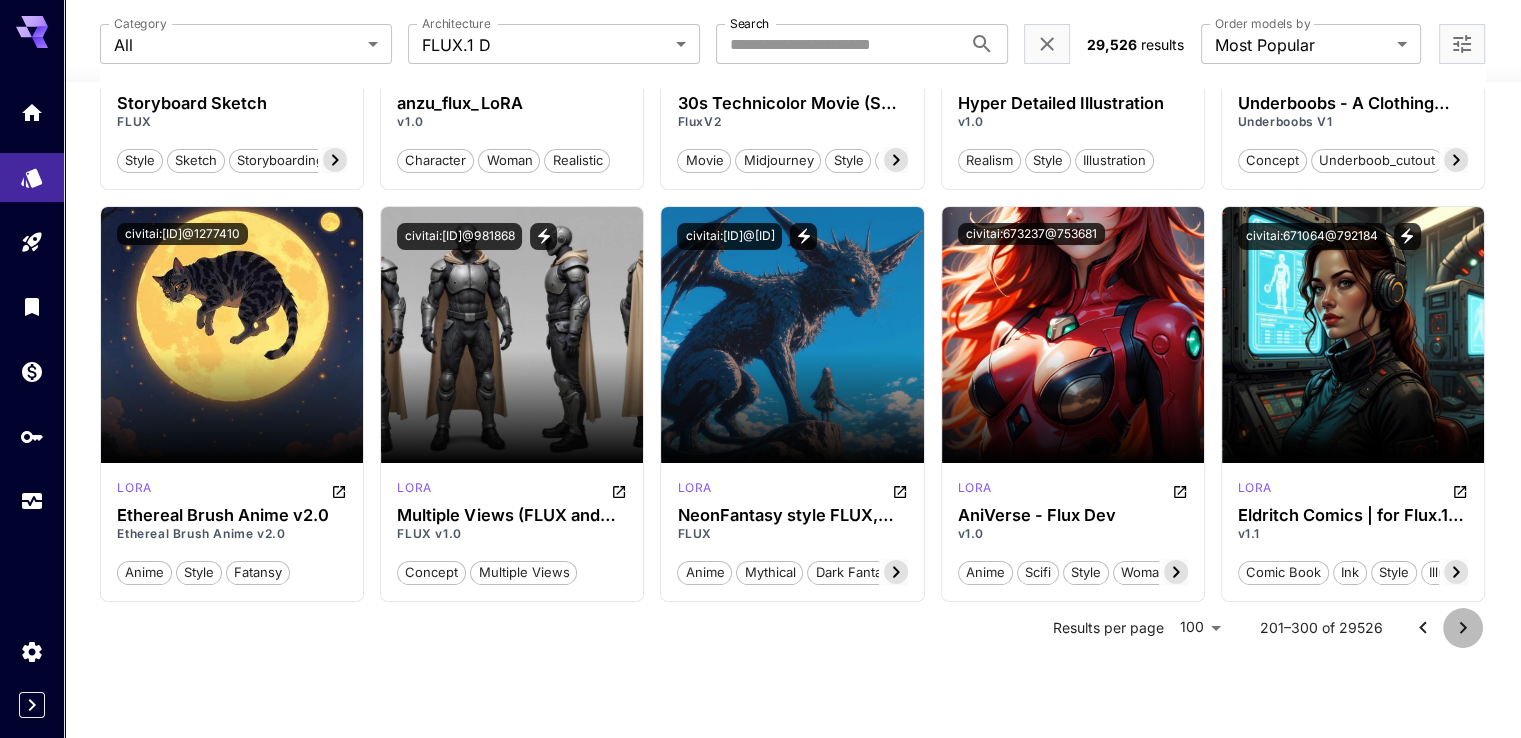 click 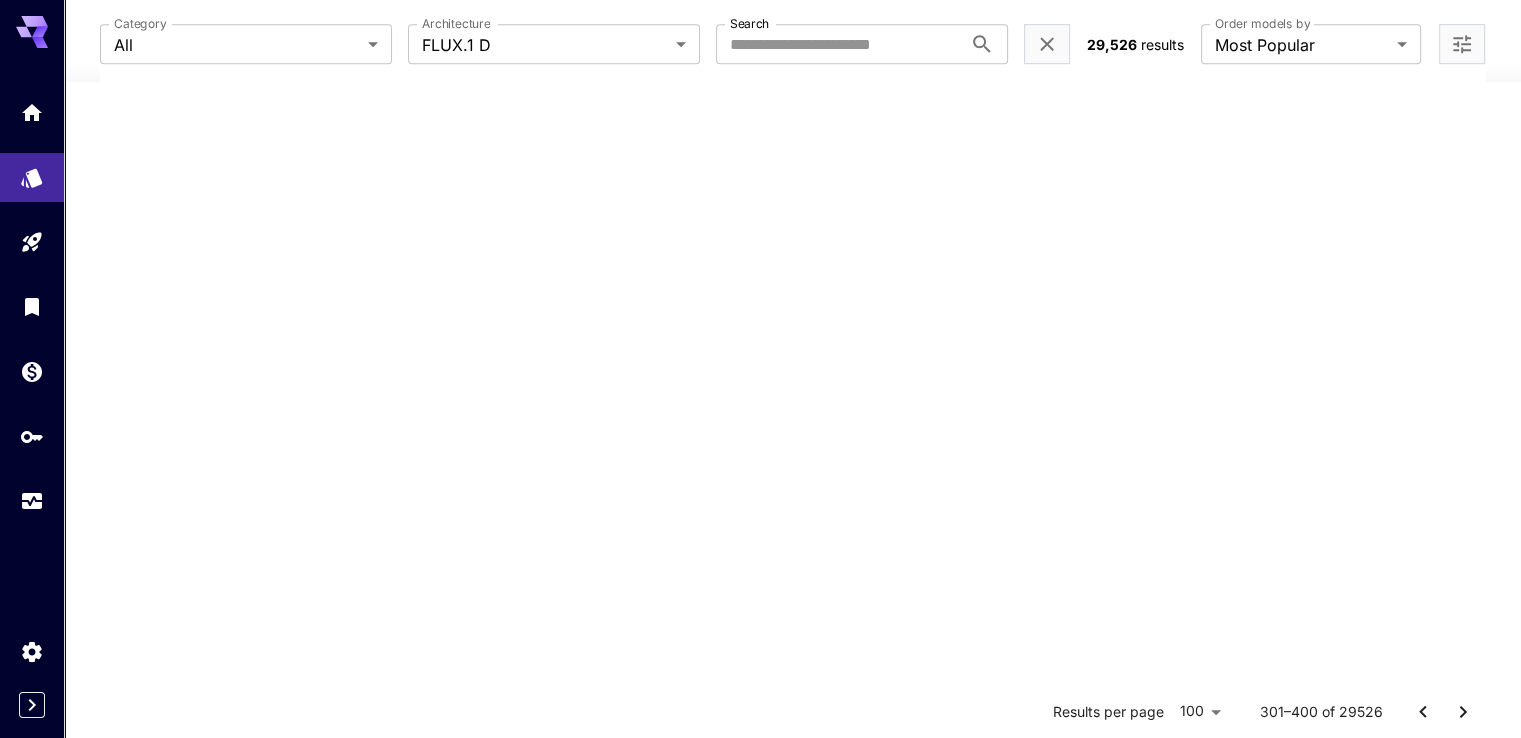 scroll, scrollTop: 7857, scrollLeft: 0, axis: vertical 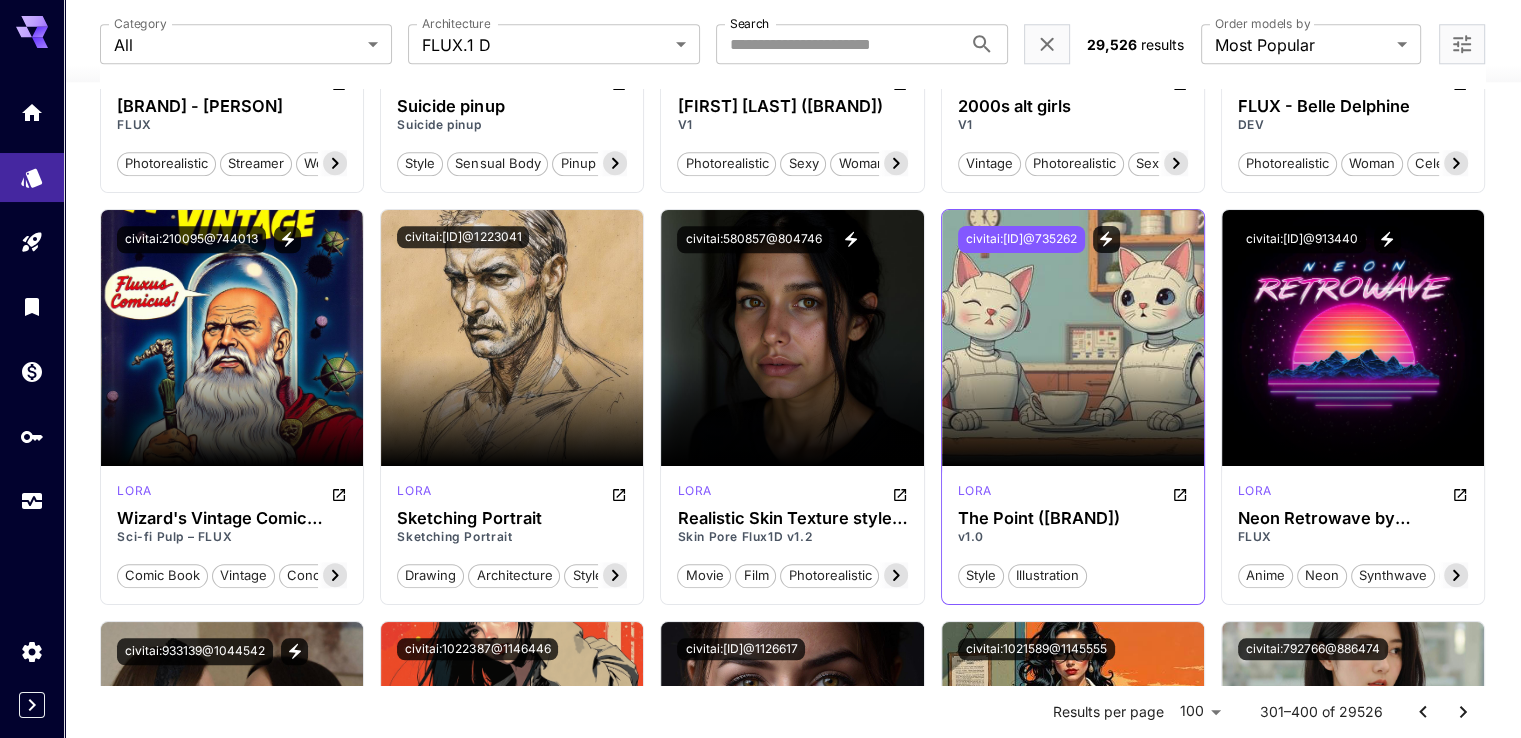click on "civitai:[ID]@735262" at bounding box center (1021, 239) 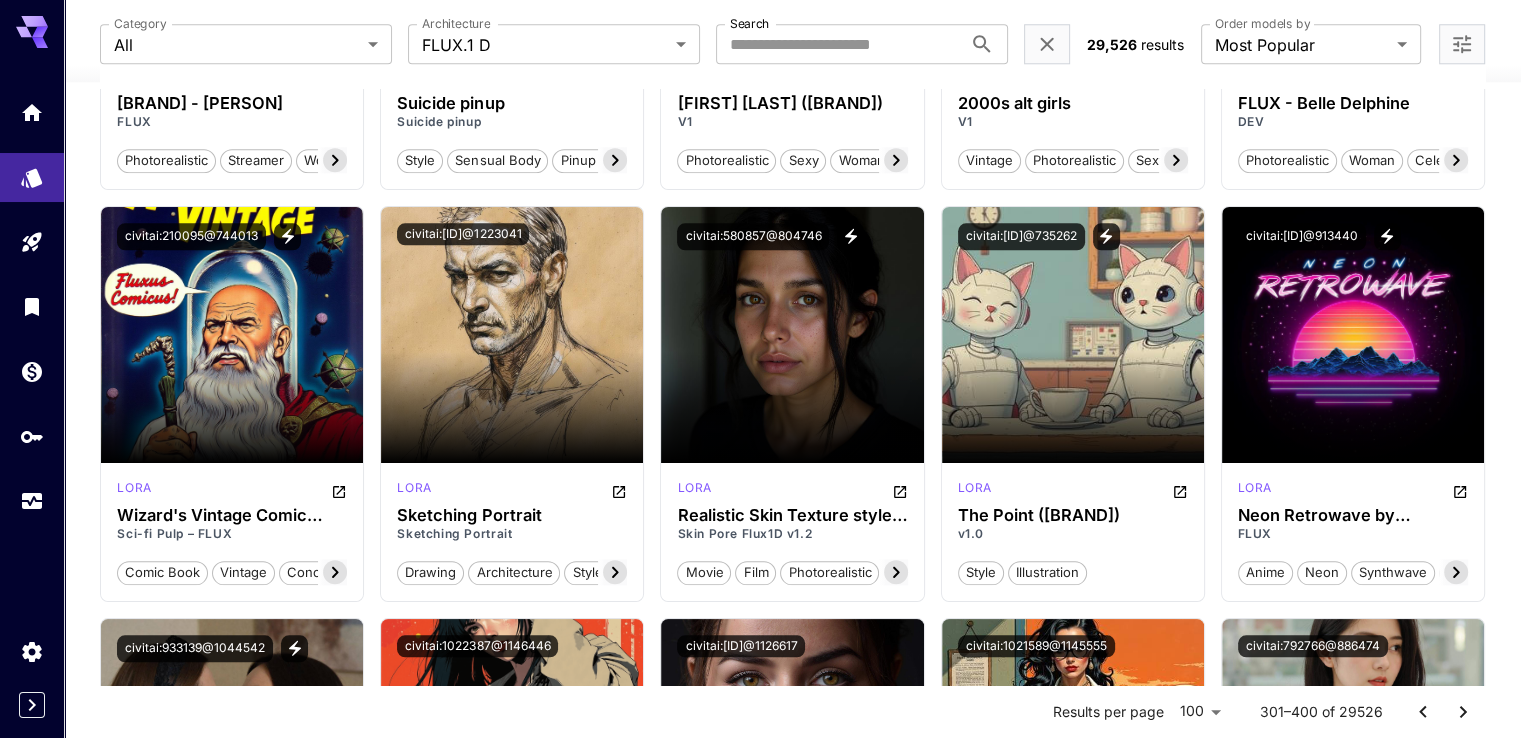 scroll, scrollTop: 2100, scrollLeft: 0, axis: vertical 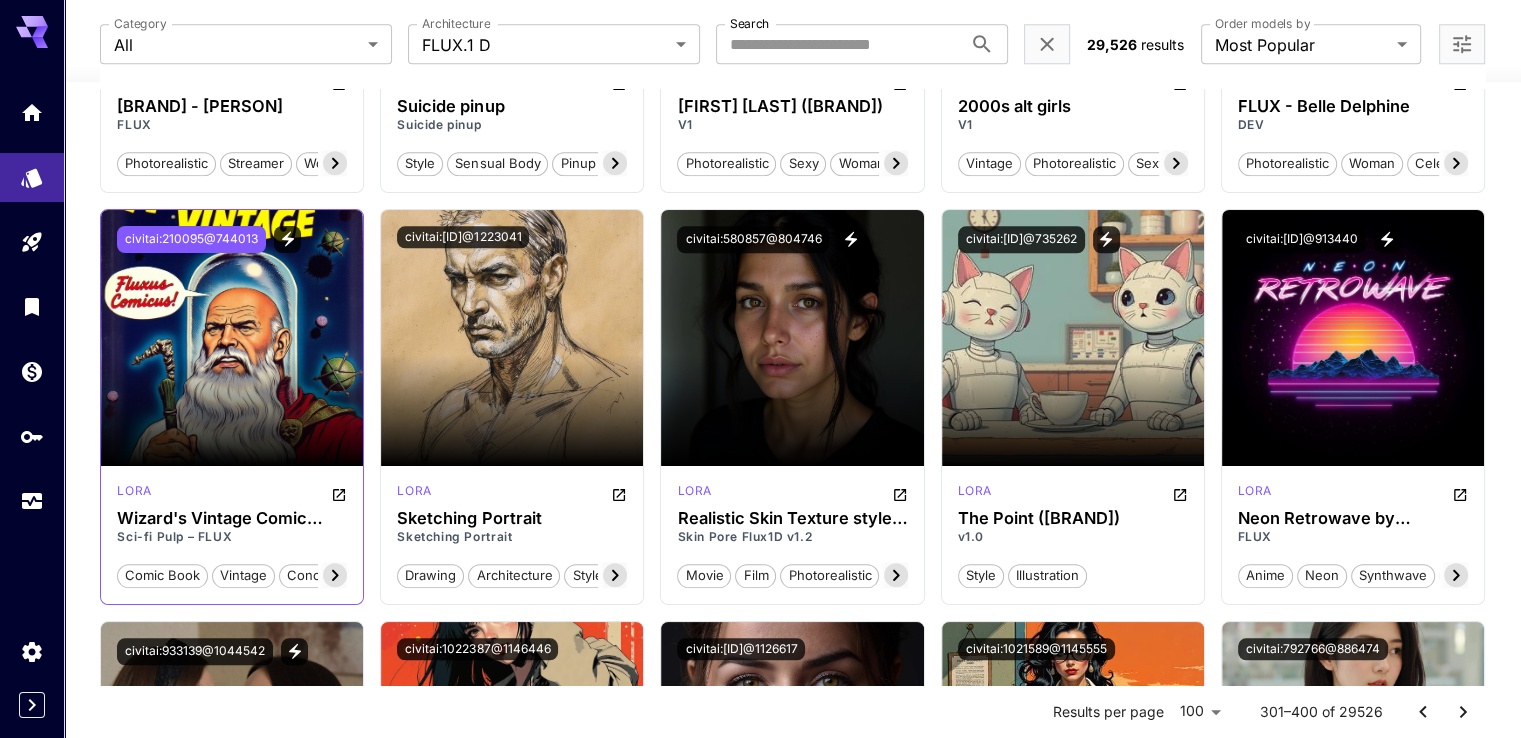 click on "civitai:210095@744013" at bounding box center [191, 239] 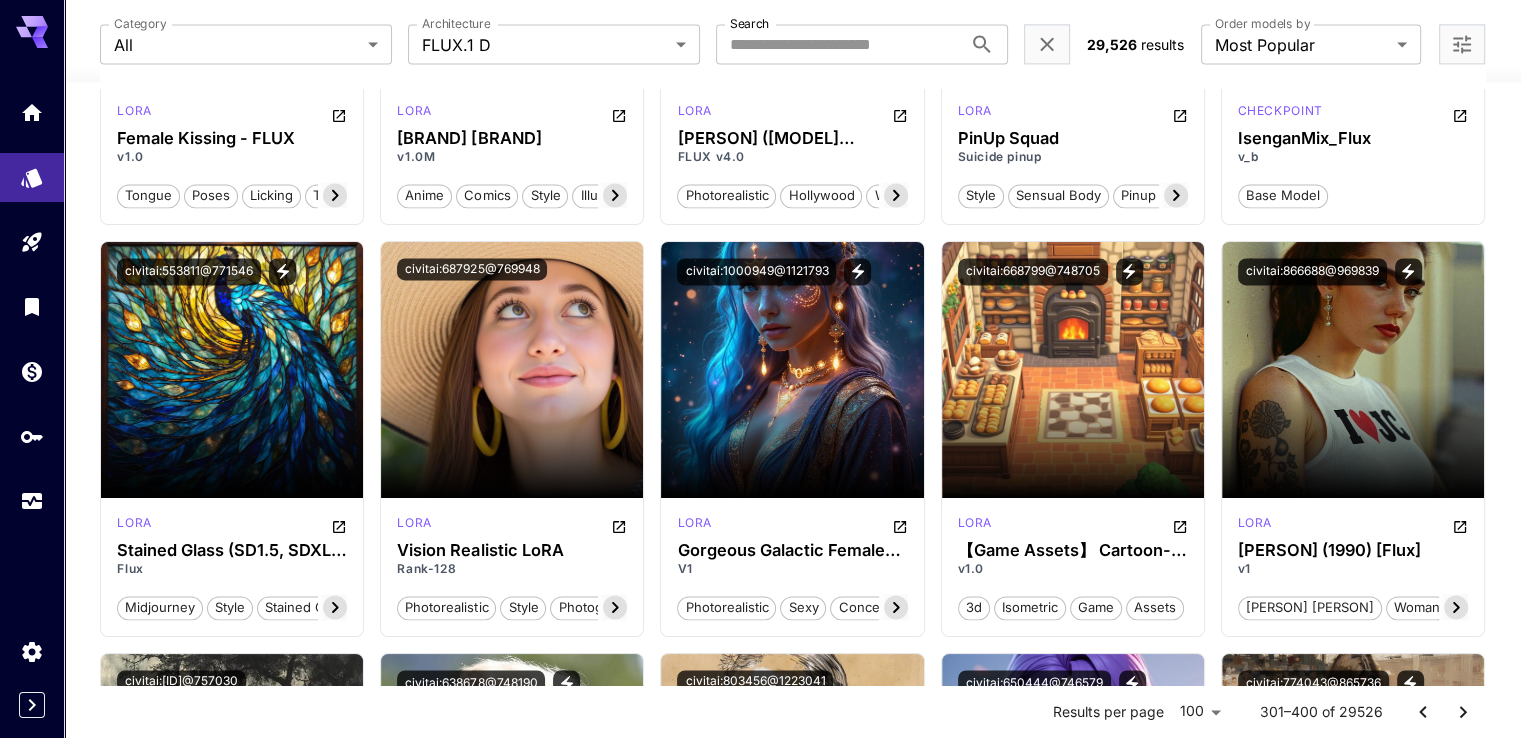 scroll, scrollTop: 2900, scrollLeft: 0, axis: vertical 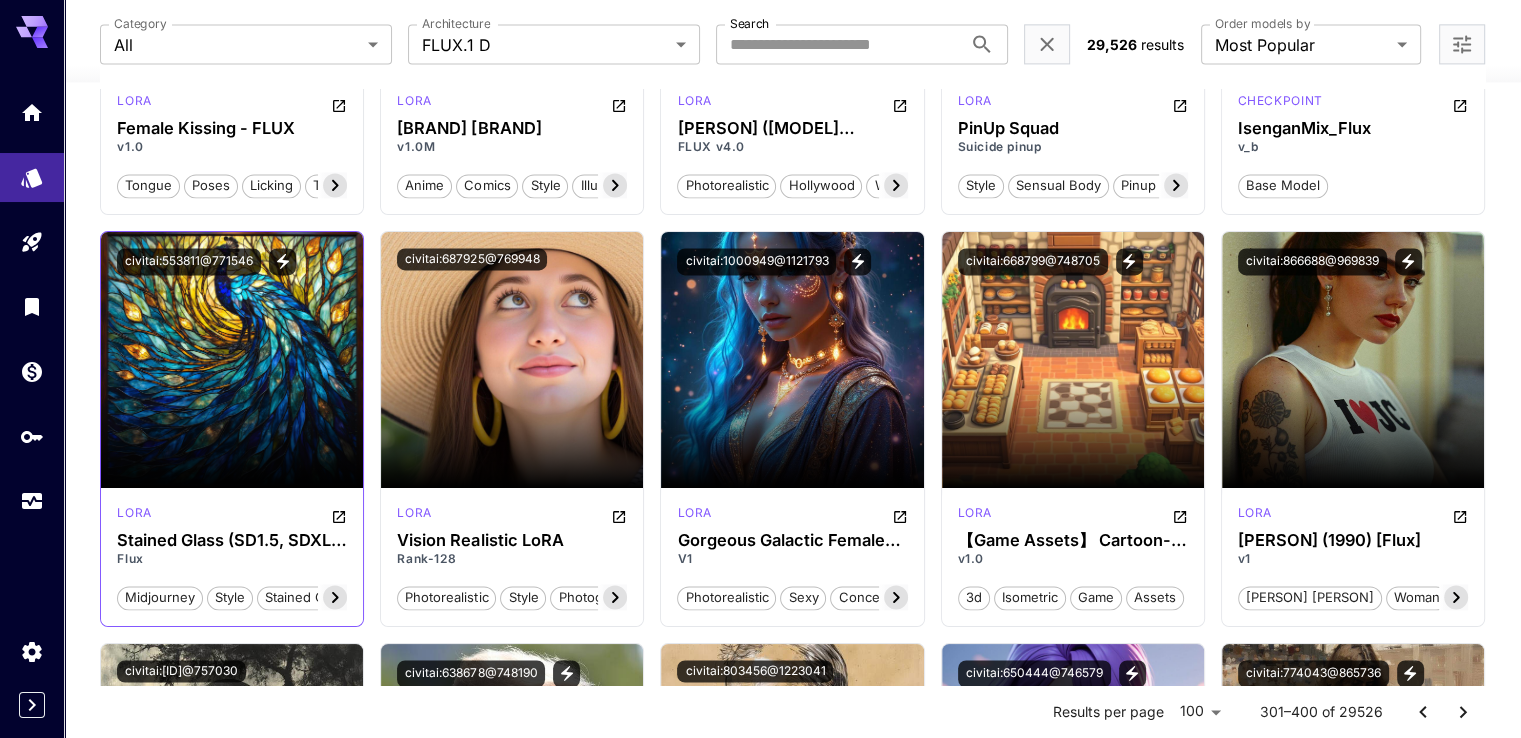 drag, startPoint x: 168, startPoint y: 258, endPoint x: 176, endPoint y: 229, distance: 30.083218 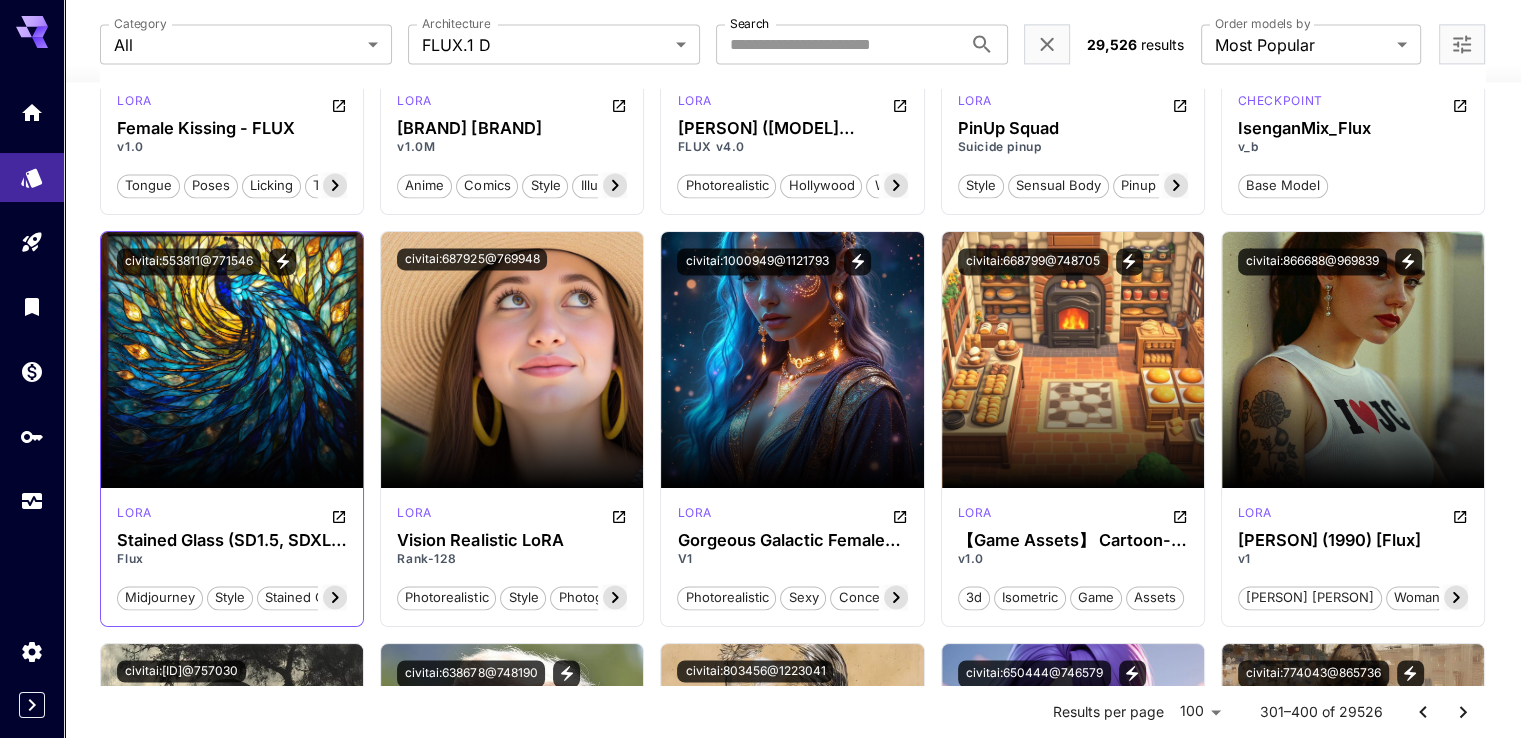 click on "civitai:553811@771546" at bounding box center [189, 261] 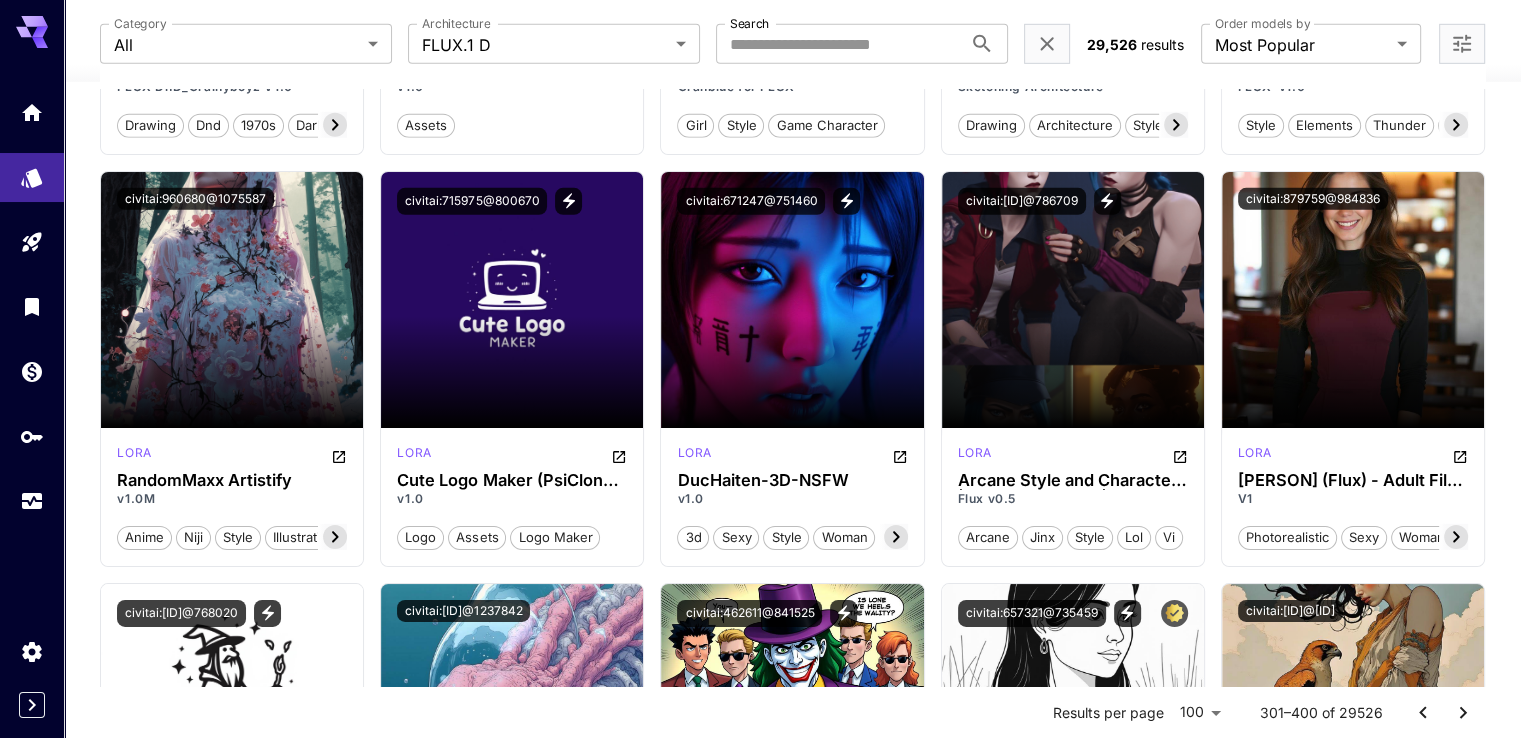 scroll, scrollTop: 6200, scrollLeft: 0, axis: vertical 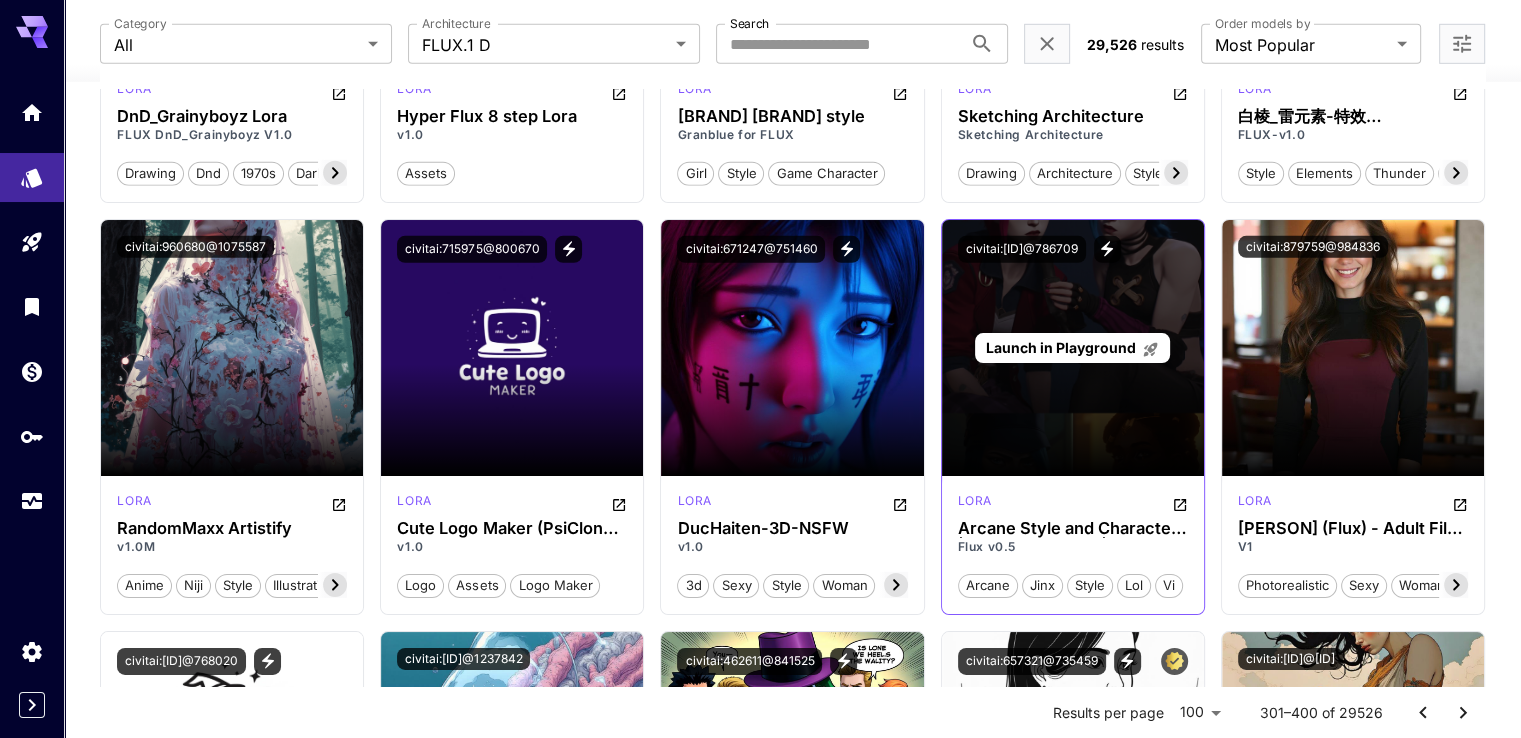 click on "Launch in Playground" at bounding box center [1061, 347] 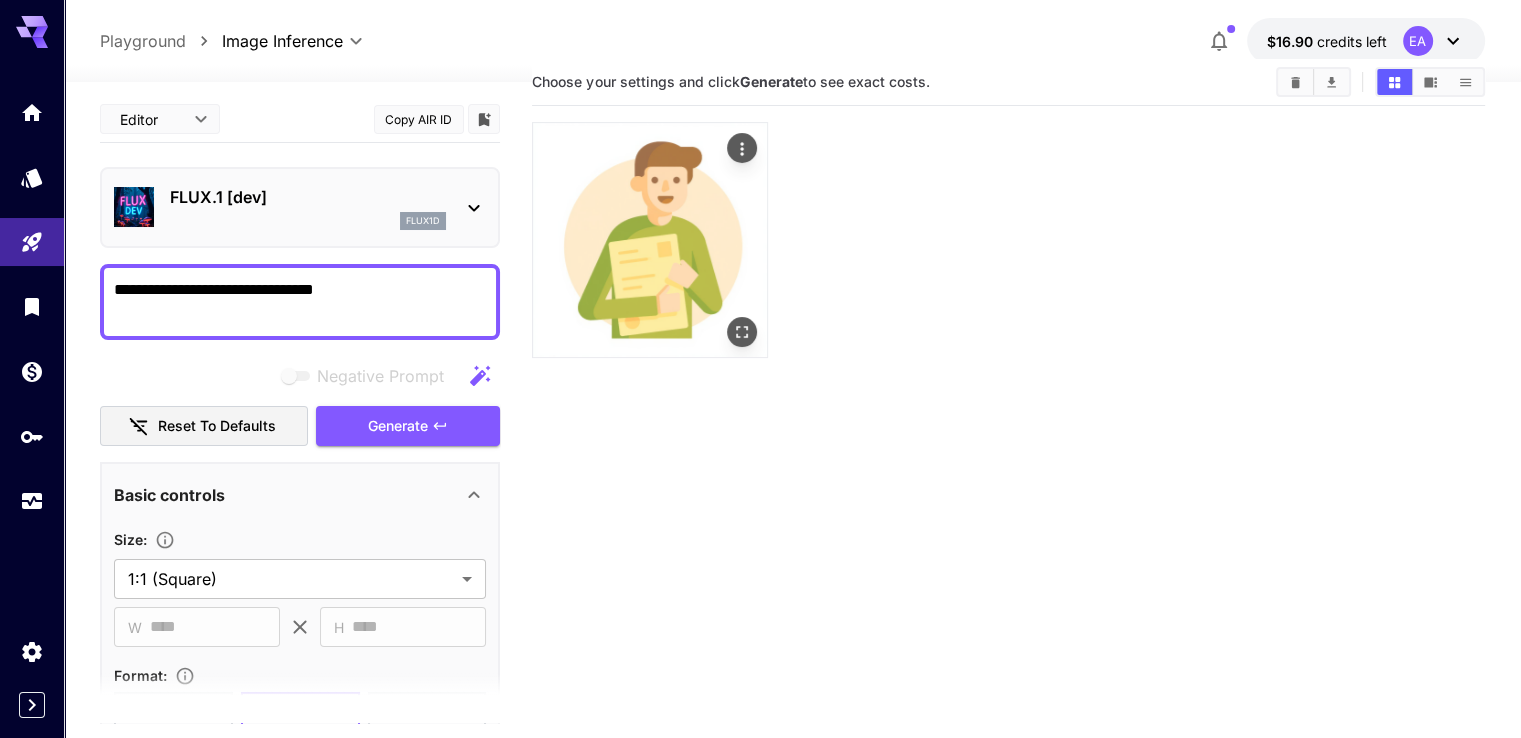 scroll, scrollTop: 0, scrollLeft: 0, axis: both 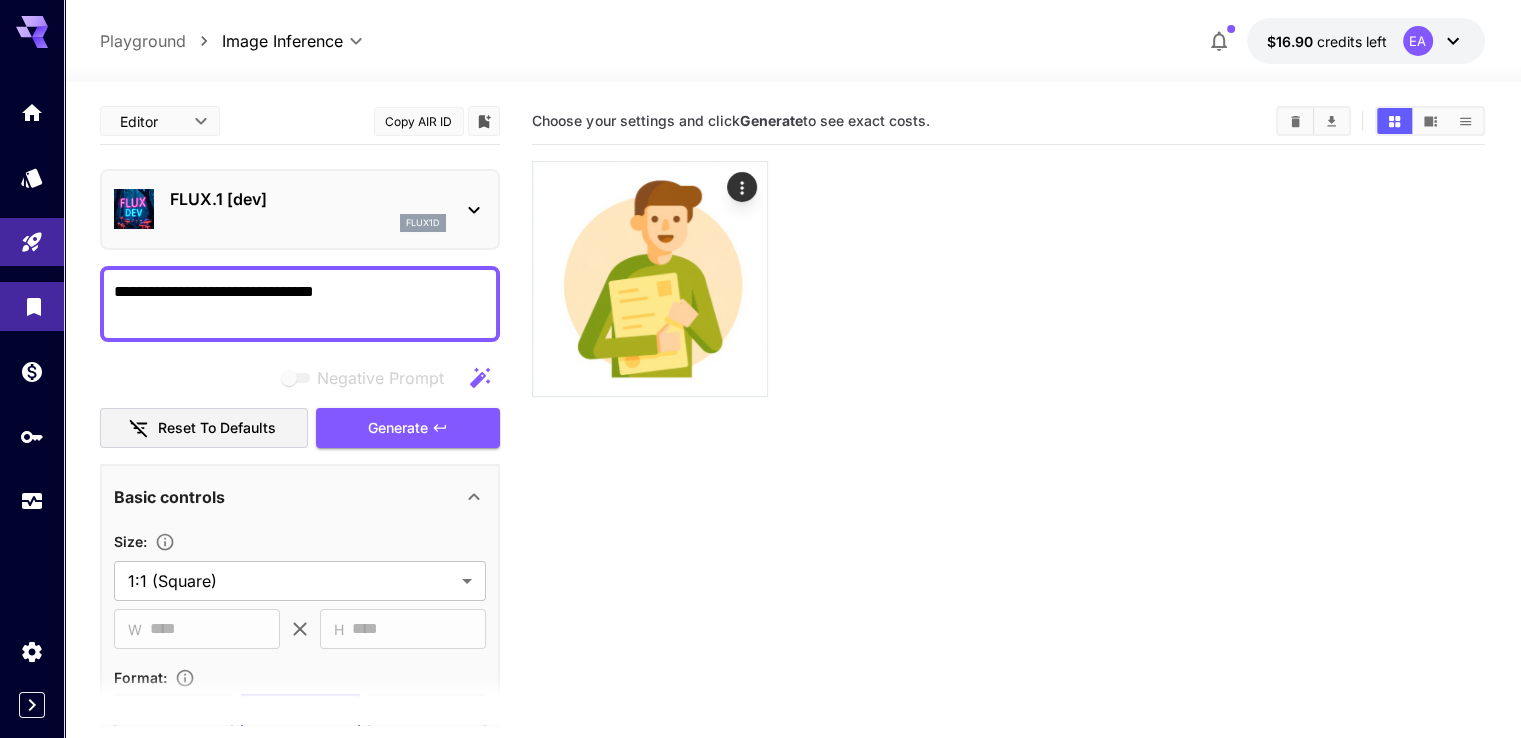 drag, startPoint x: 379, startPoint y: 289, endPoint x: 0, endPoint y: 291, distance: 379.00528 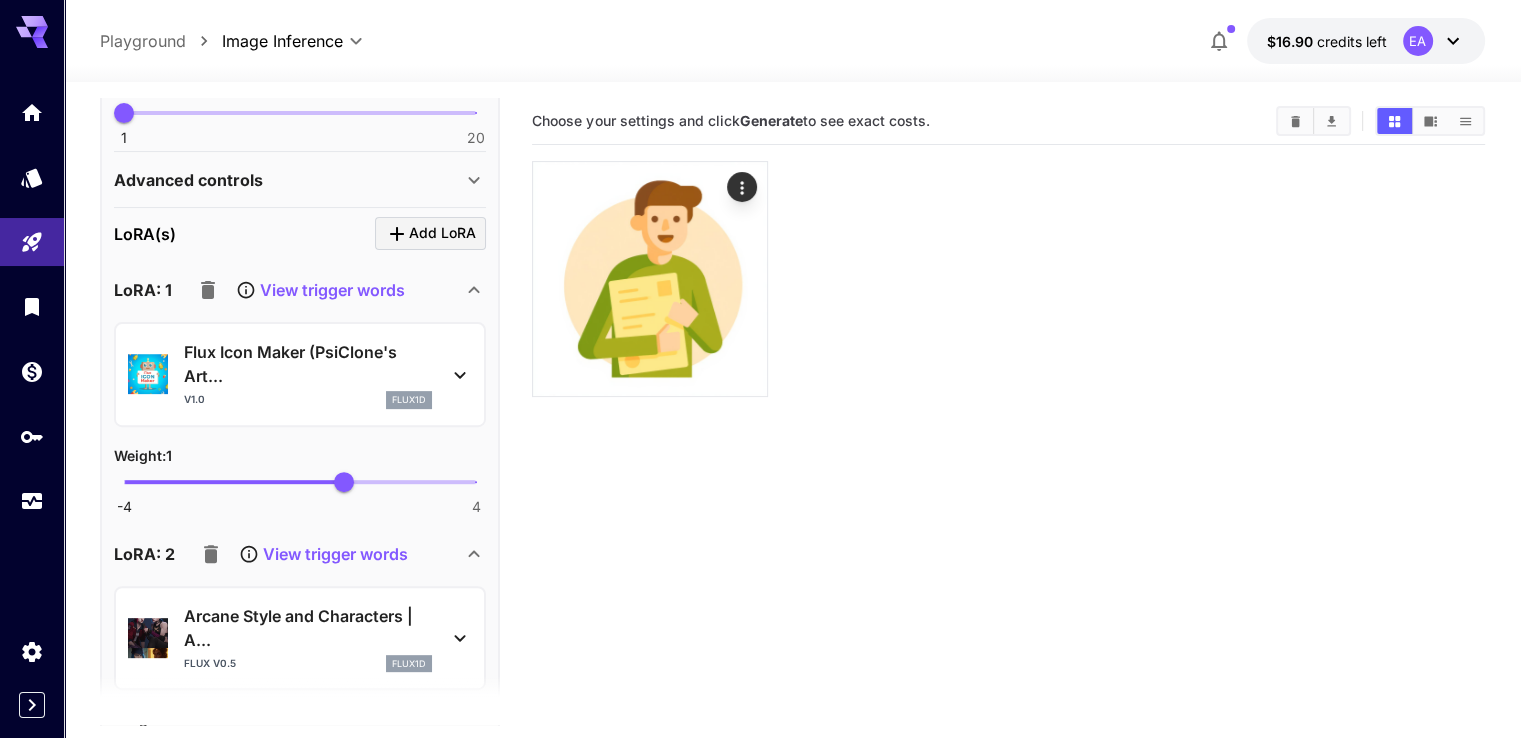 scroll, scrollTop: 700, scrollLeft: 0, axis: vertical 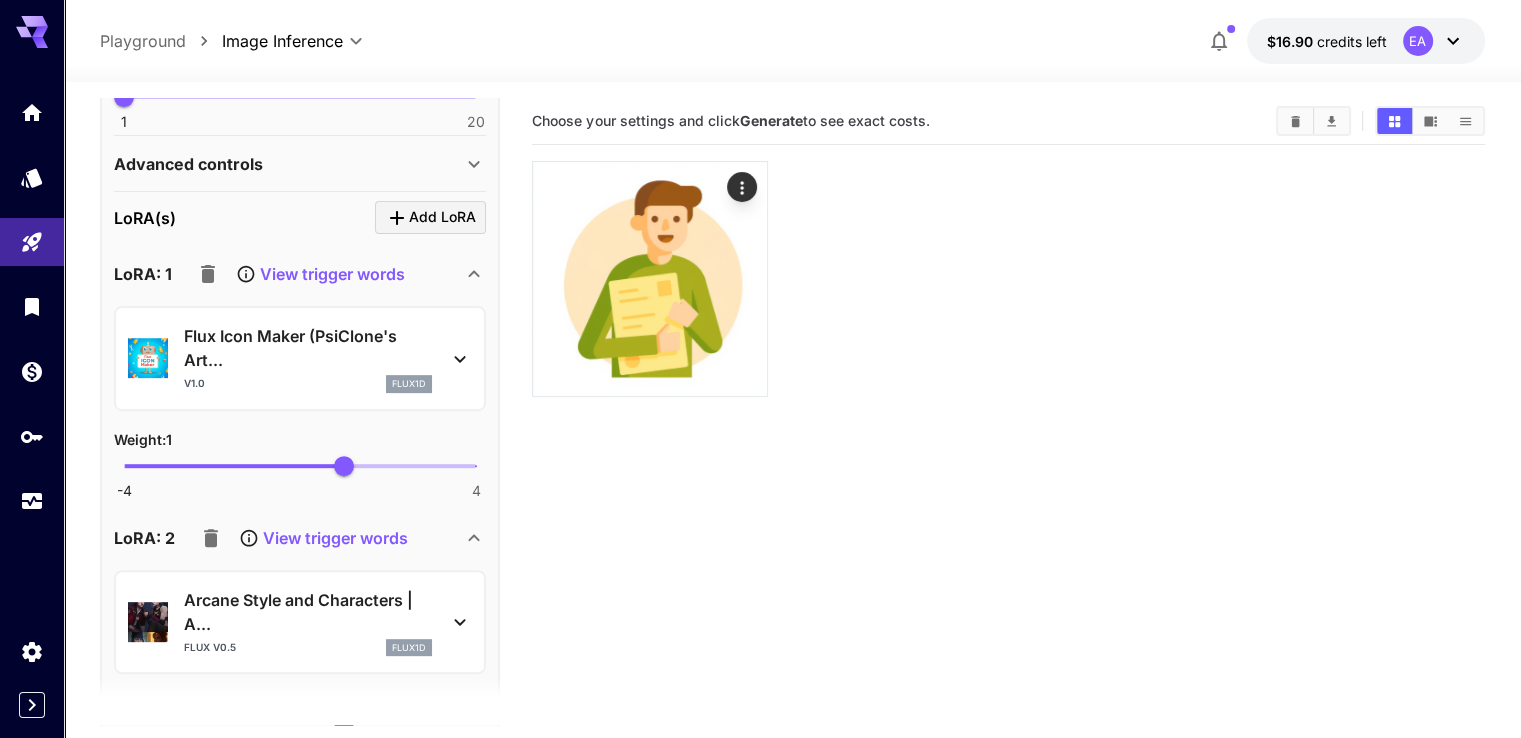 click 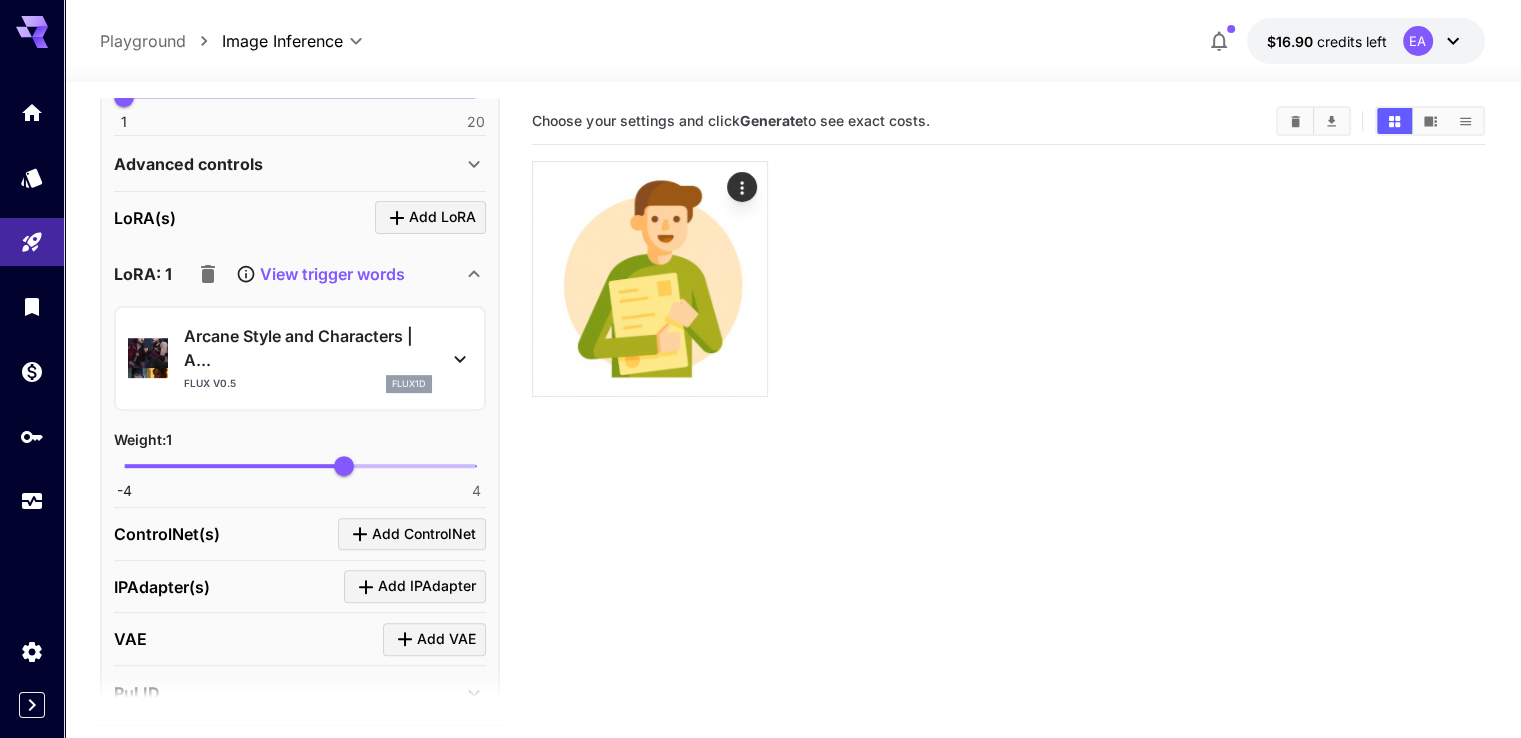 click on "View trigger words" at bounding box center (332, 274) 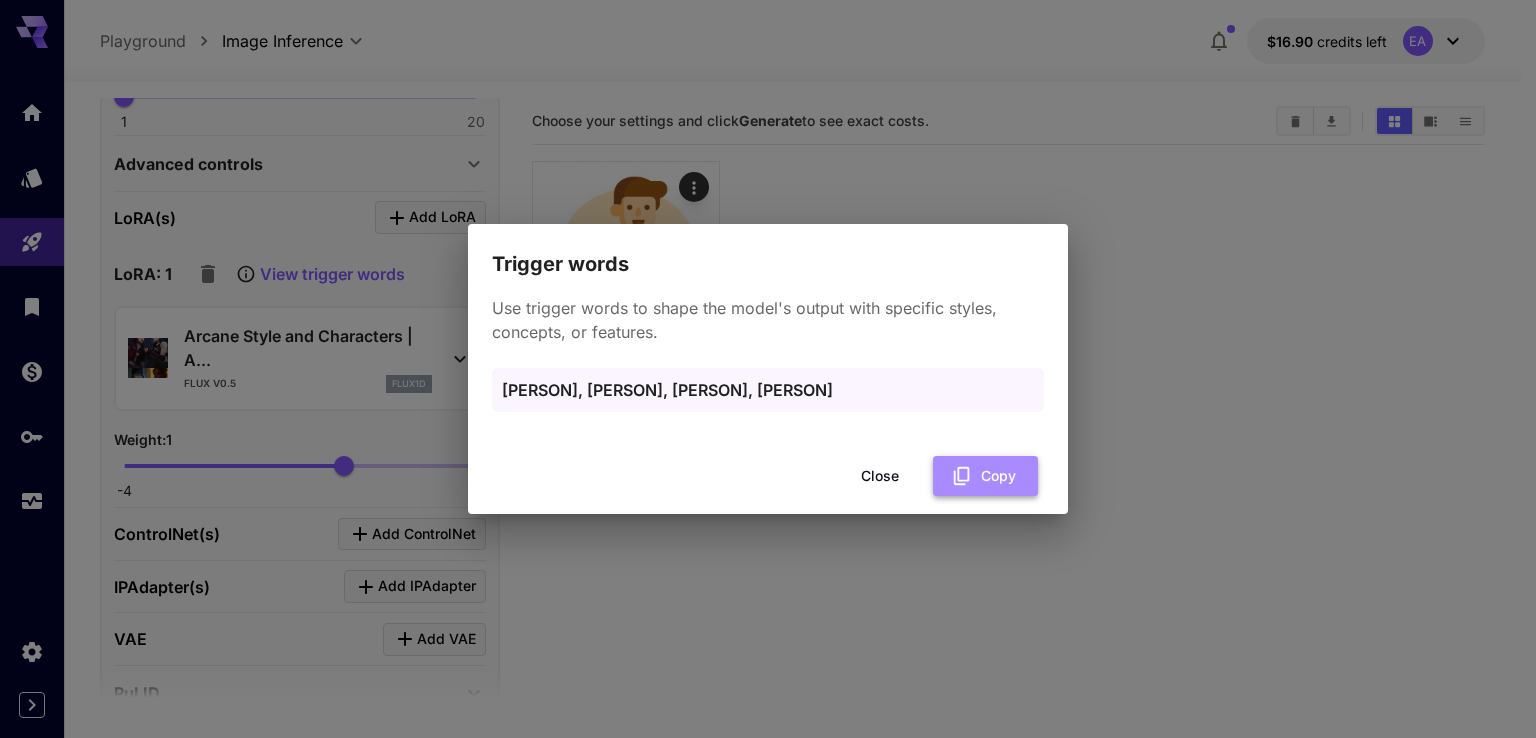 click on "Copy" at bounding box center [985, 476] 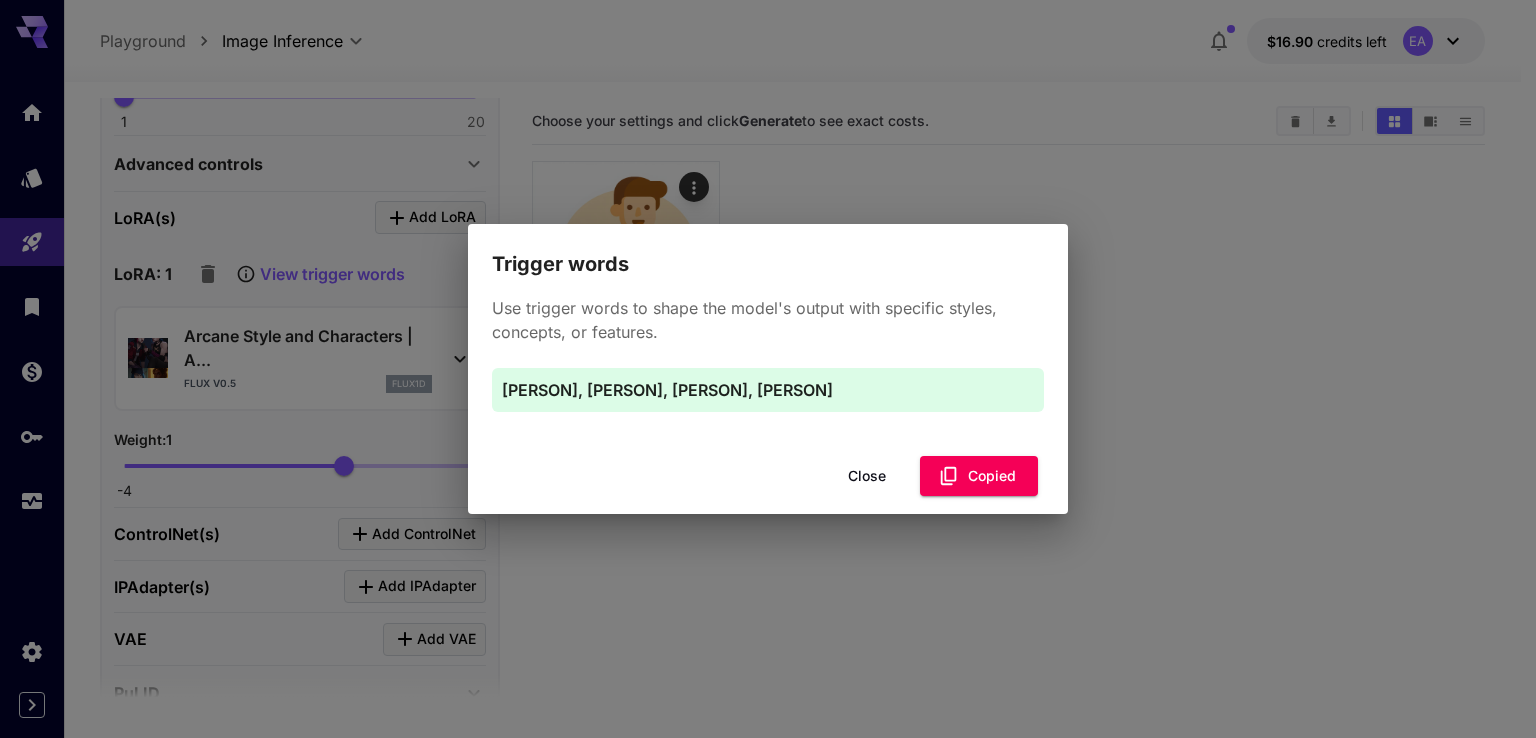 click on "Close" at bounding box center (867, 476) 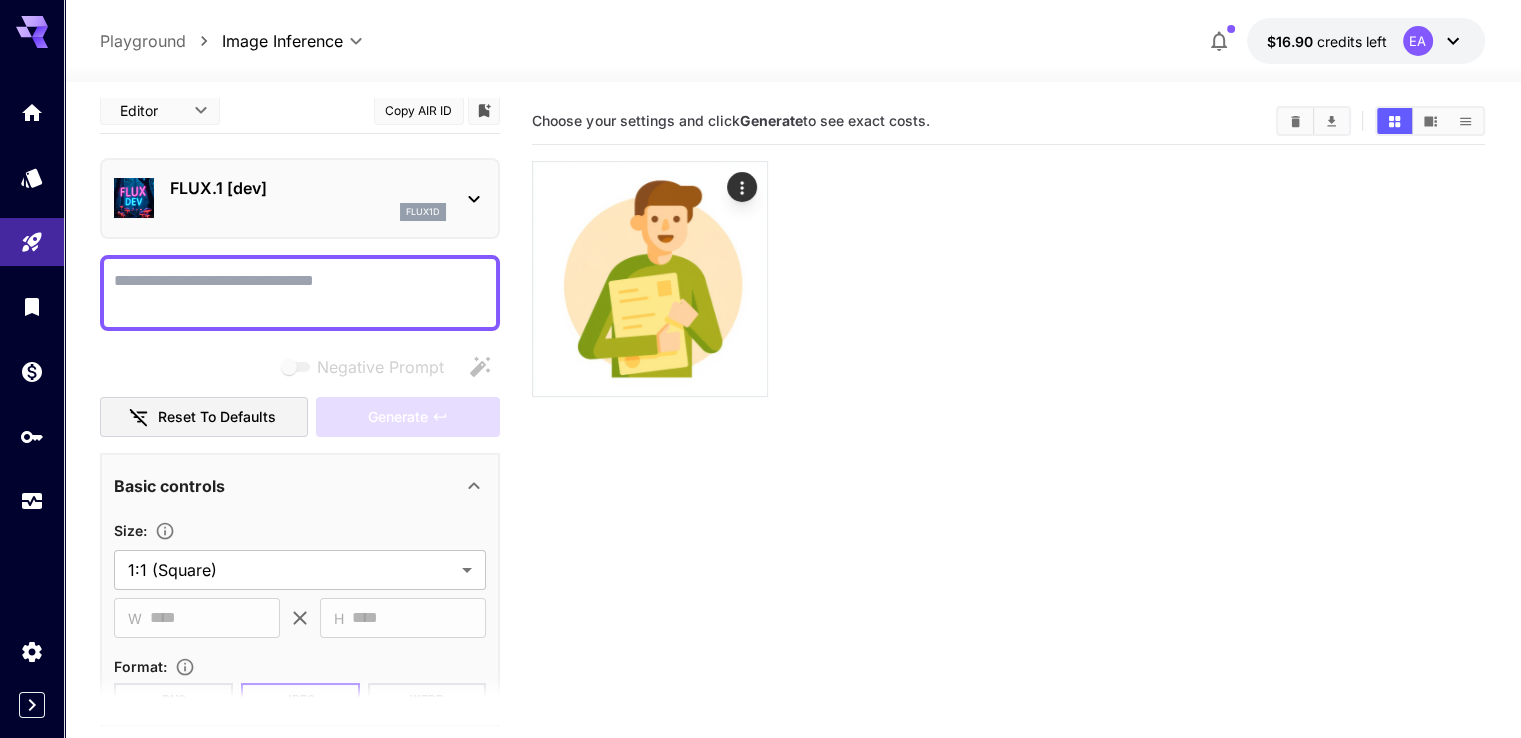 scroll, scrollTop: 0, scrollLeft: 0, axis: both 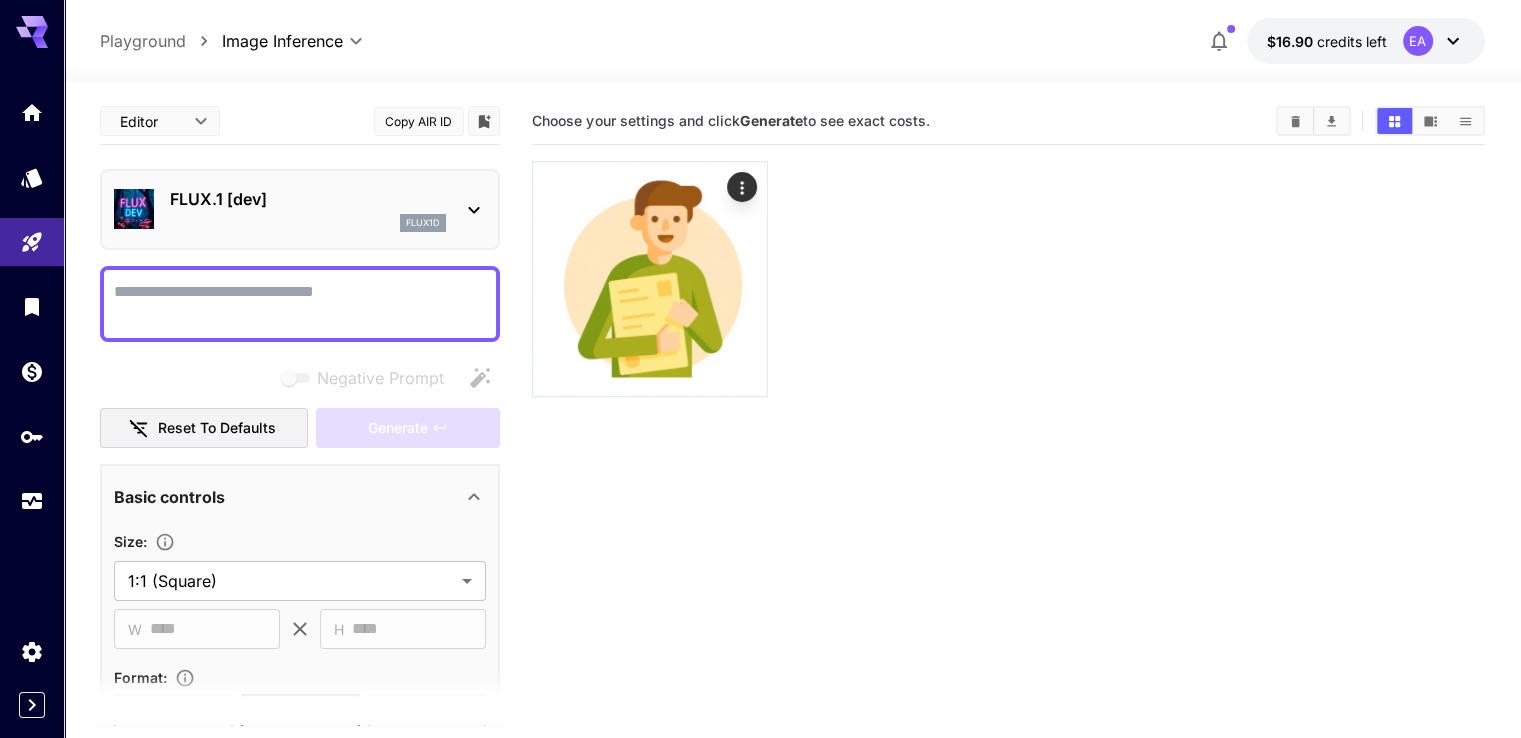 click on "Negative Prompt" at bounding box center [300, 304] 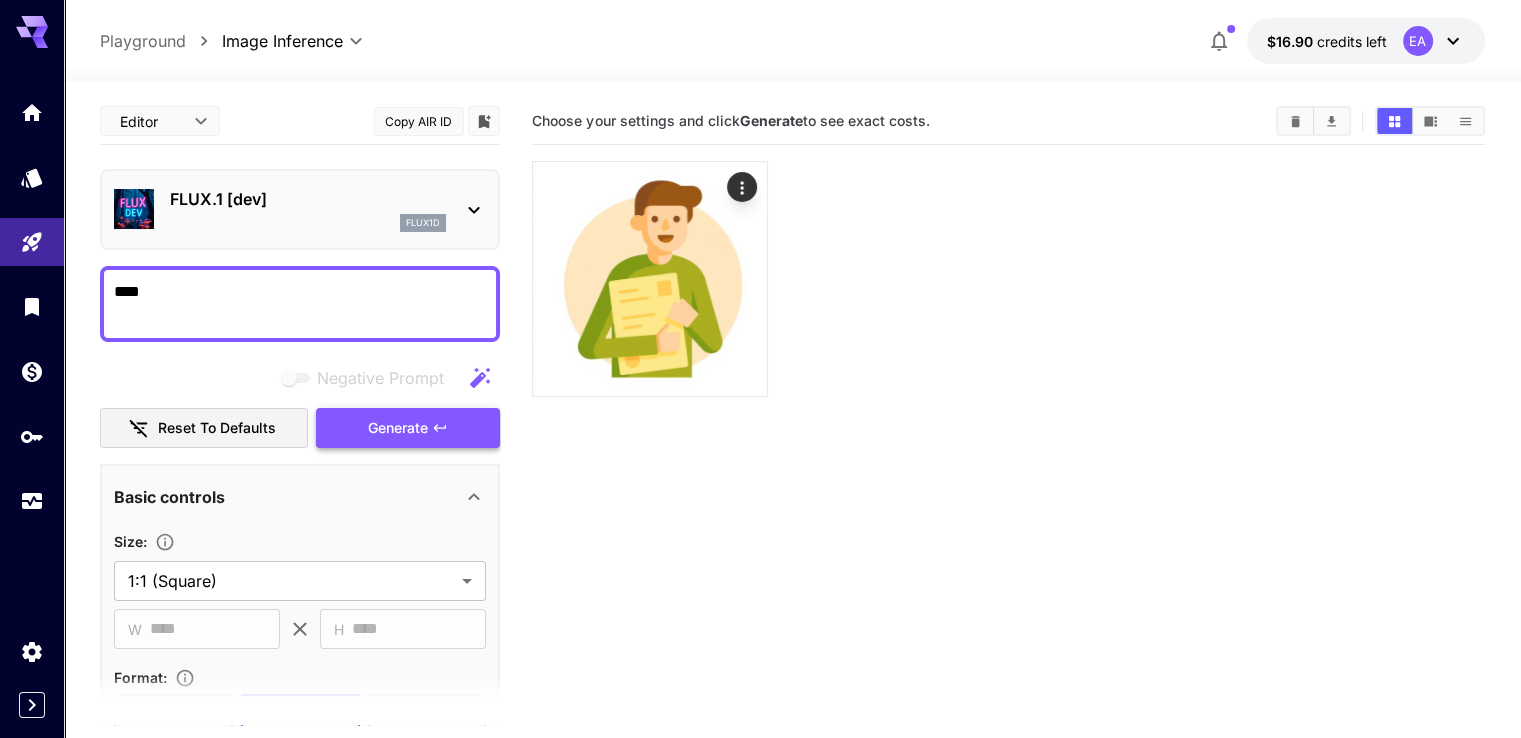 type on "****" 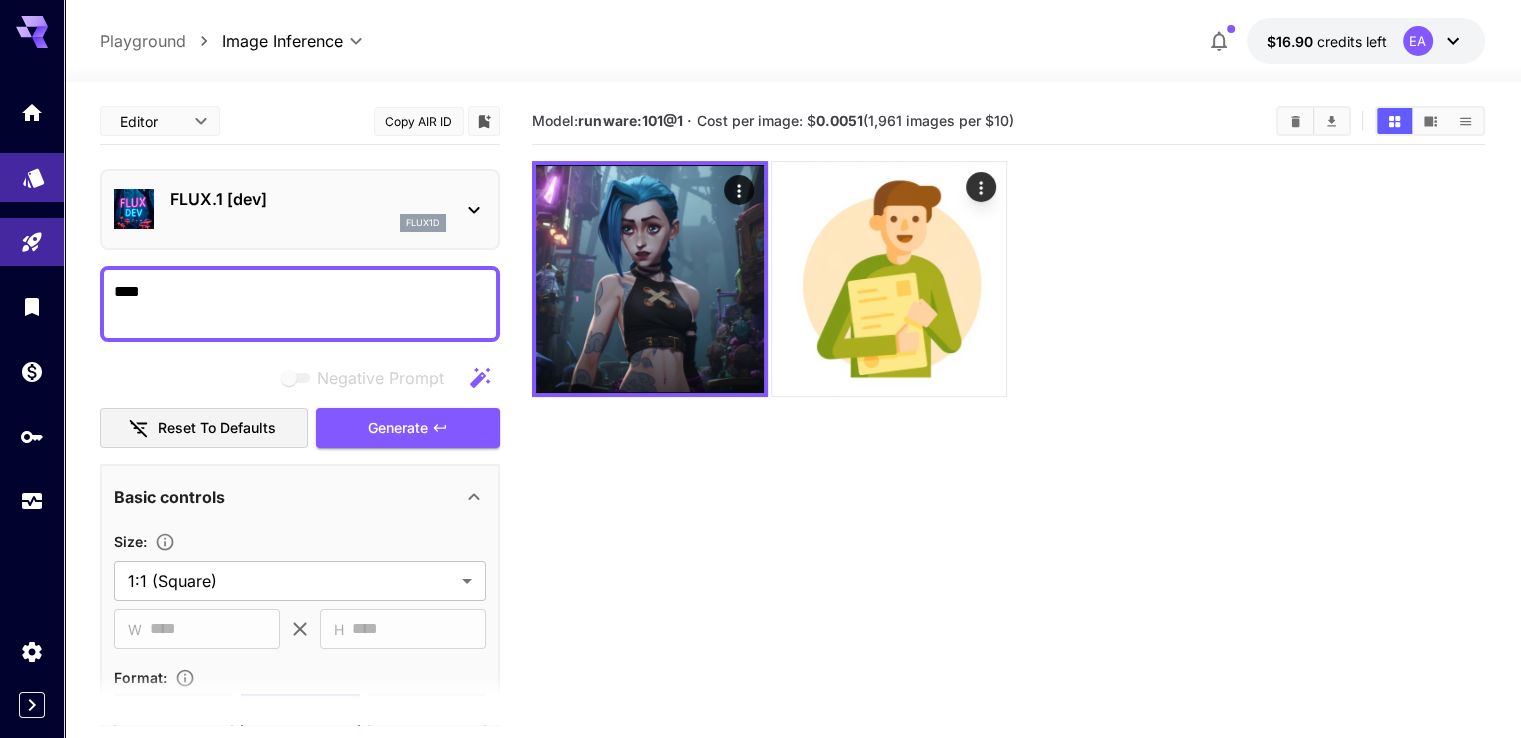 click at bounding box center [32, 177] 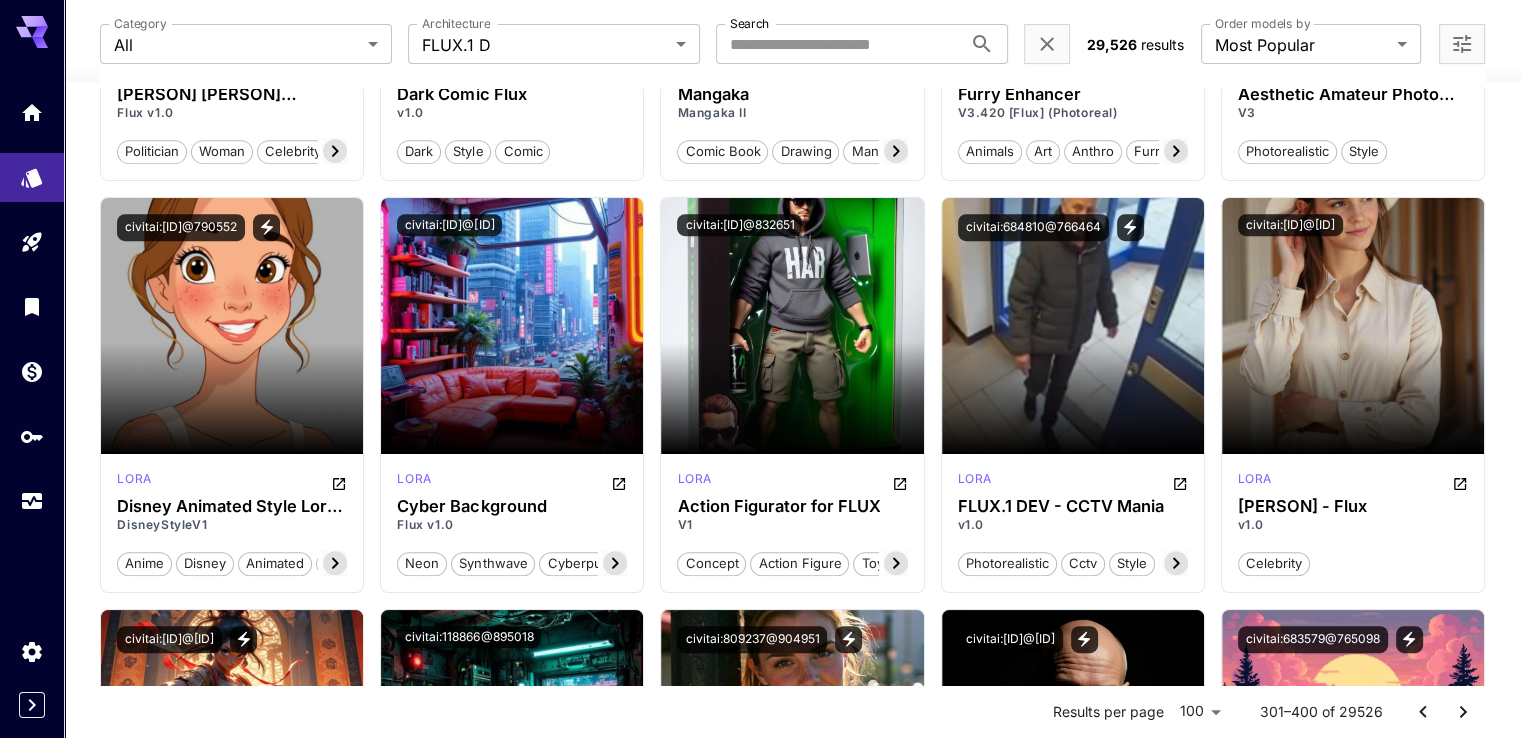 scroll, scrollTop: 900, scrollLeft: 0, axis: vertical 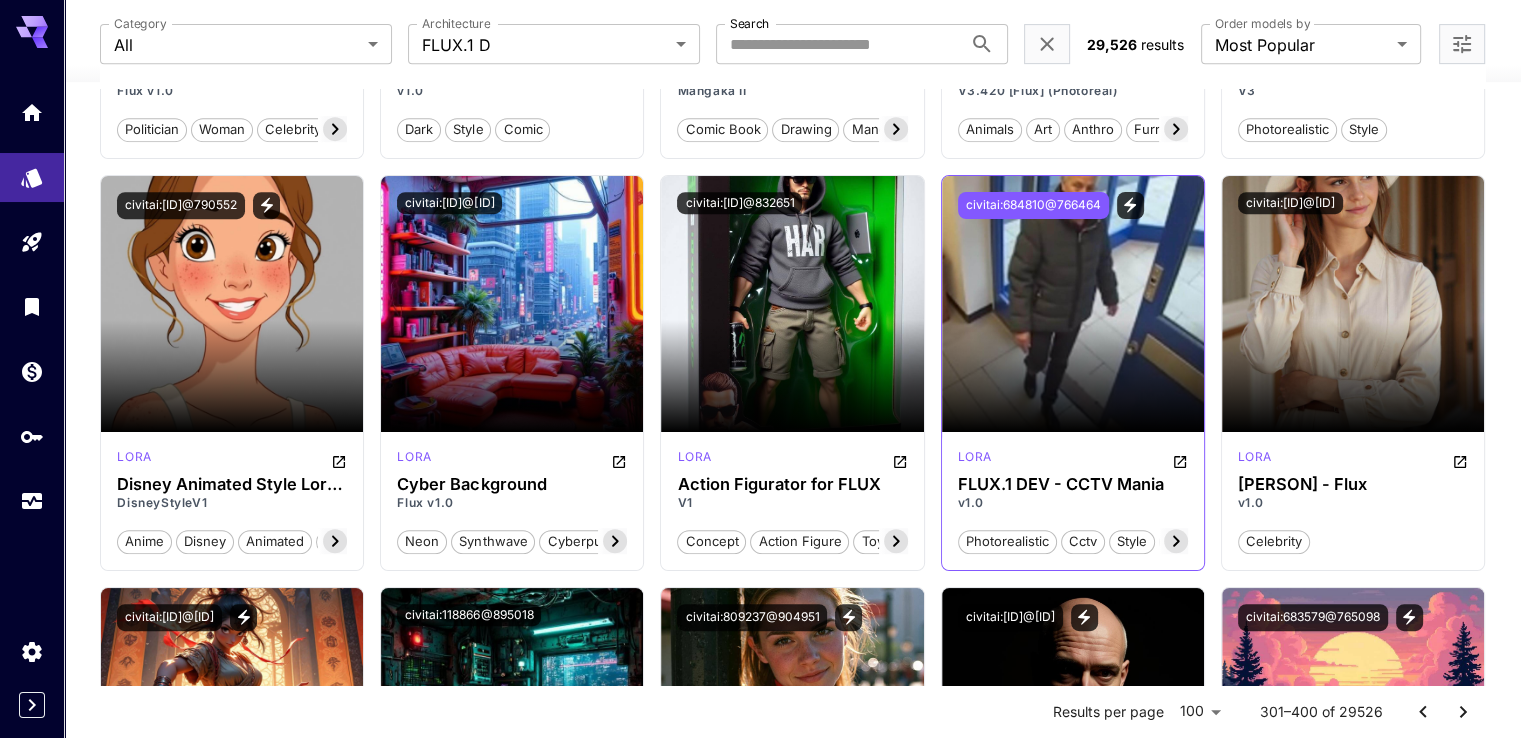 click on "civitai:684810@766464" at bounding box center (1033, 205) 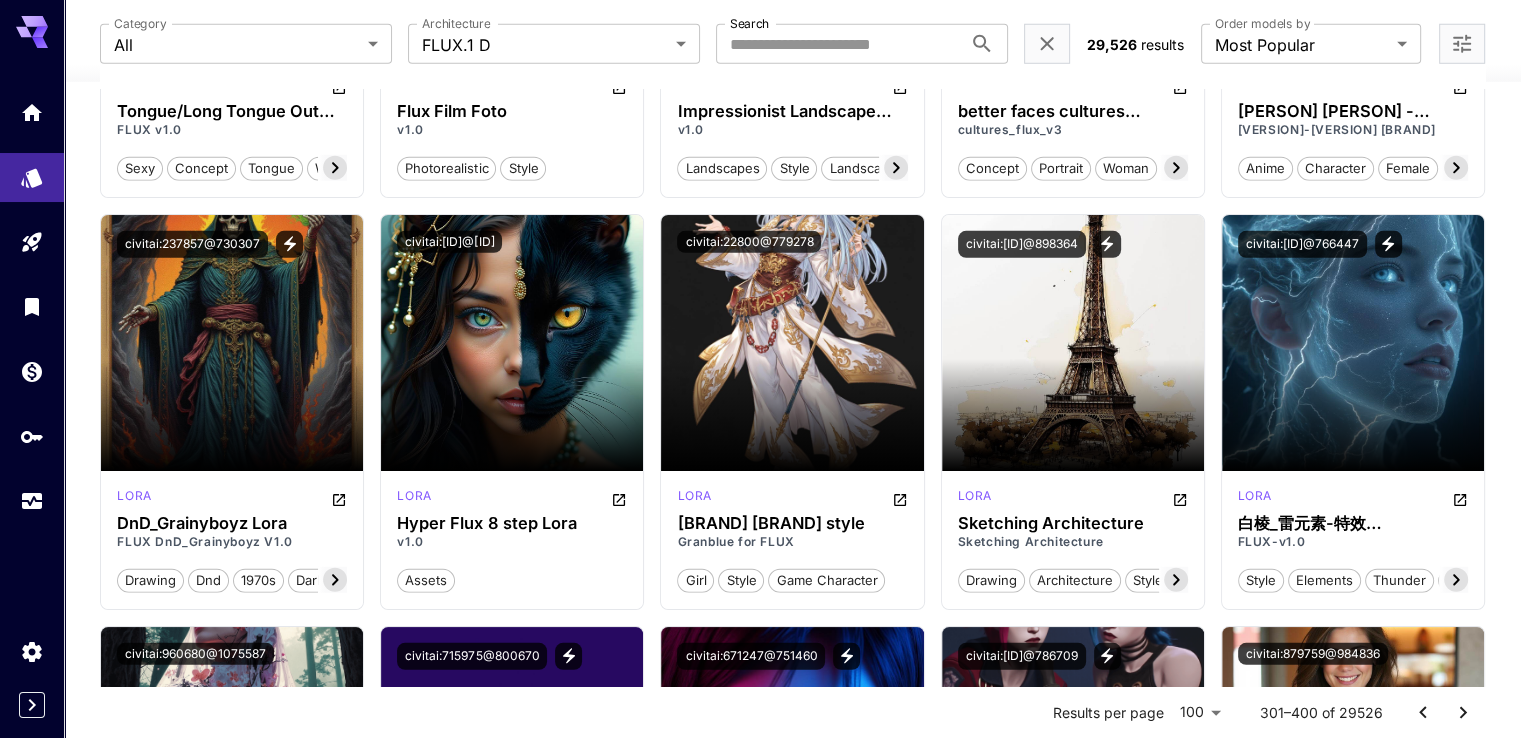 scroll, scrollTop: 5800, scrollLeft: 0, axis: vertical 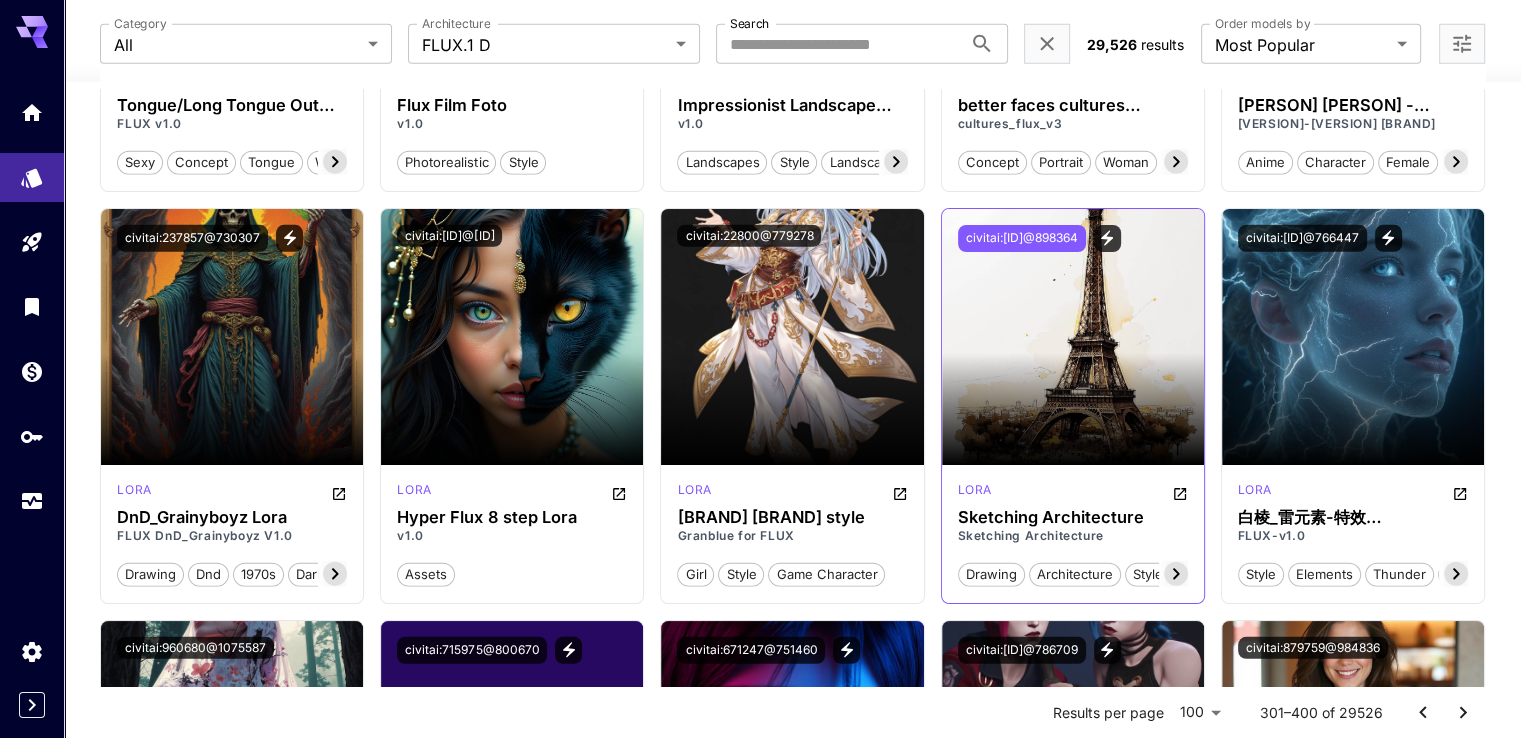 click on "civitai:[ID]@898364" at bounding box center [1022, 238] 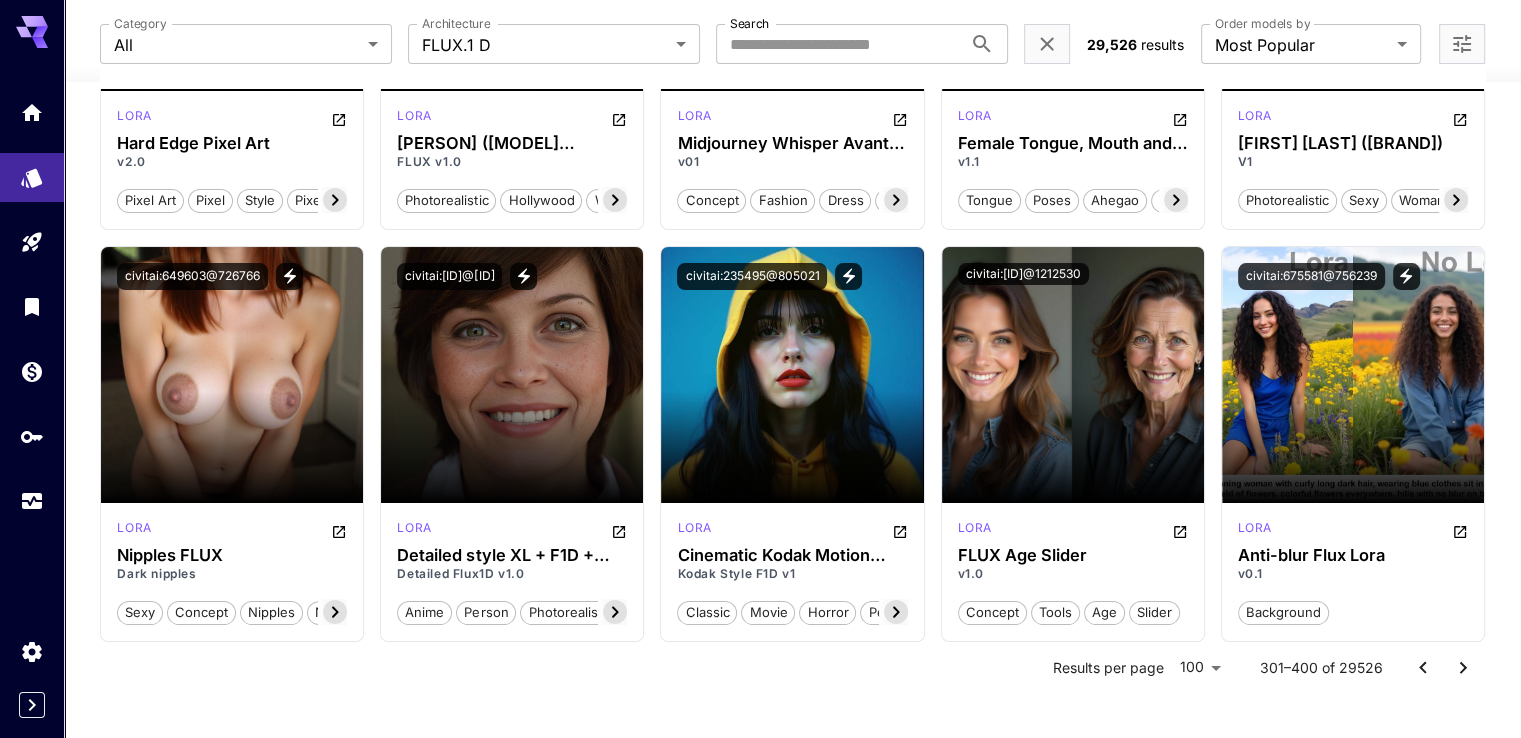 scroll, scrollTop: 7857, scrollLeft: 0, axis: vertical 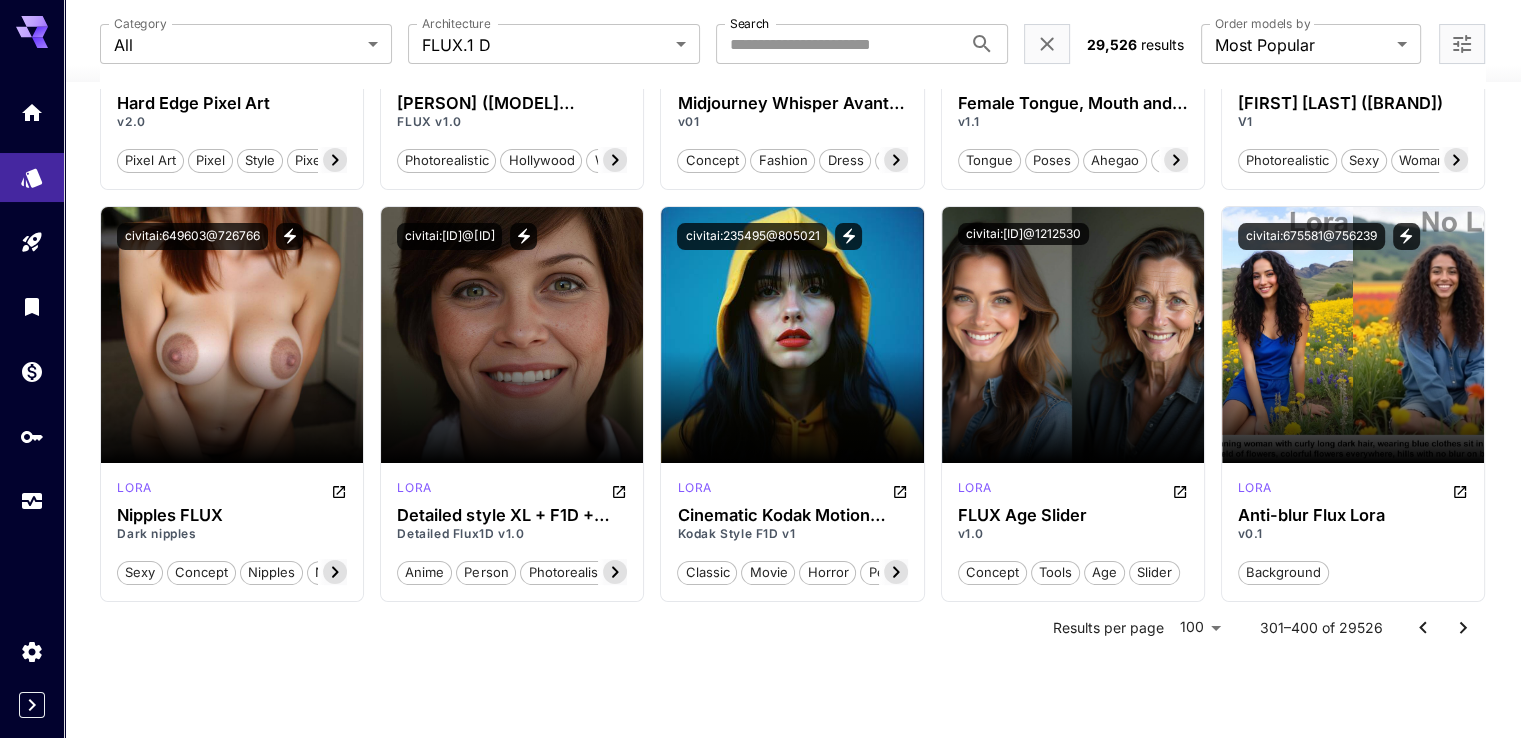 click 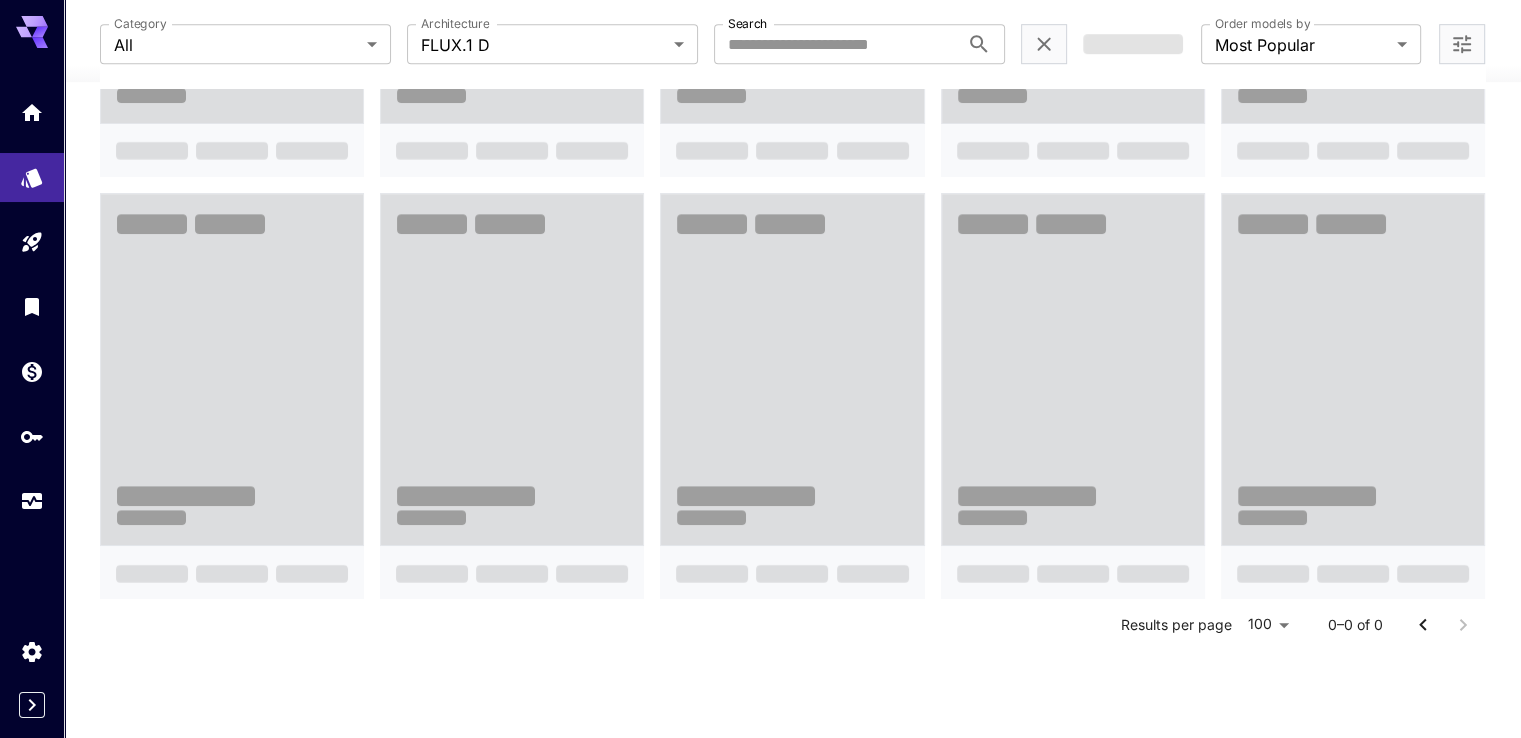 scroll, scrollTop: 7857, scrollLeft: 0, axis: vertical 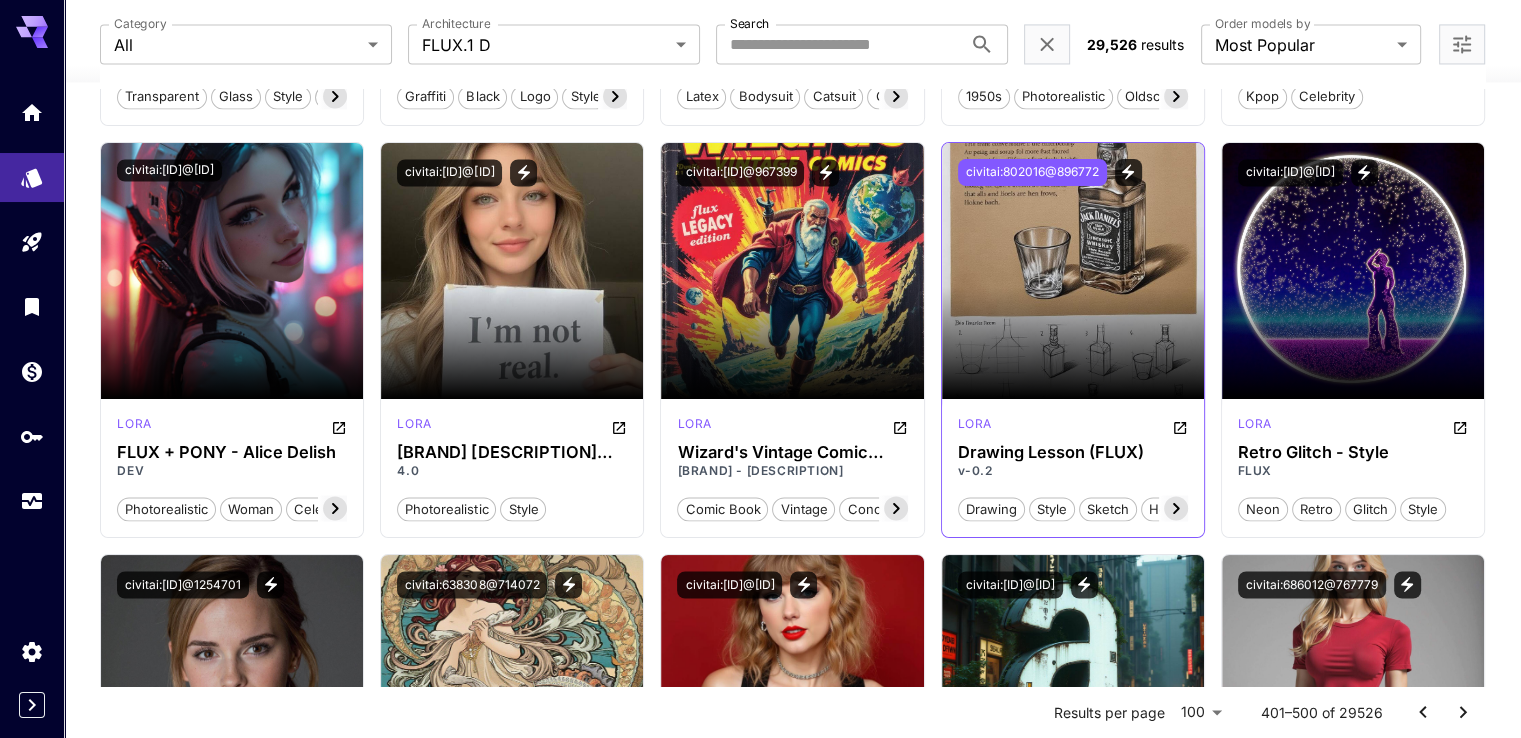 click on "civitai:802016@896772" at bounding box center [1032, 172] 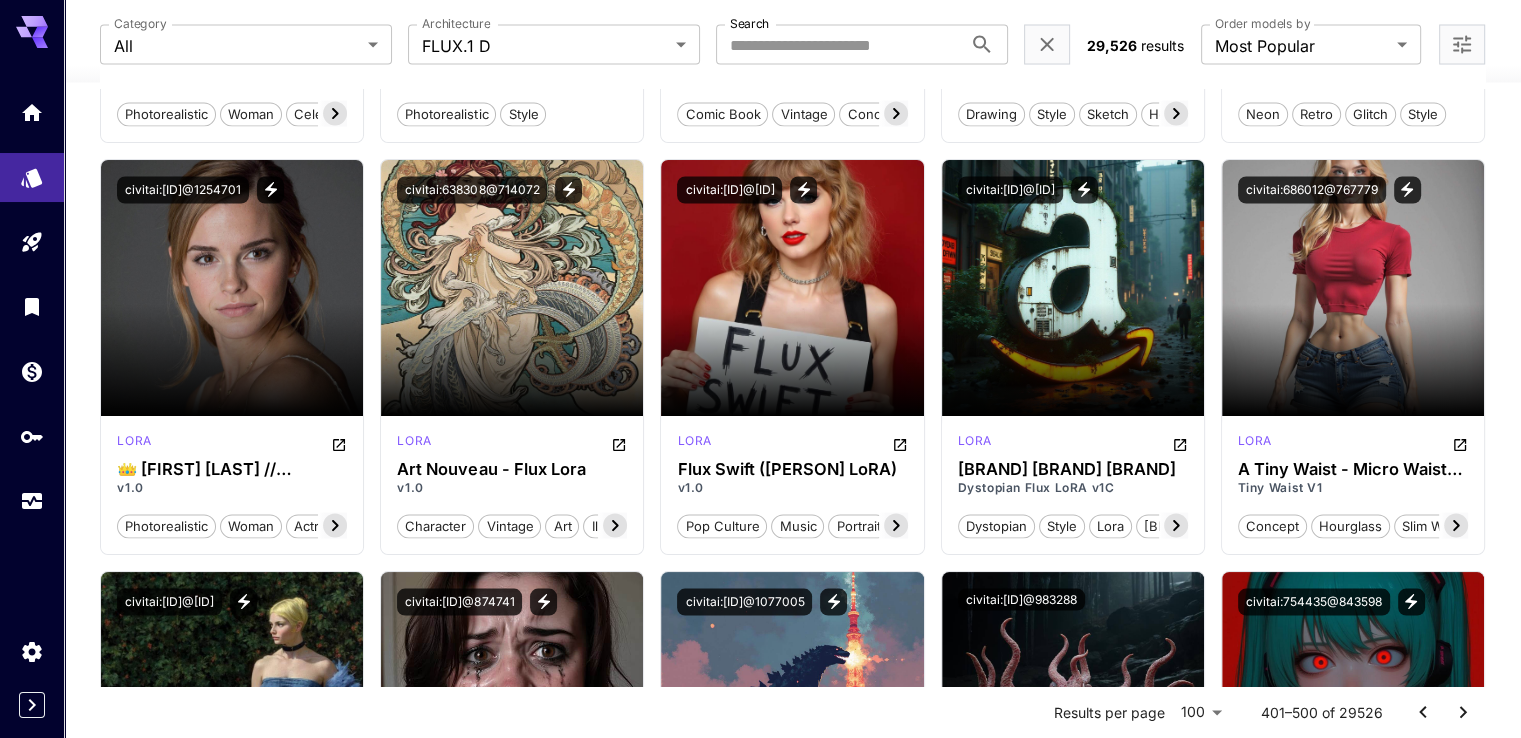 scroll, scrollTop: 3800, scrollLeft: 0, axis: vertical 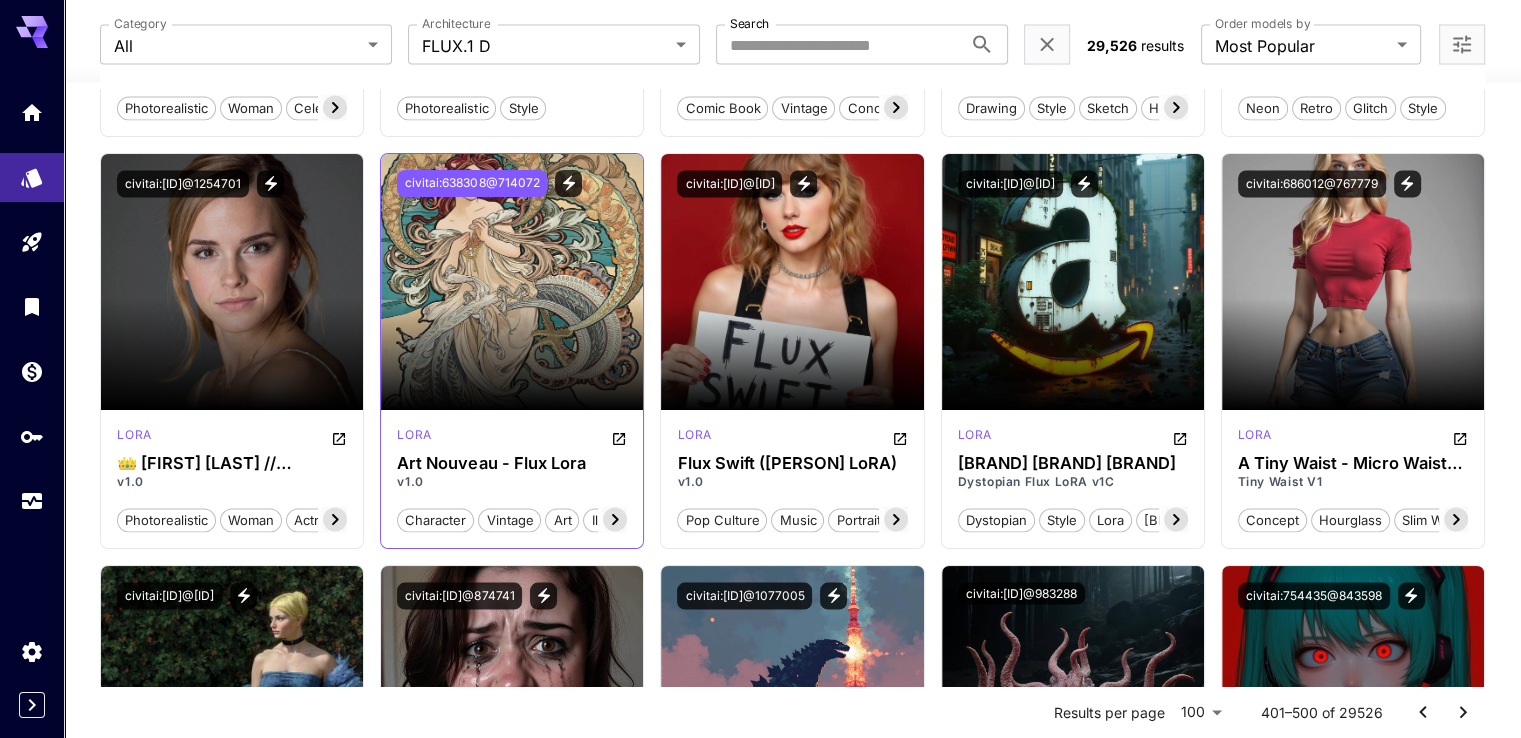 click on "civitai:638308@714072" at bounding box center [472, 183] 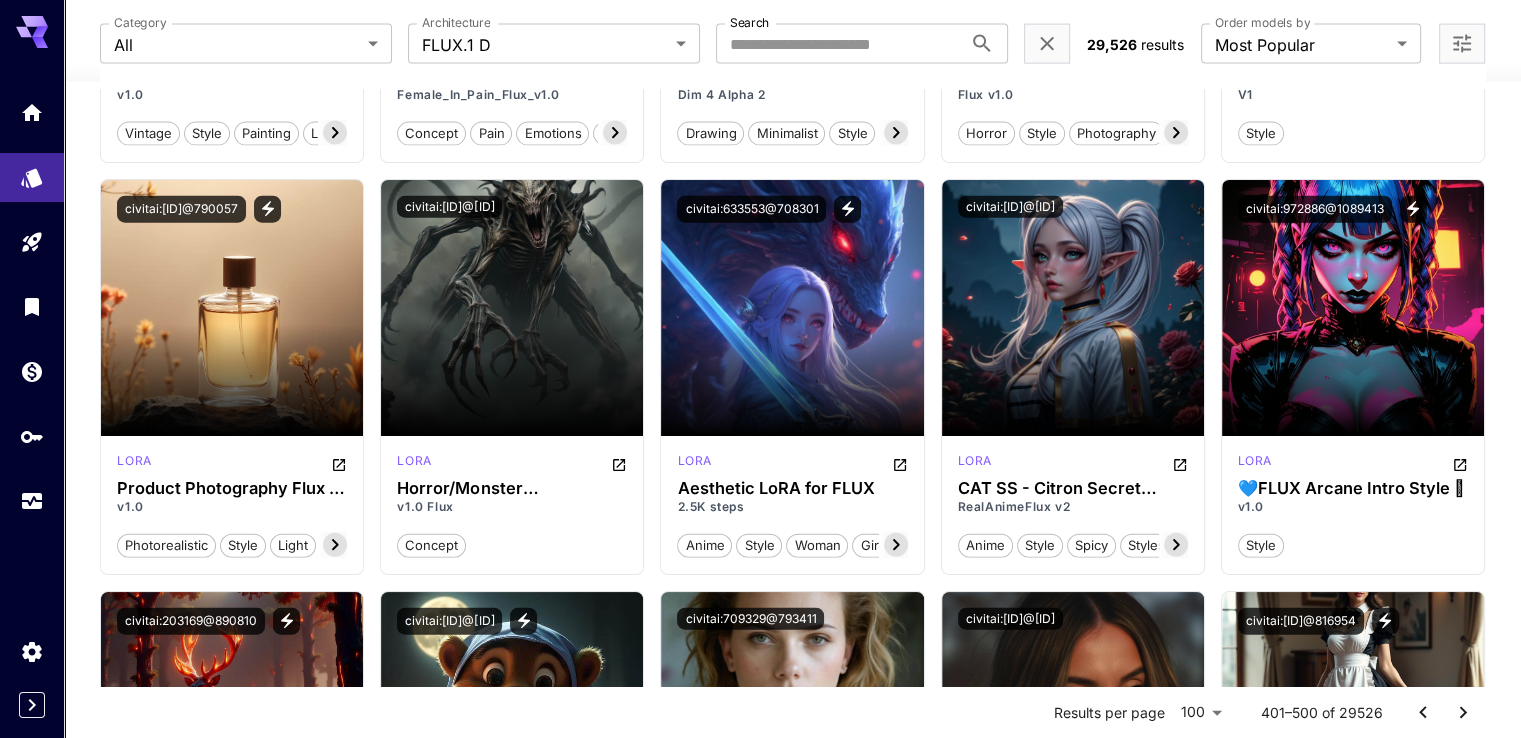 scroll, scrollTop: 4600, scrollLeft: 0, axis: vertical 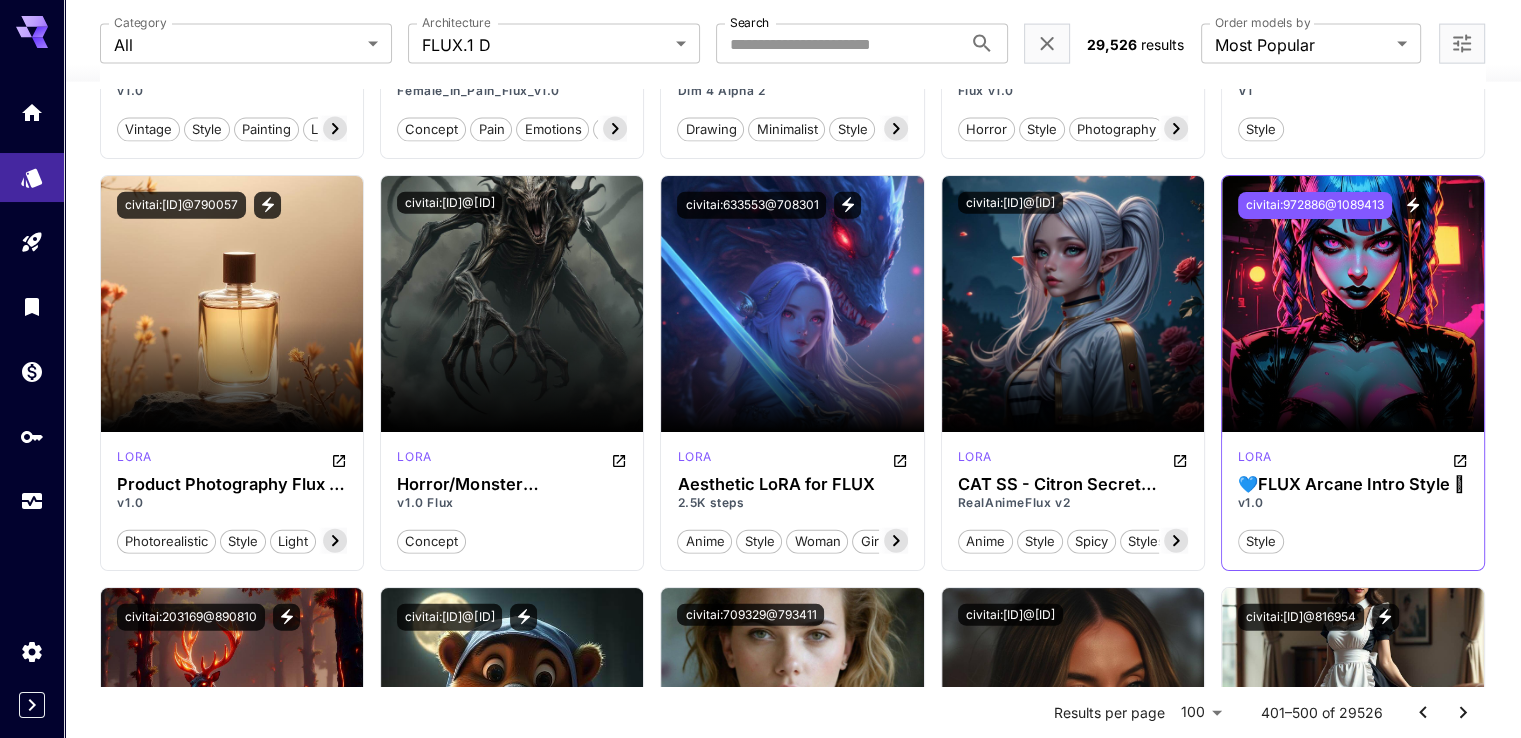 click on "civitai:972886@1089413" at bounding box center [1315, 205] 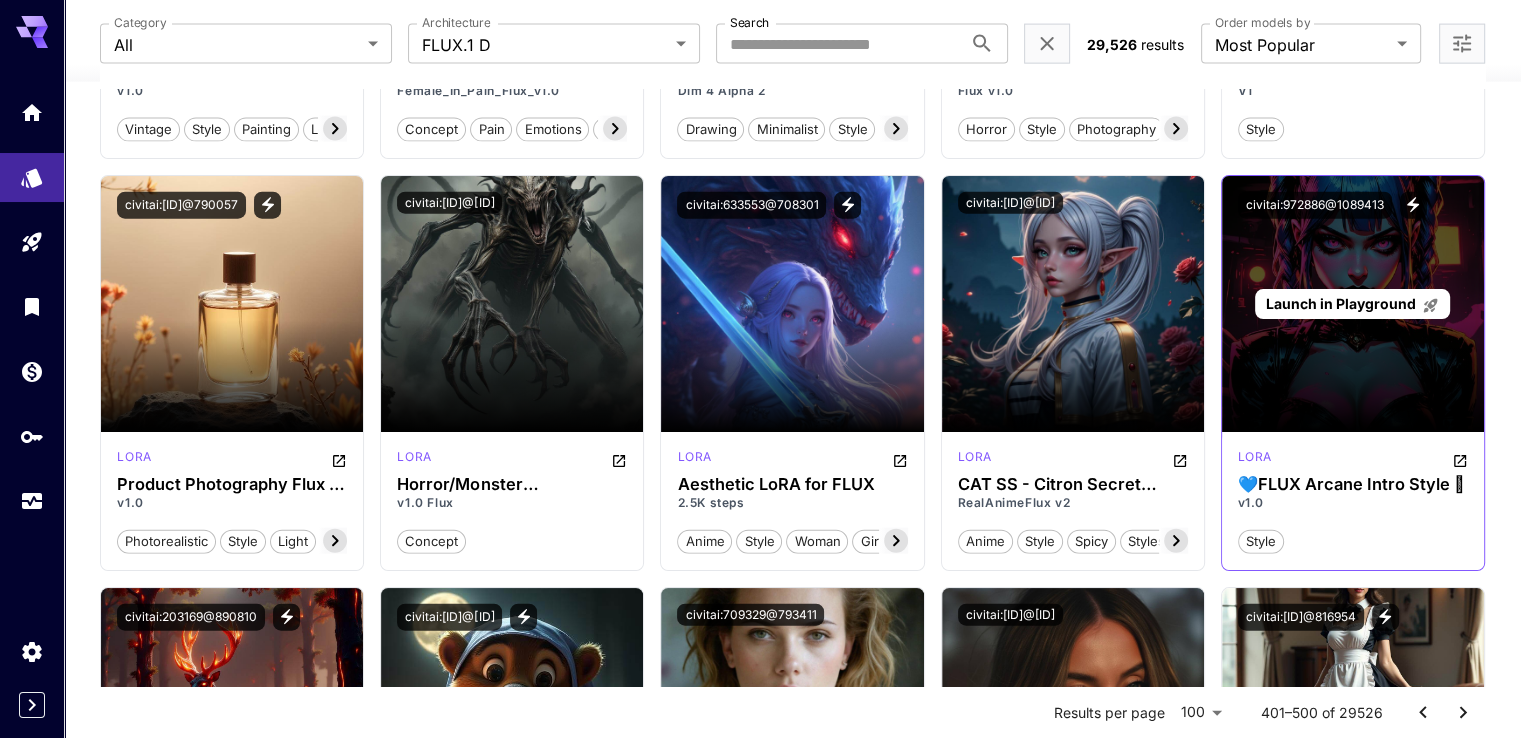 click on "Launch in Playground" at bounding box center (1341, 303) 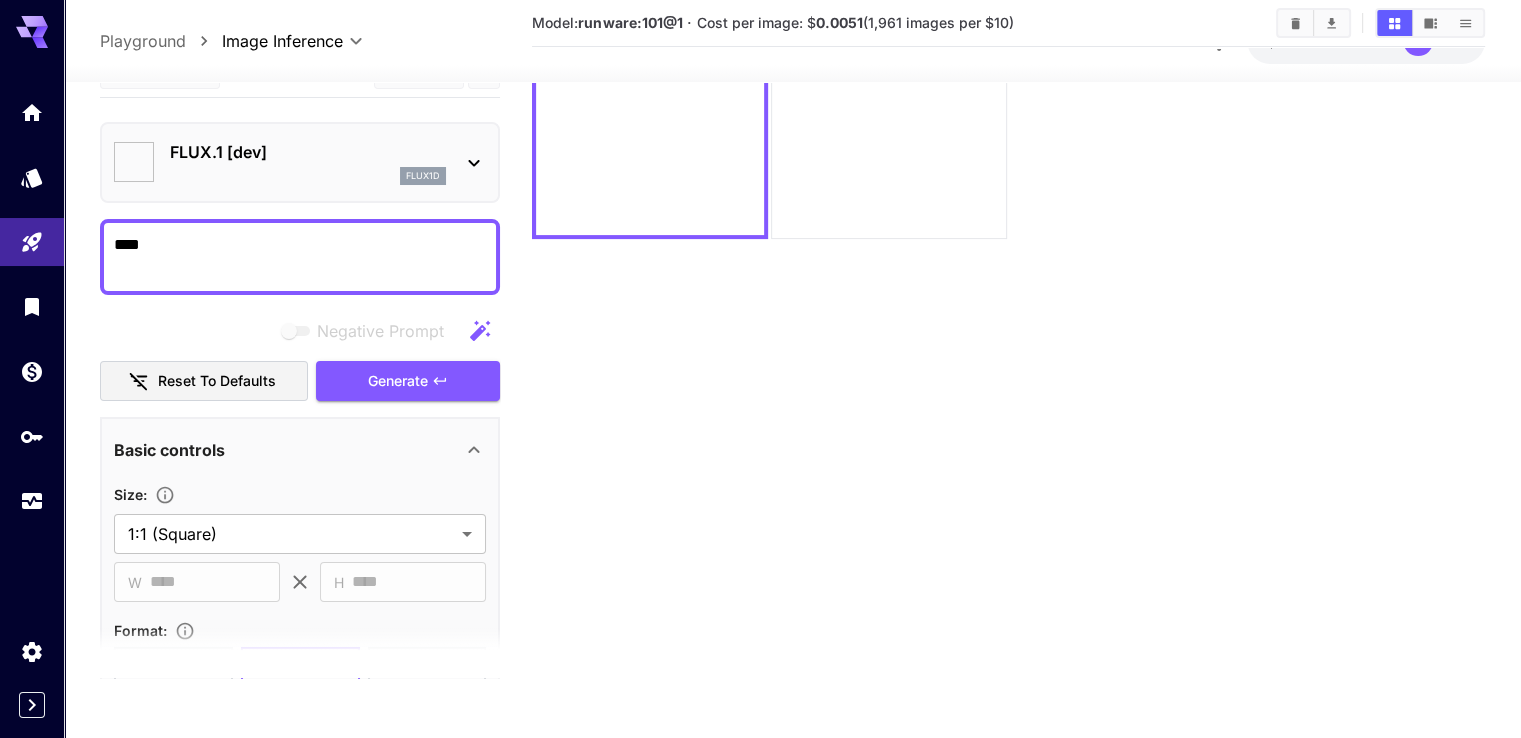 type on "**********" 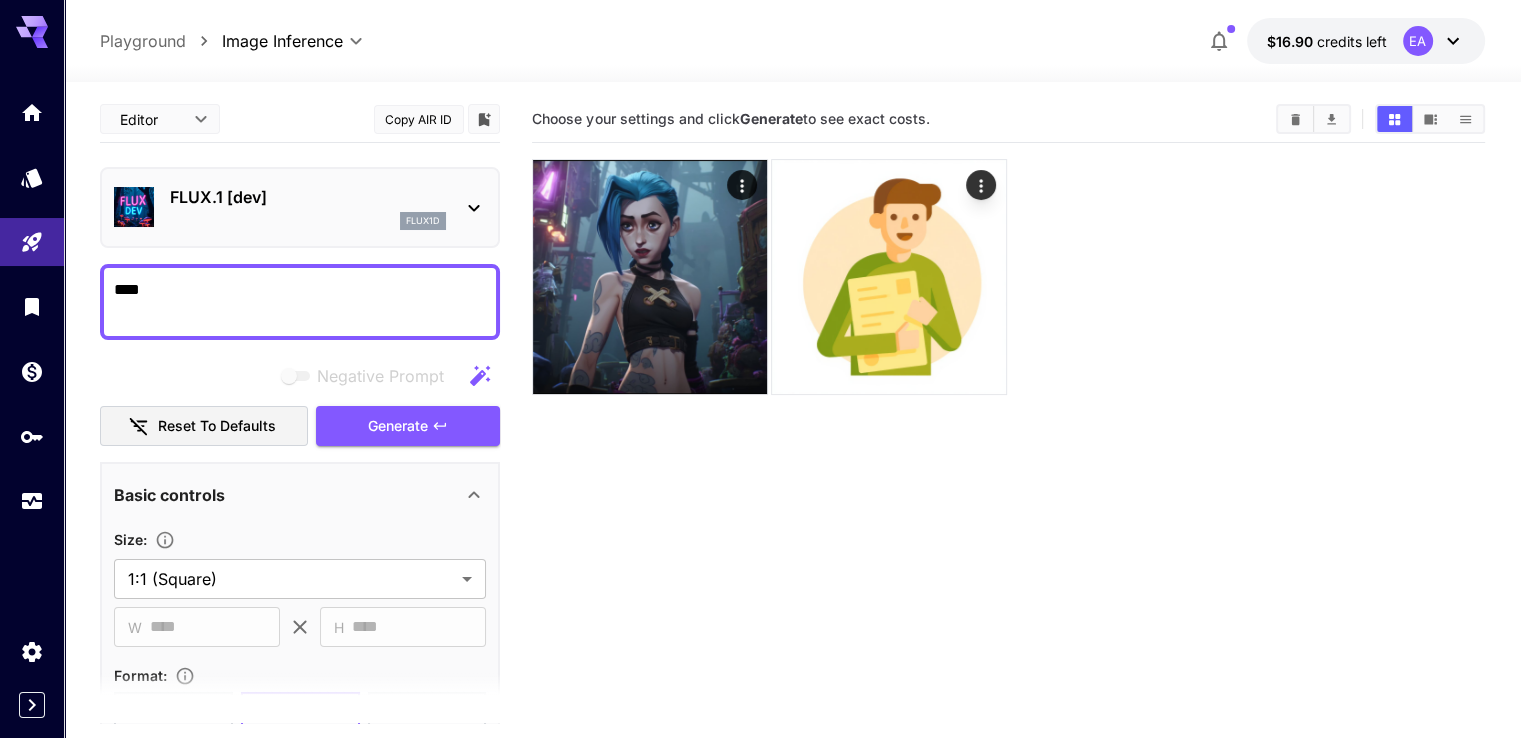 scroll, scrollTop: 0, scrollLeft: 0, axis: both 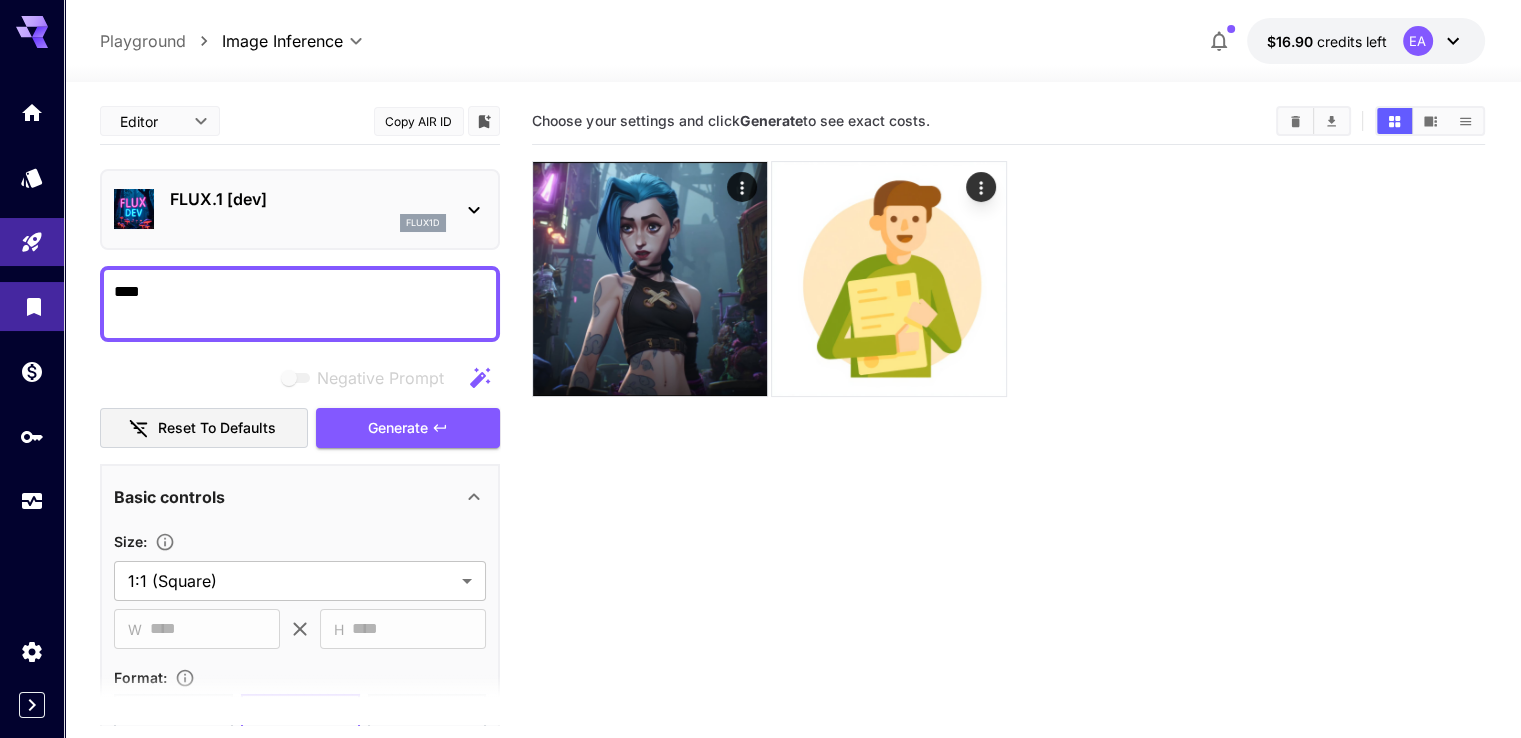 drag, startPoint x: 261, startPoint y: 297, endPoint x: 12, endPoint y: 301, distance: 249.03212 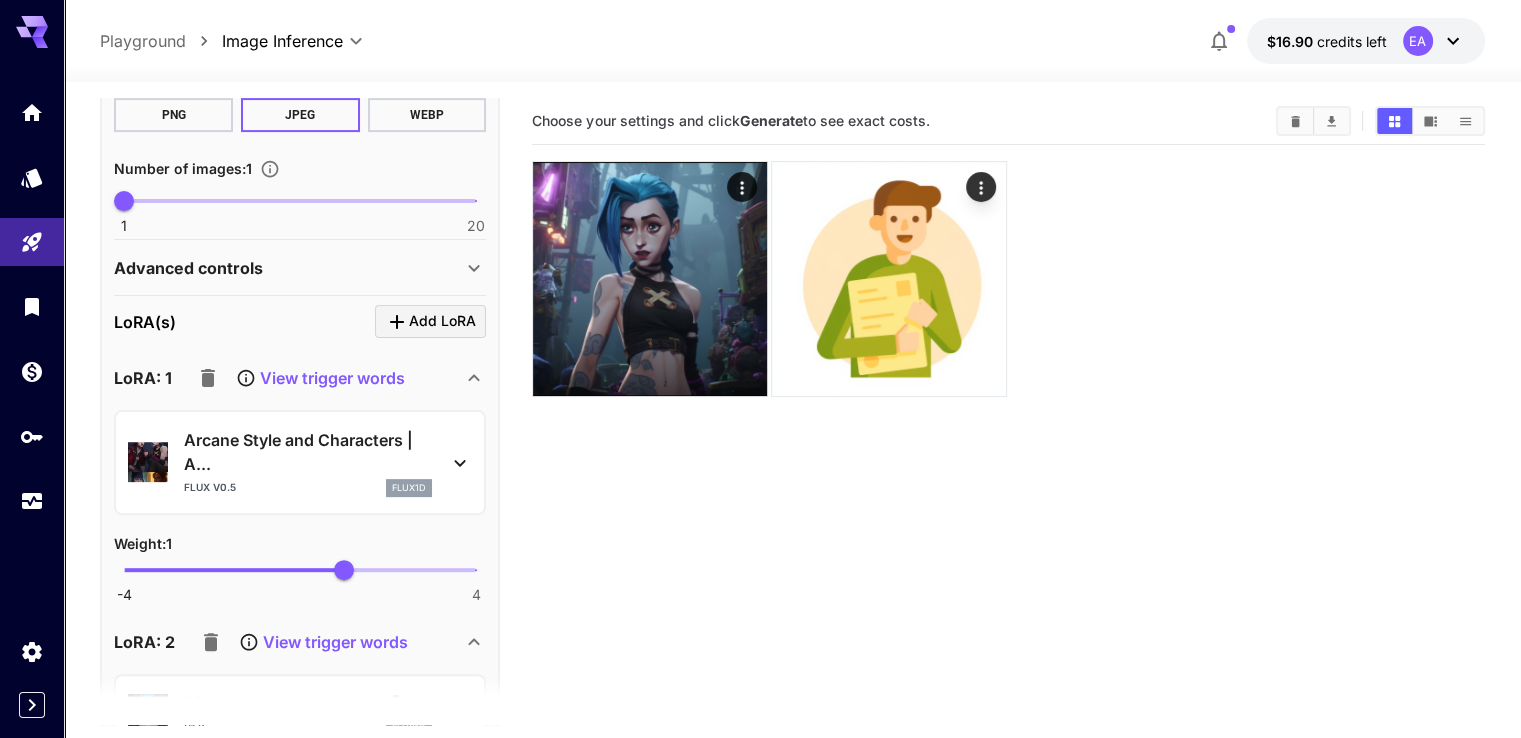 scroll, scrollTop: 700, scrollLeft: 0, axis: vertical 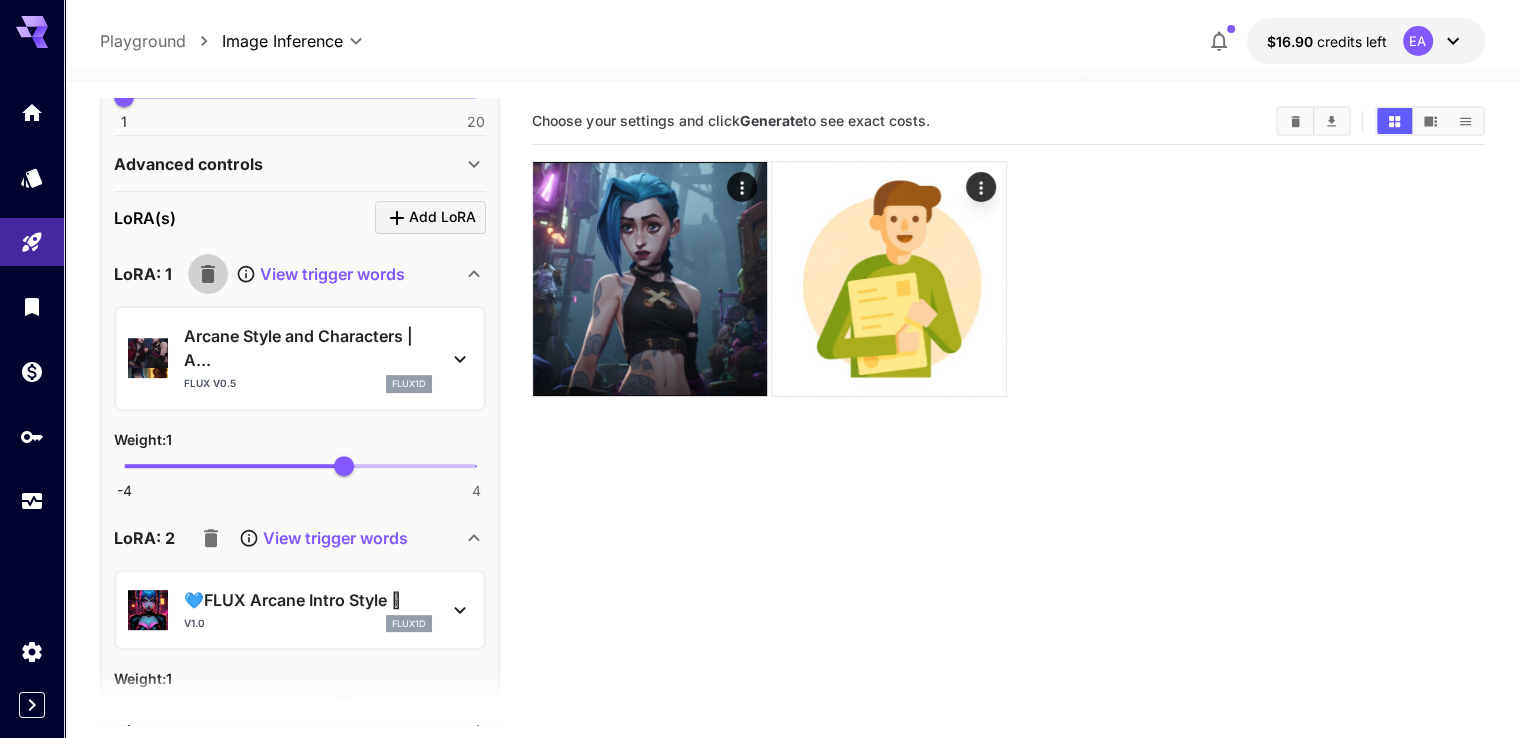 click 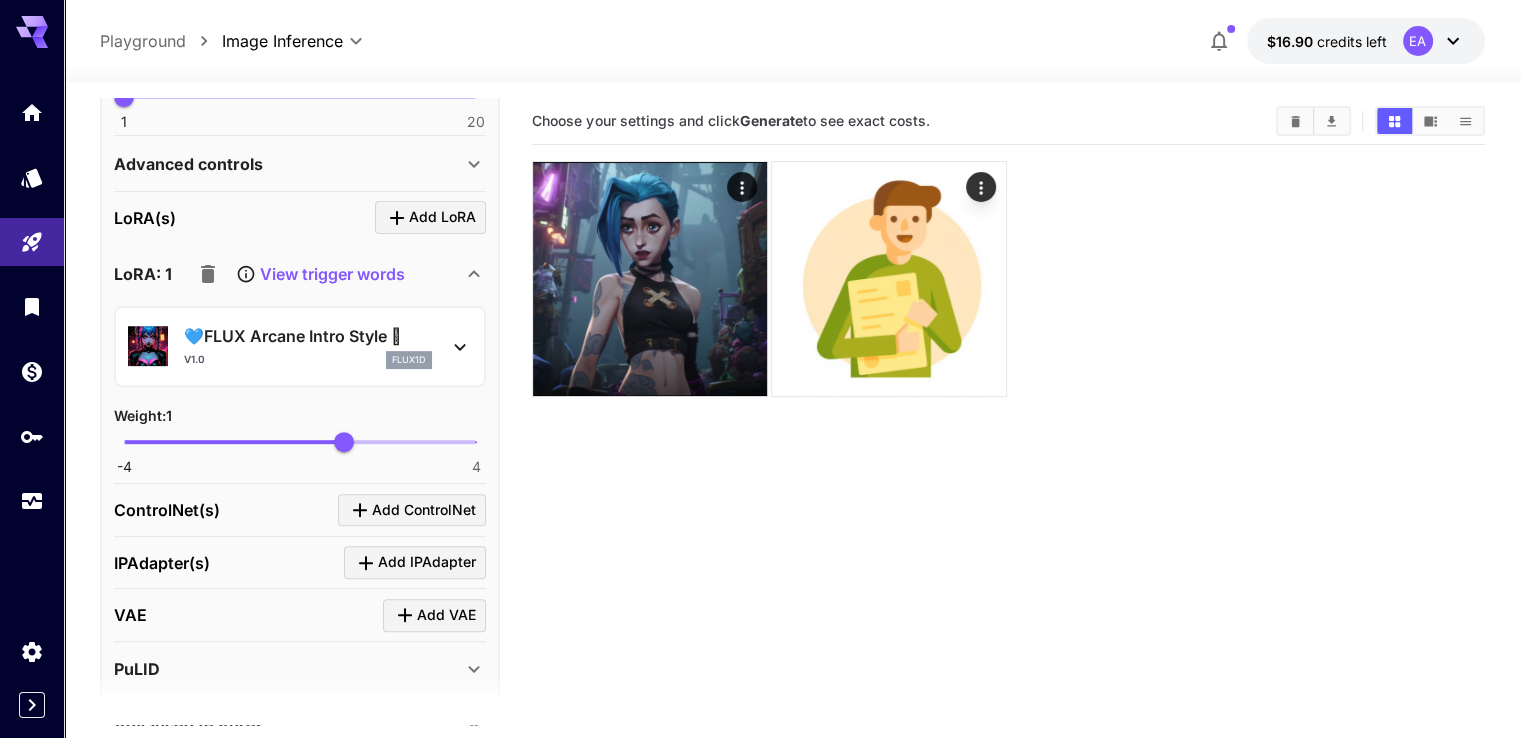 click on "View trigger words" at bounding box center [332, 274] 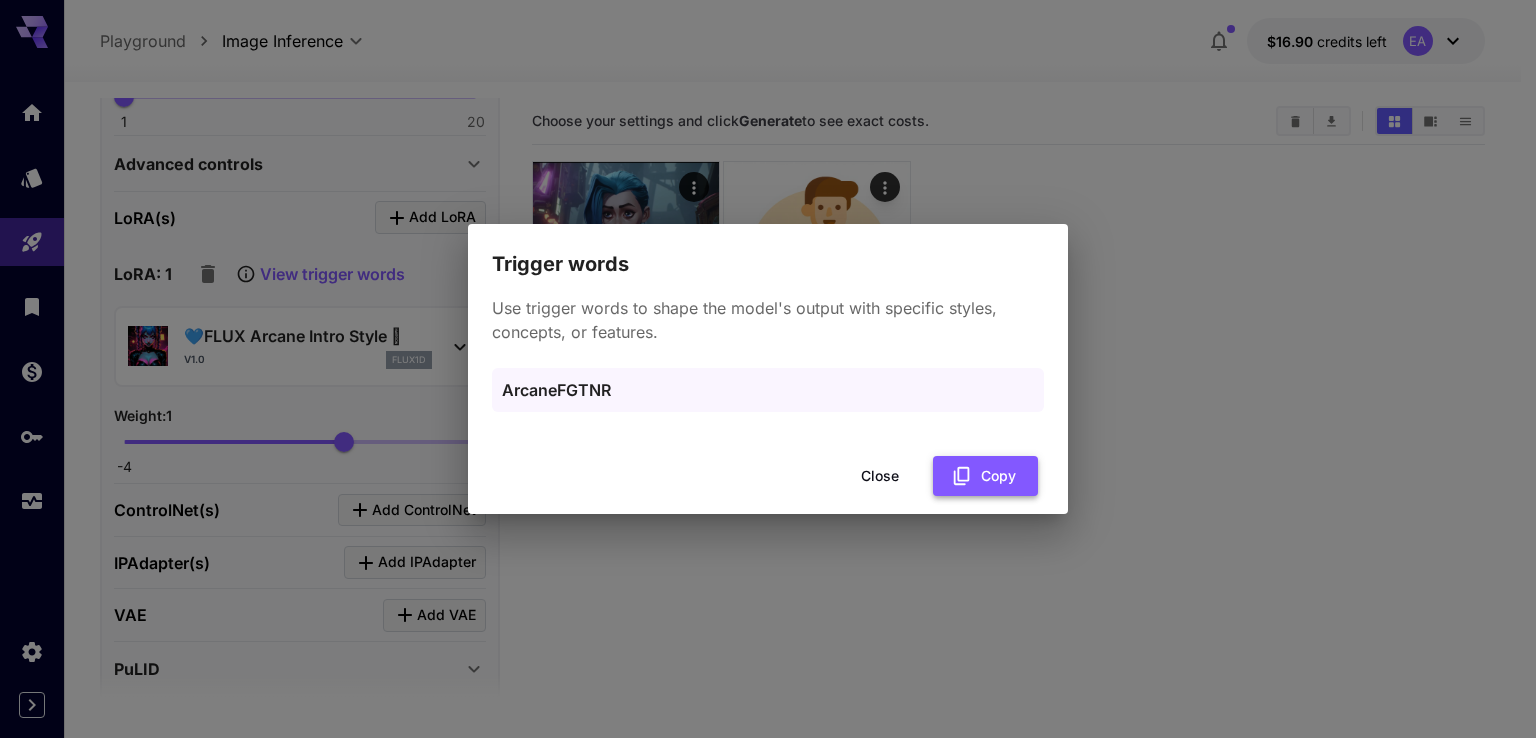 click on "Copy" at bounding box center [985, 476] 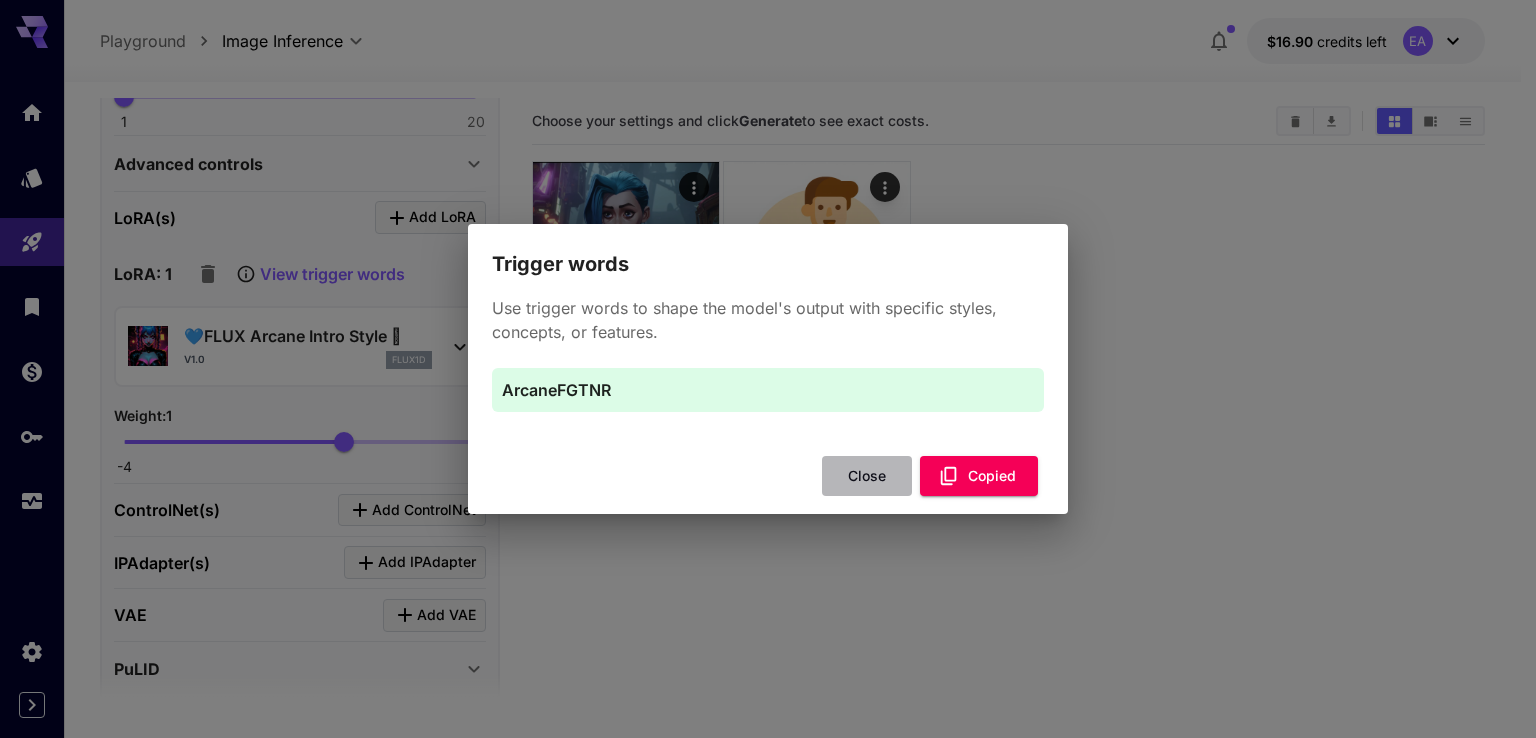 click on "Close" at bounding box center (867, 476) 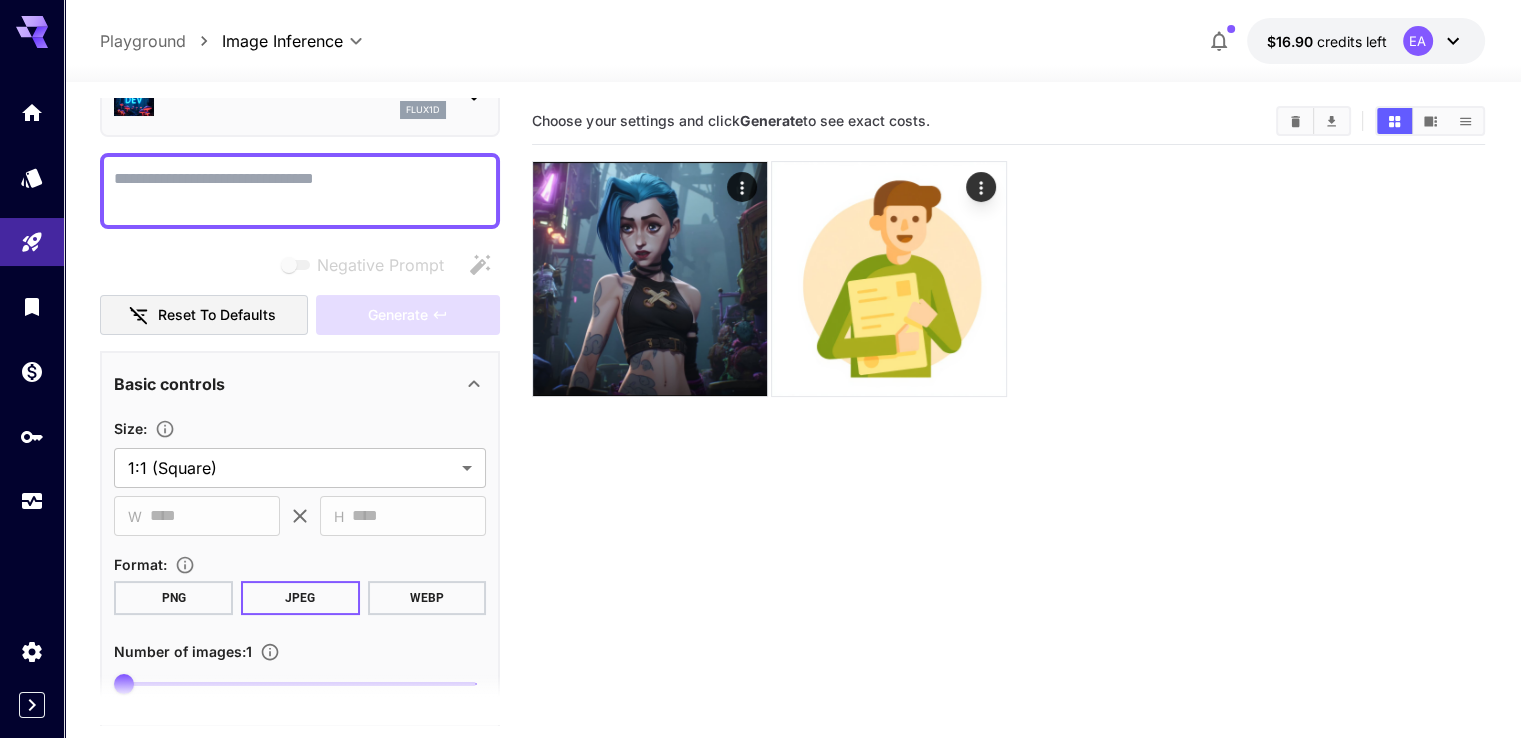 scroll, scrollTop: 100, scrollLeft: 0, axis: vertical 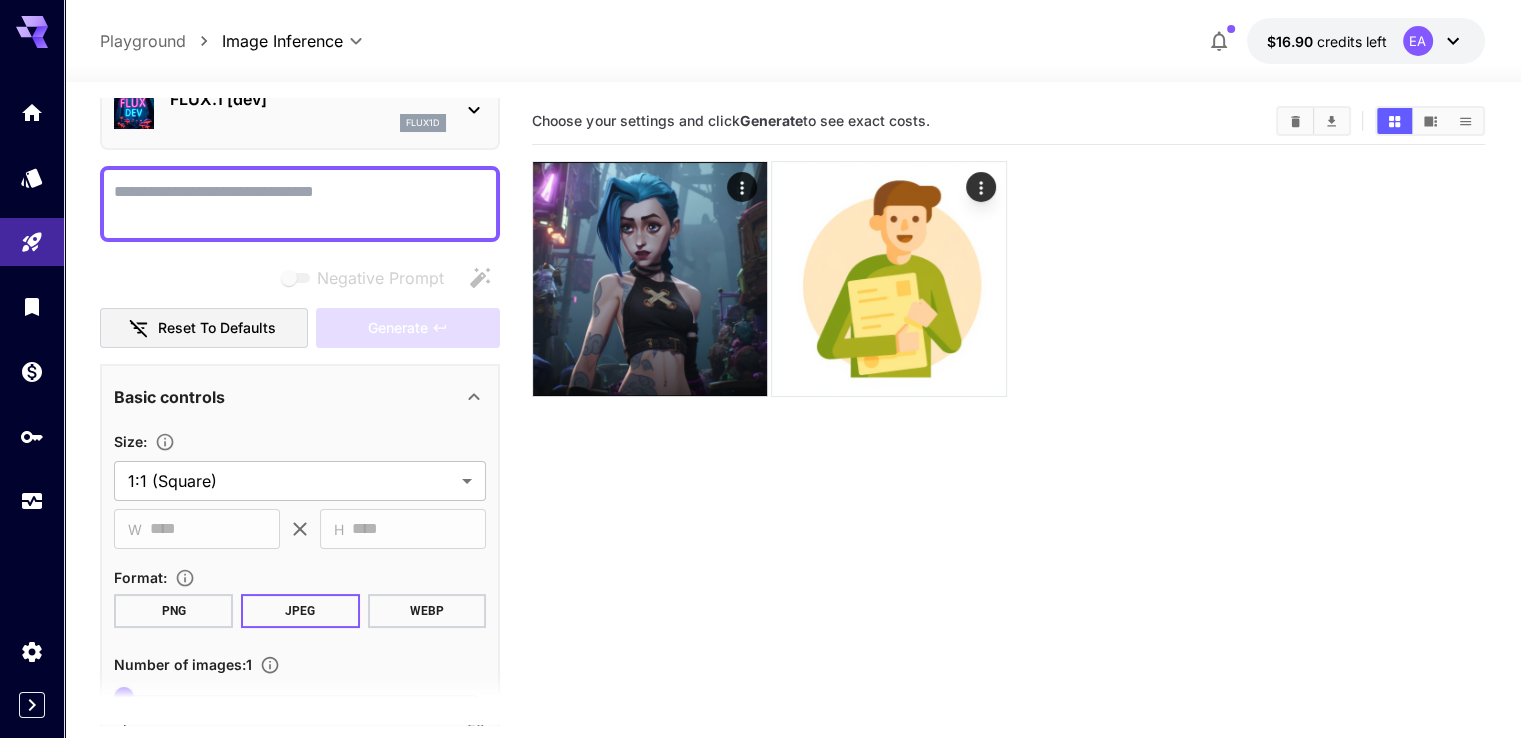 click on "Negative Prompt" at bounding box center [300, 204] 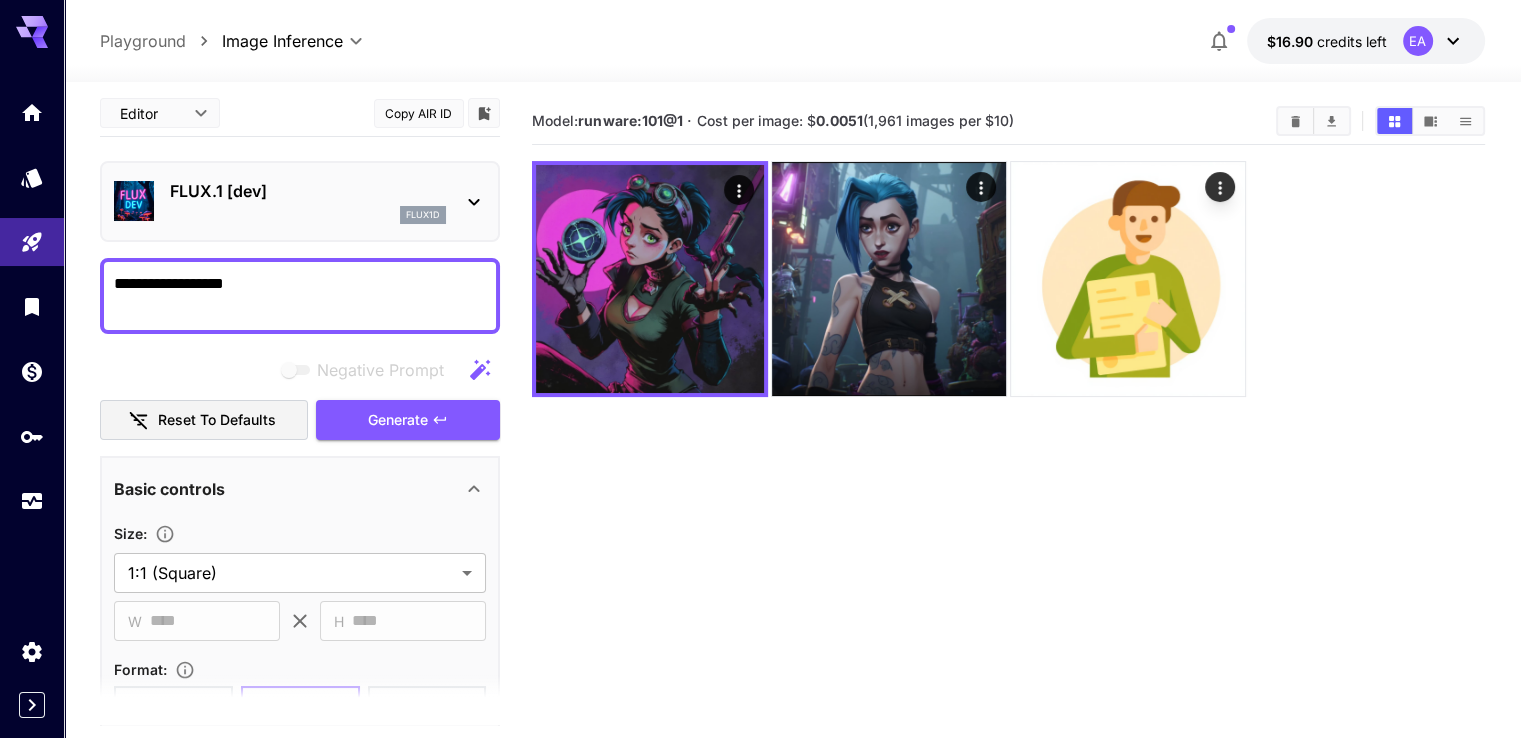 scroll, scrollTop: 0, scrollLeft: 0, axis: both 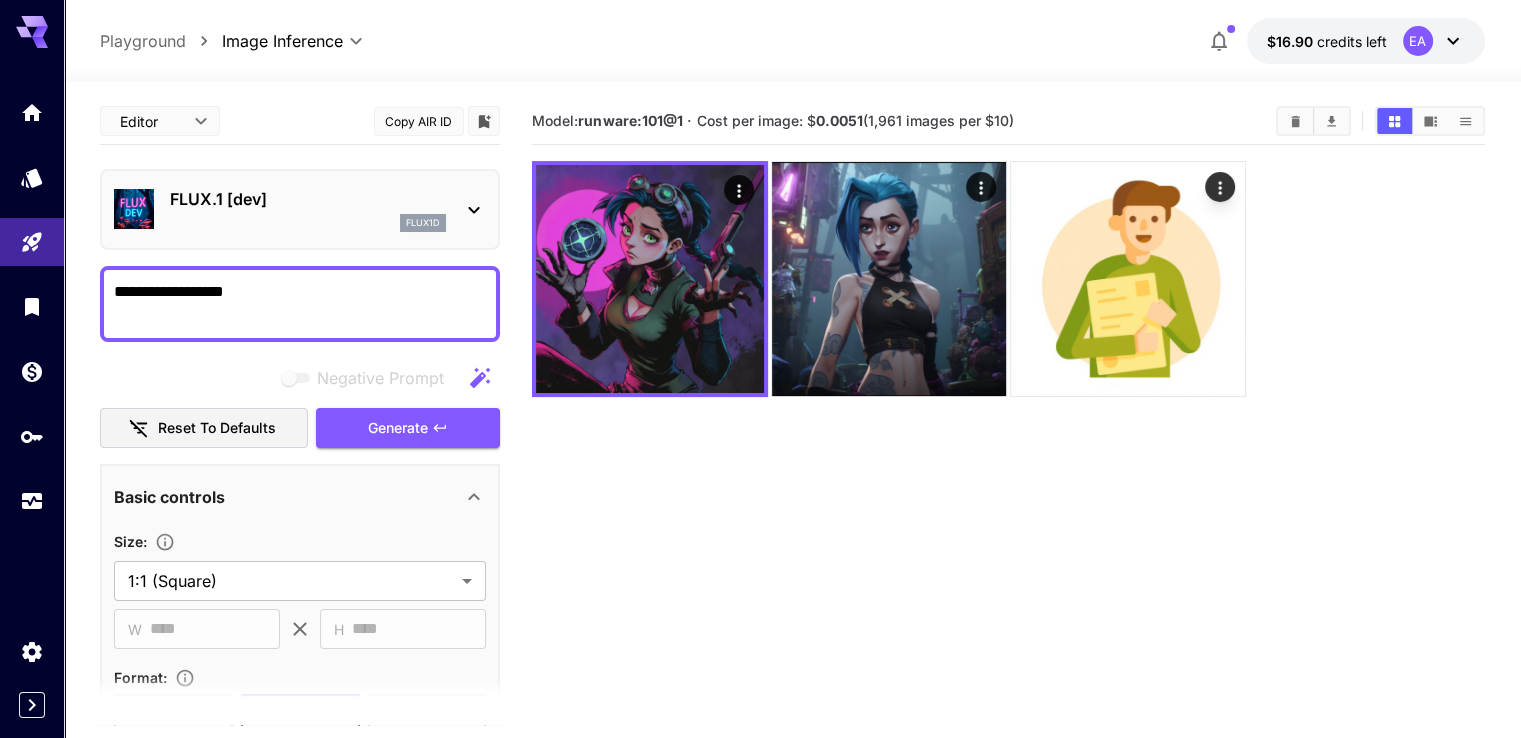 type on "**********" 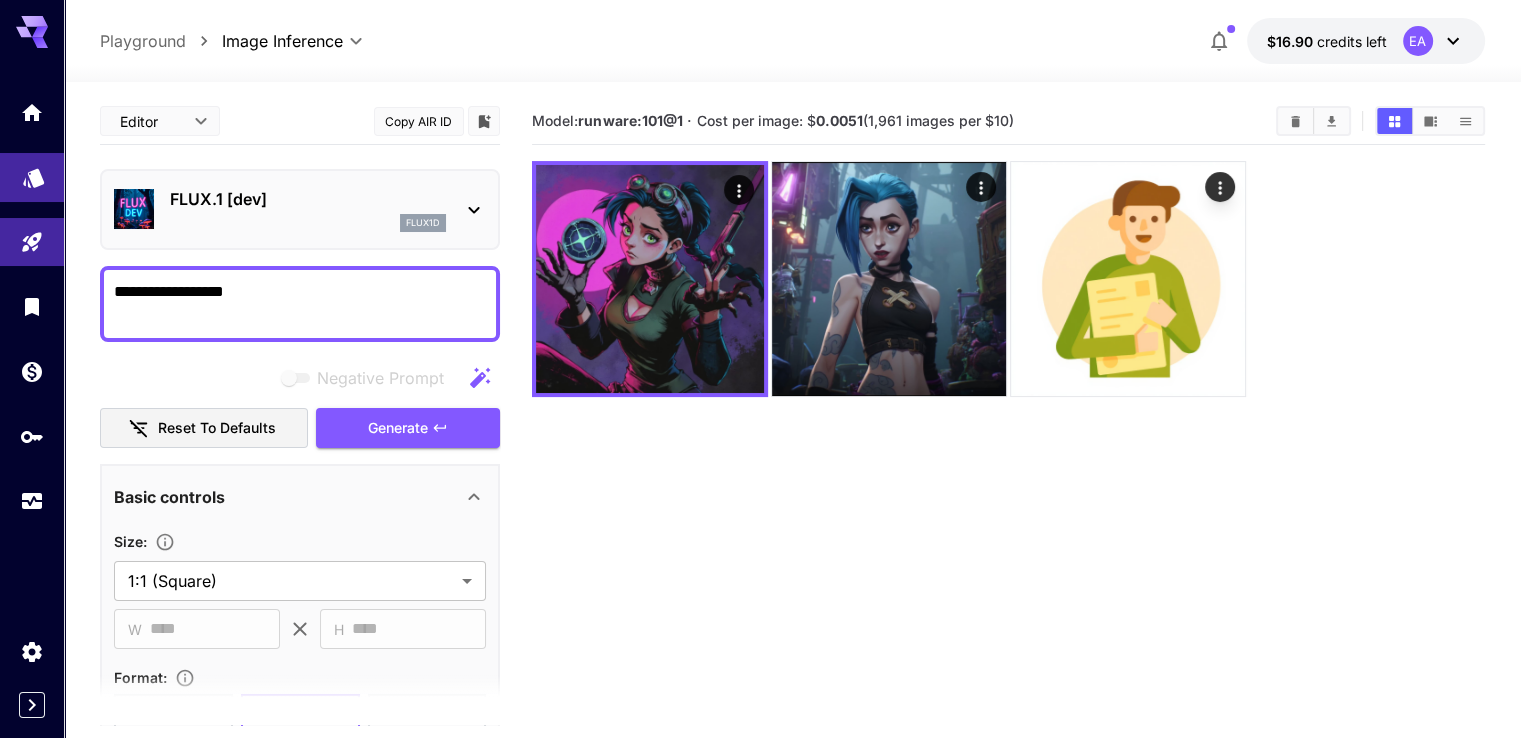 click 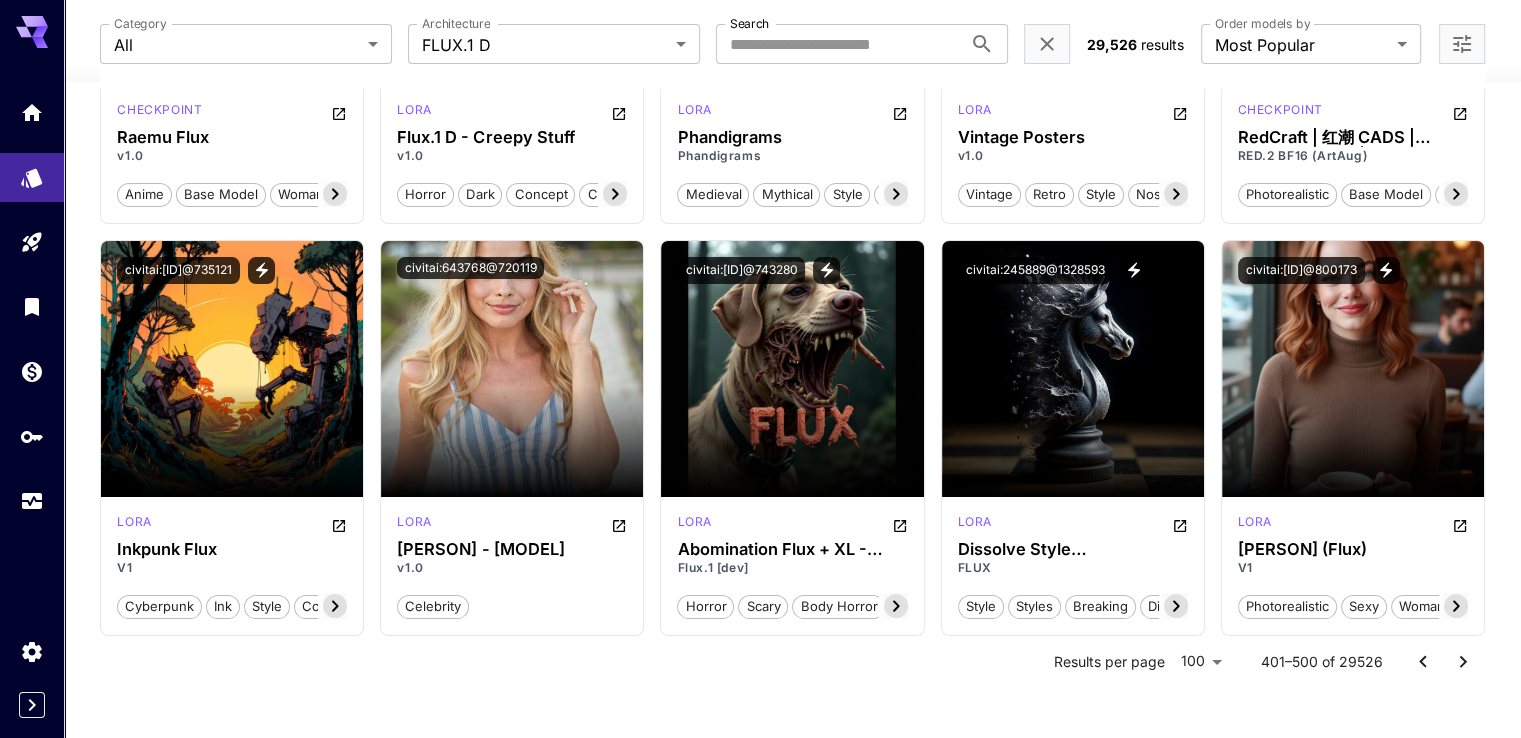 scroll, scrollTop: 7857, scrollLeft: 0, axis: vertical 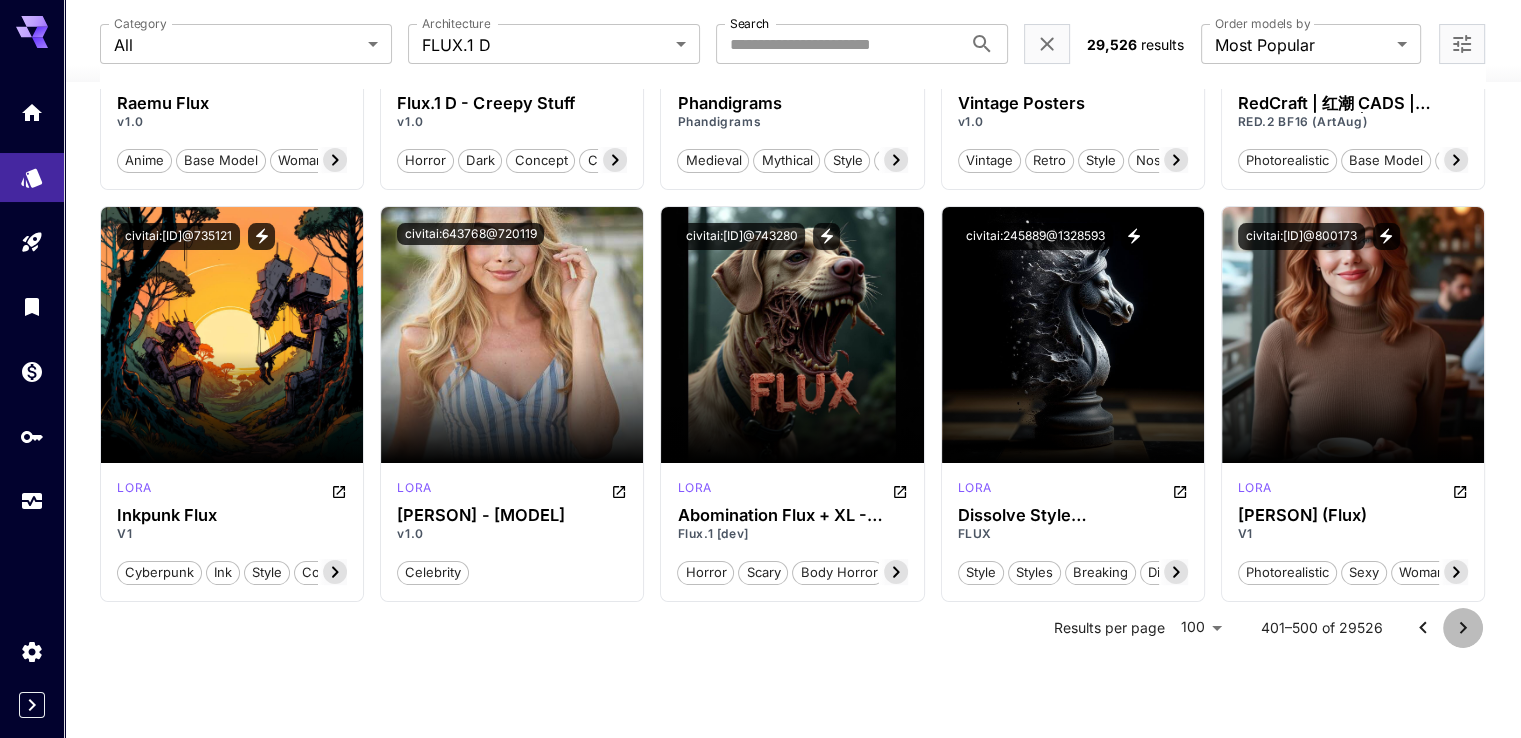 click 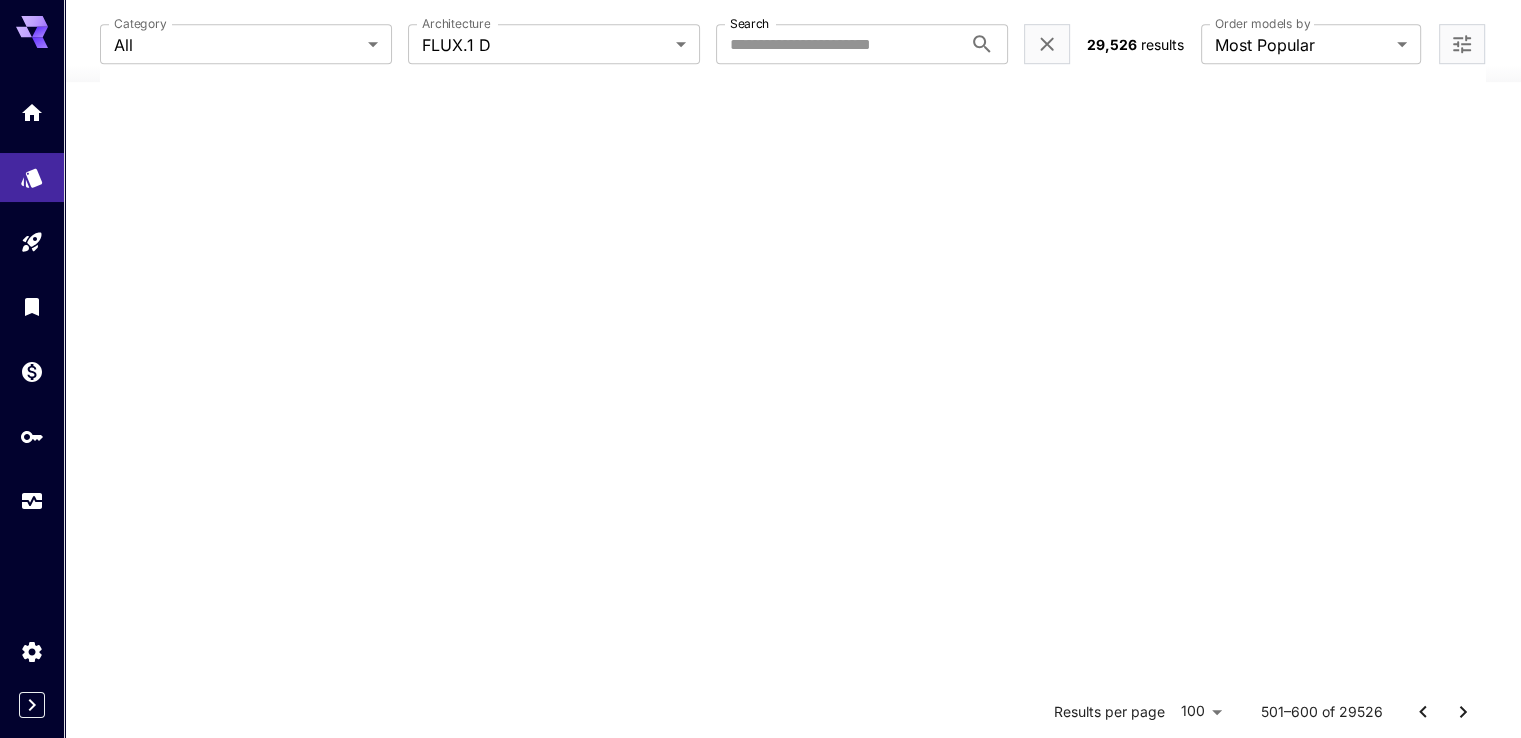 scroll, scrollTop: 7857, scrollLeft: 0, axis: vertical 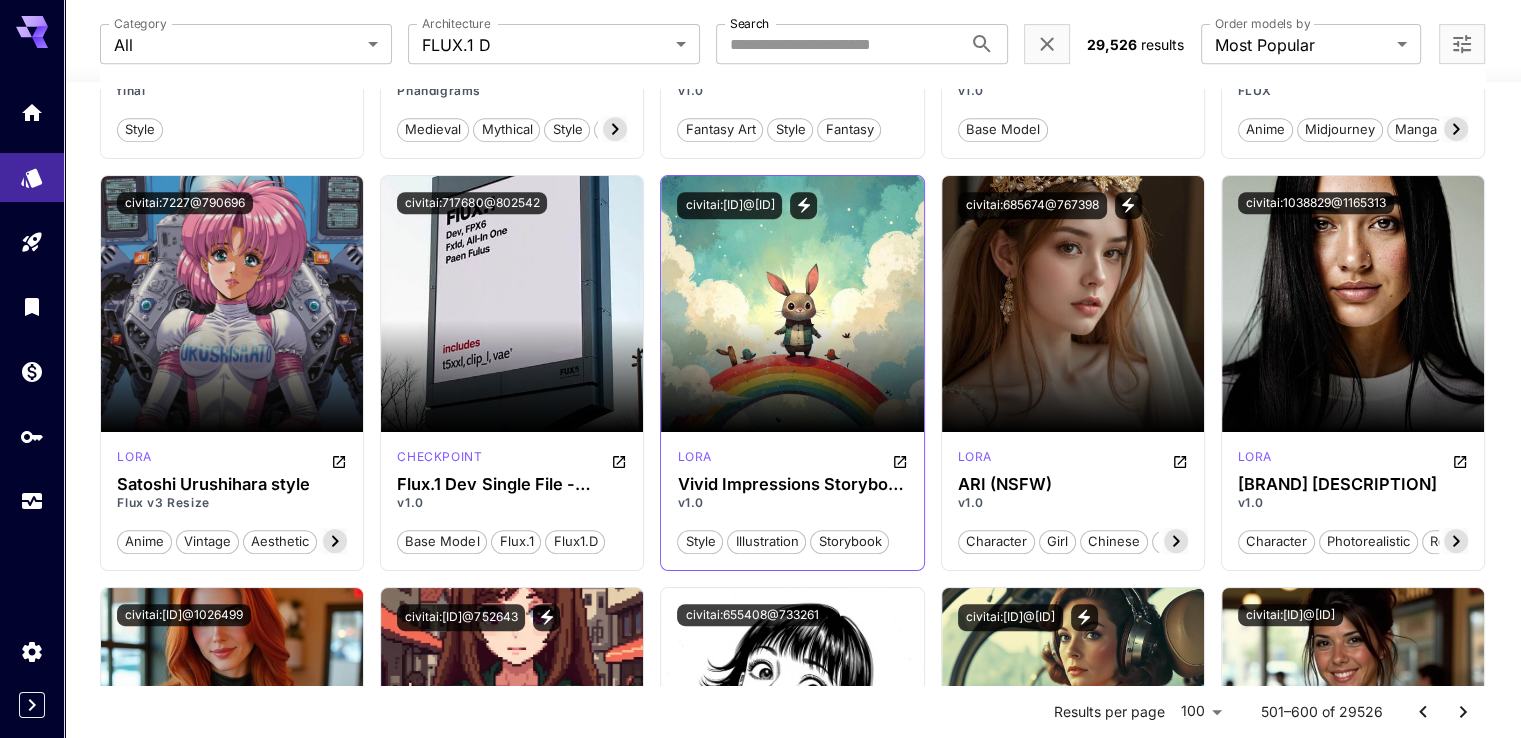 click on "civitai:[ID]@[ID]" at bounding box center (792, 205) 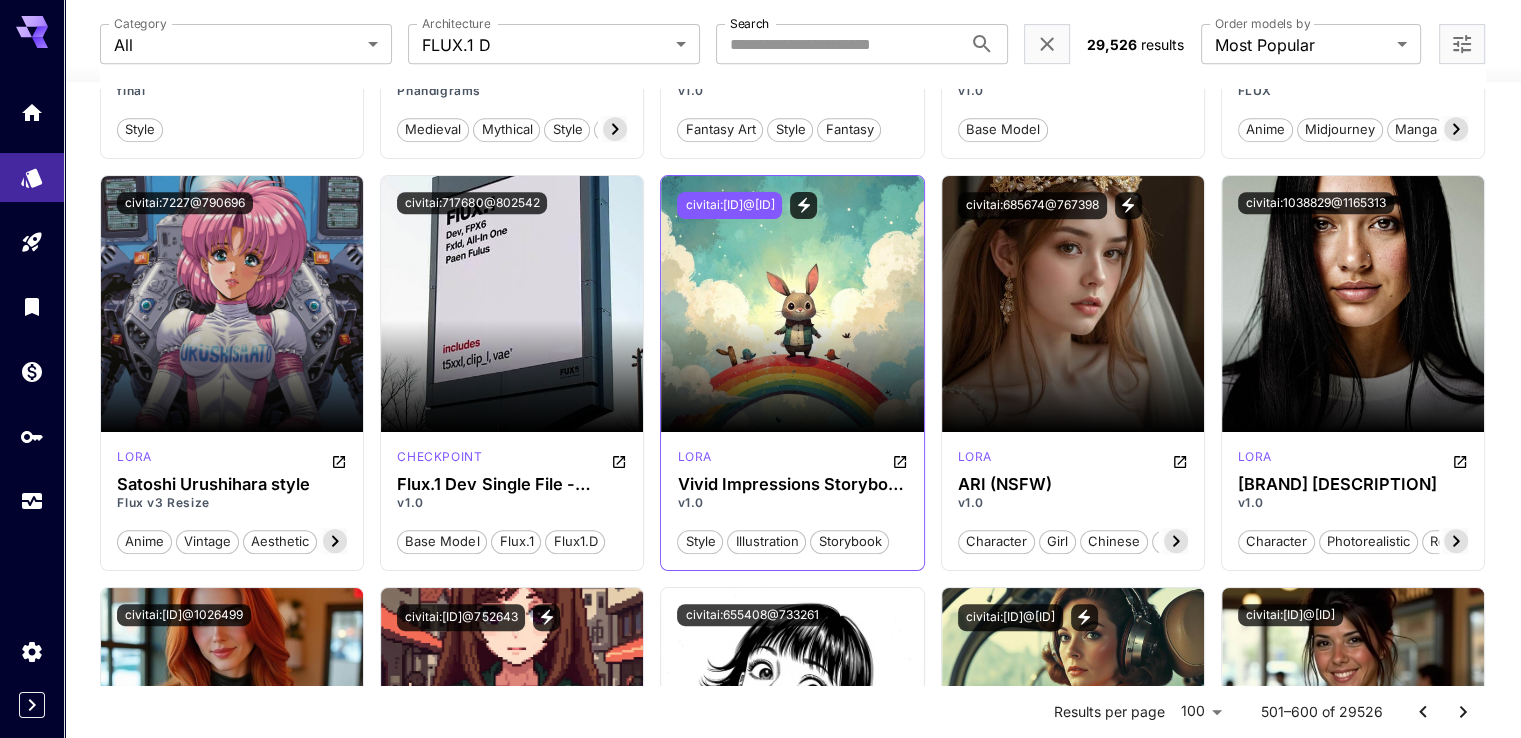 click on "civitai:[ID]@[ID]" at bounding box center (729, 205) 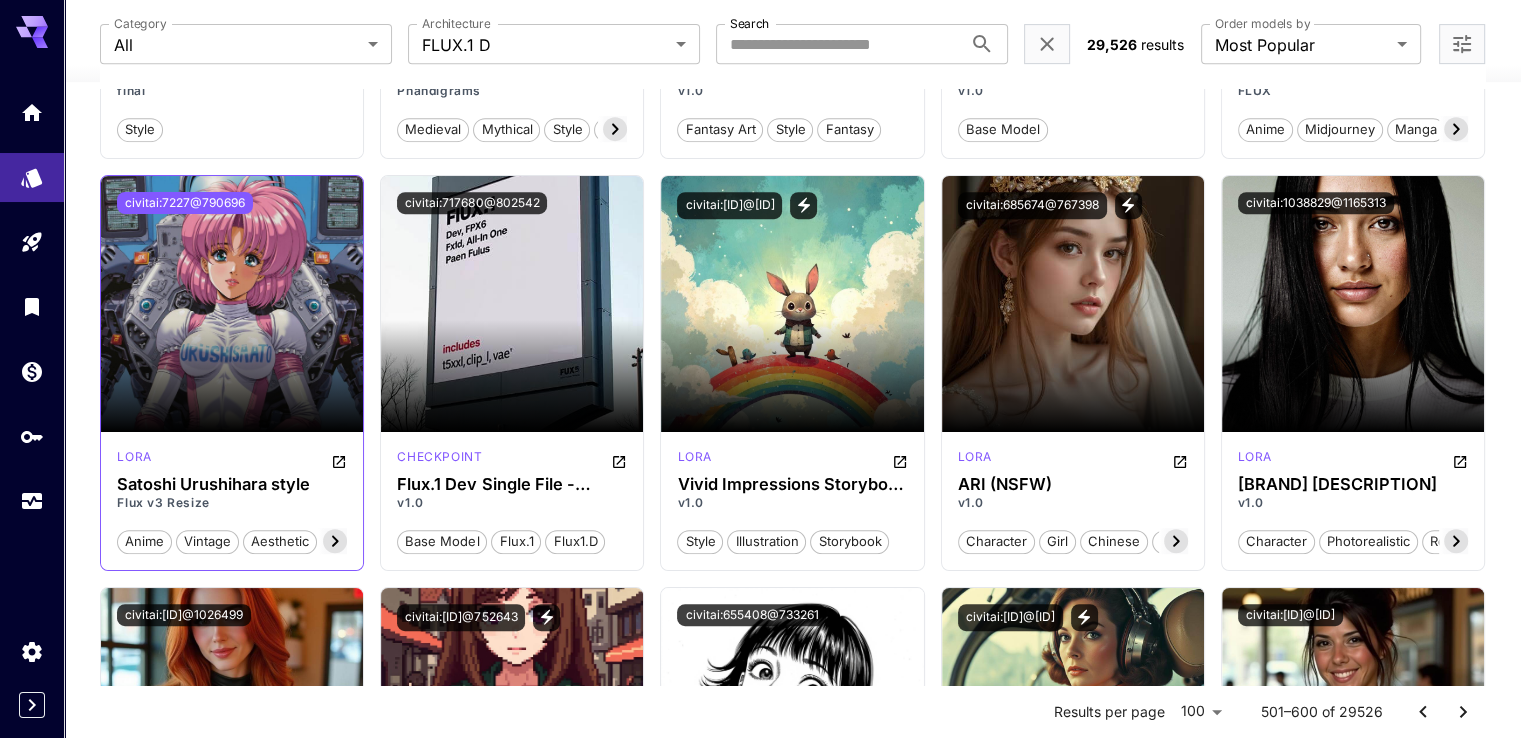 click on "civitai:7227@790696" at bounding box center (185, 203) 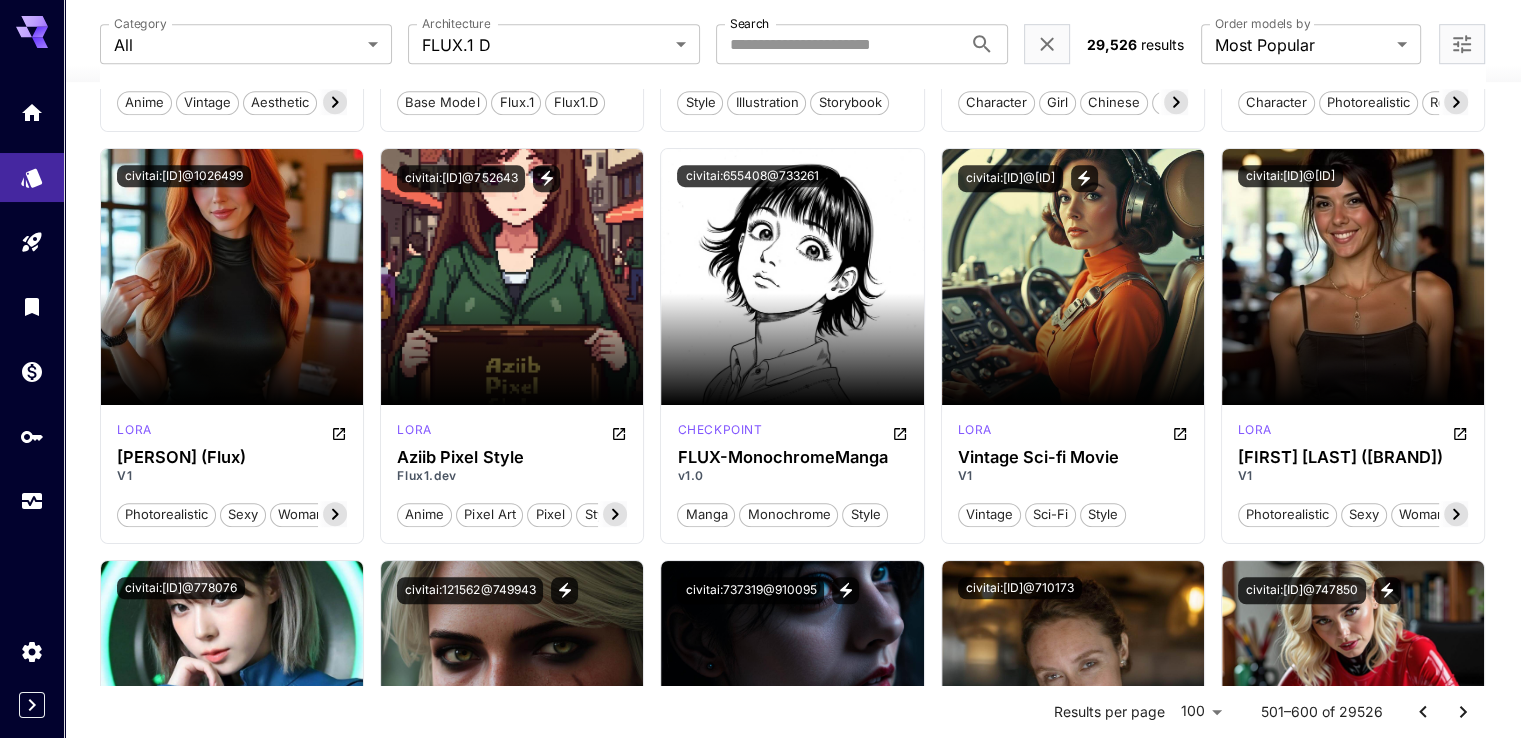 scroll, scrollTop: 1400, scrollLeft: 0, axis: vertical 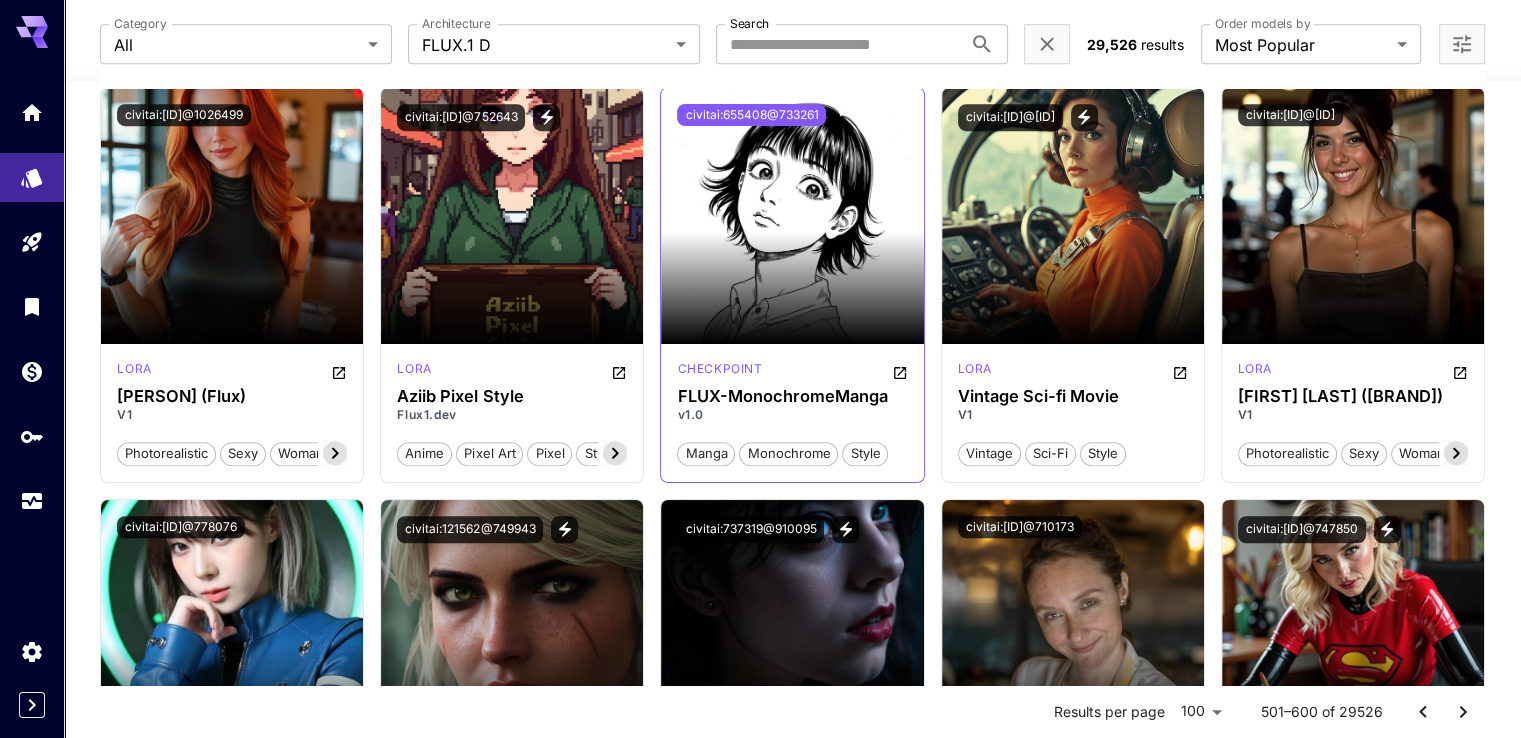 click on "civitai:655408@733261" at bounding box center (751, 115) 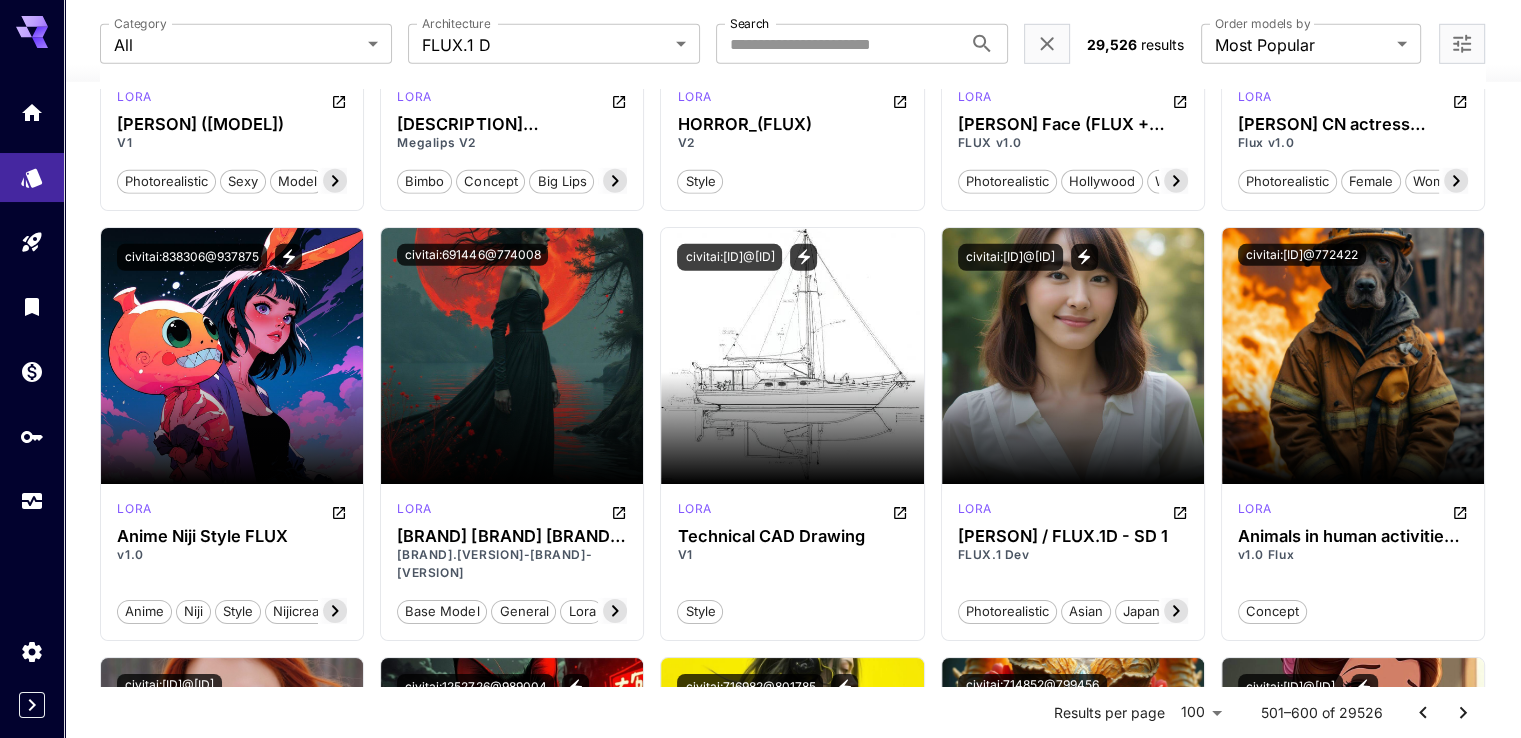 scroll, scrollTop: 6200, scrollLeft: 0, axis: vertical 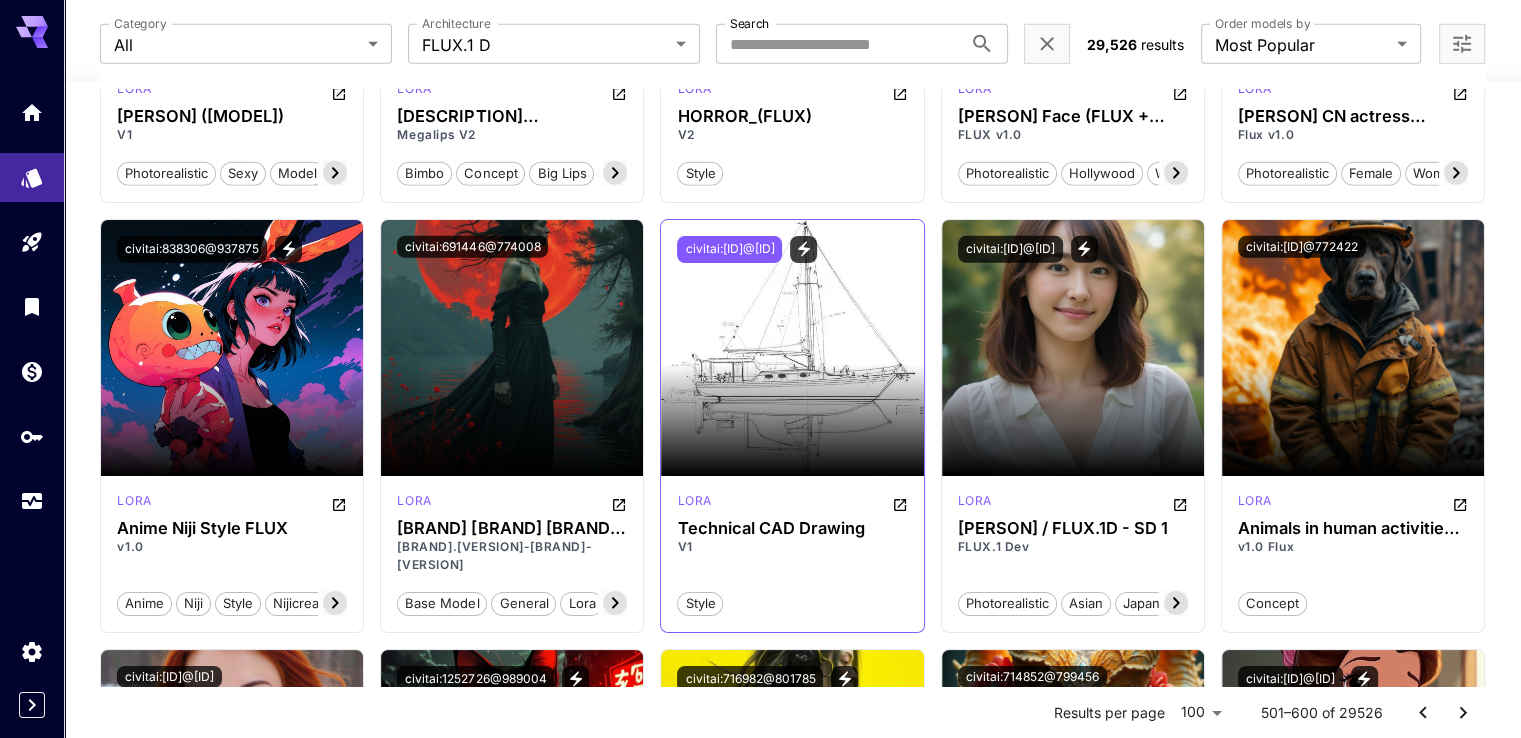 click on "civitai:[ID]@[ID]" at bounding box center [729, 249] 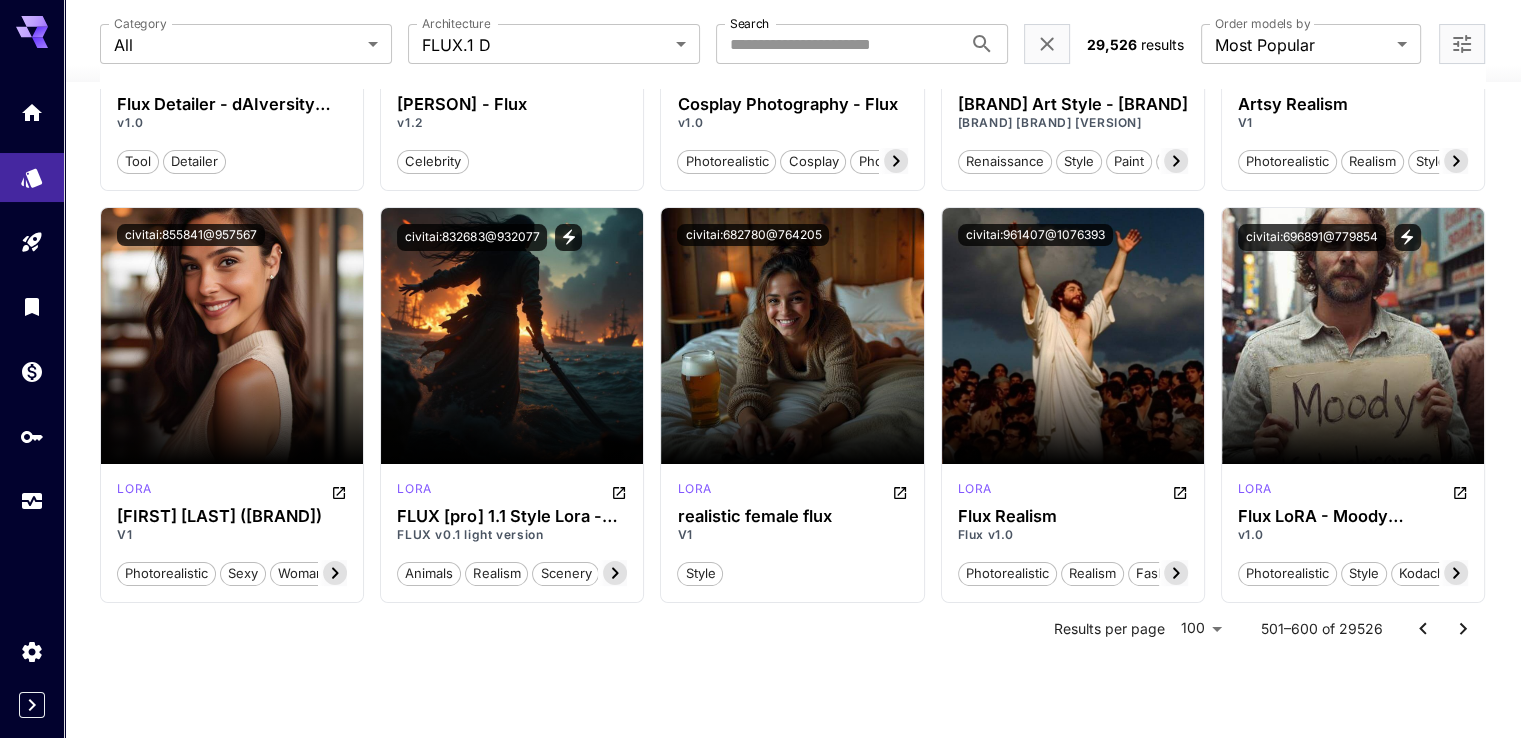 scroll, scrollTop: 7857, scrollLeft: 0, axis: vertical 